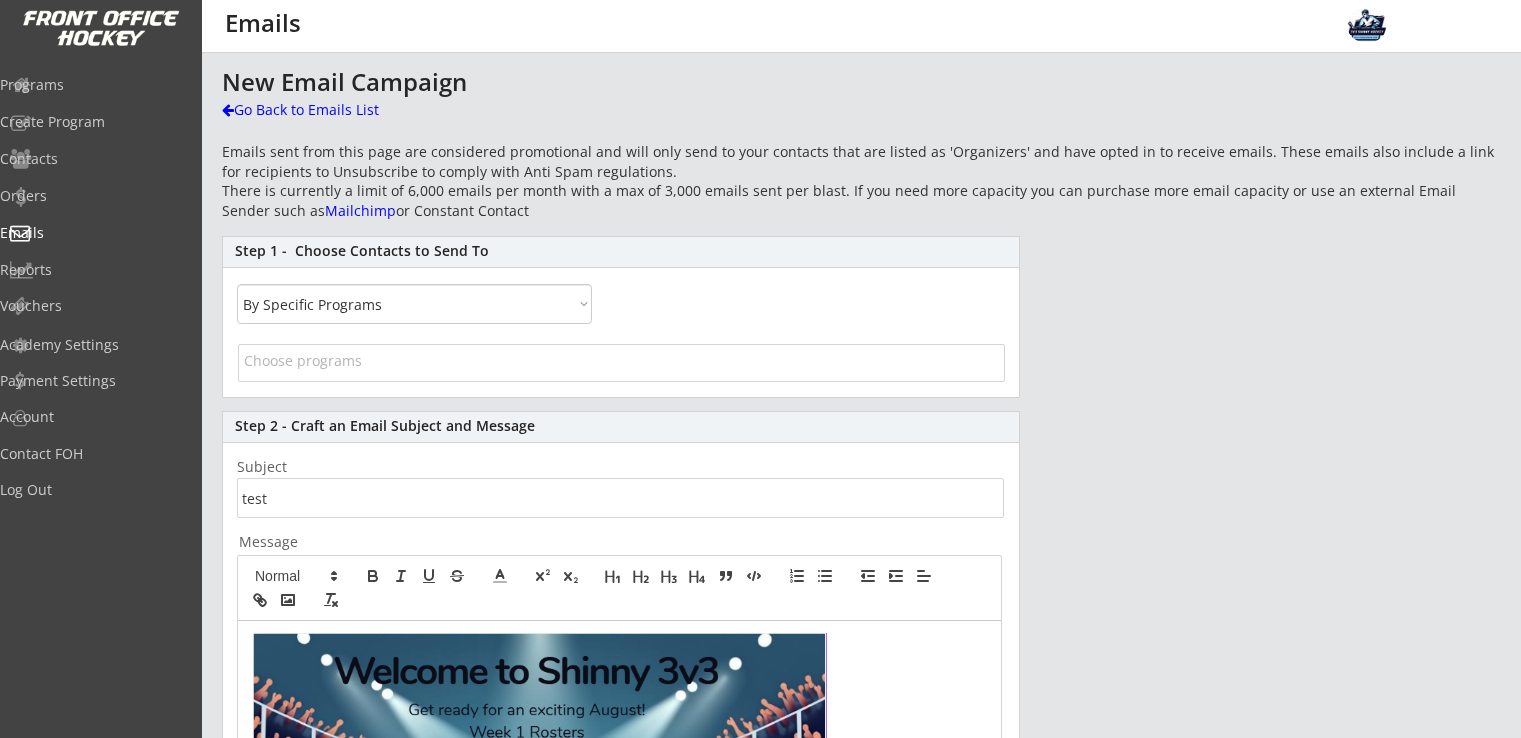select on ""By Specific Programs"" 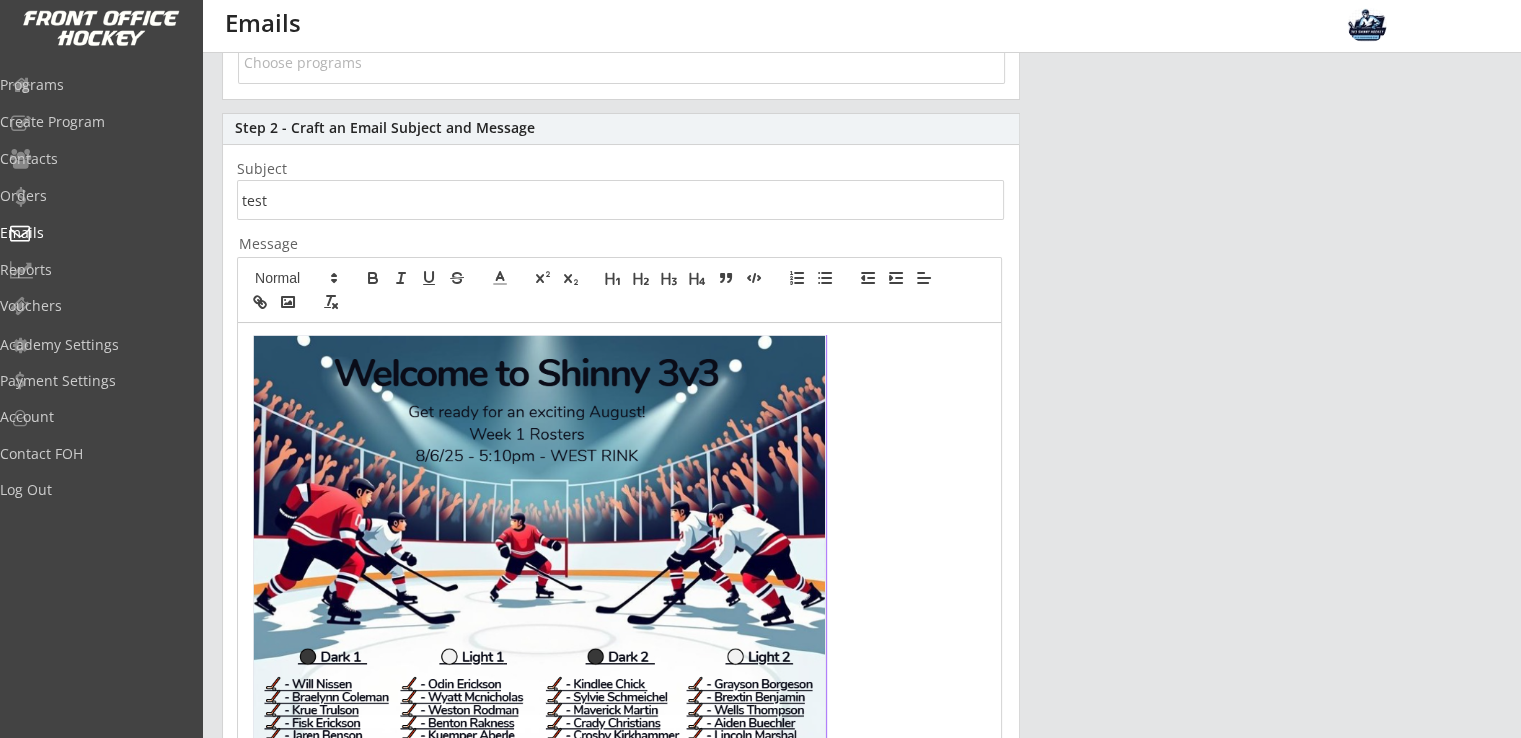 scroll, scrollTop: 0, scrollLeft: 0, axis: both 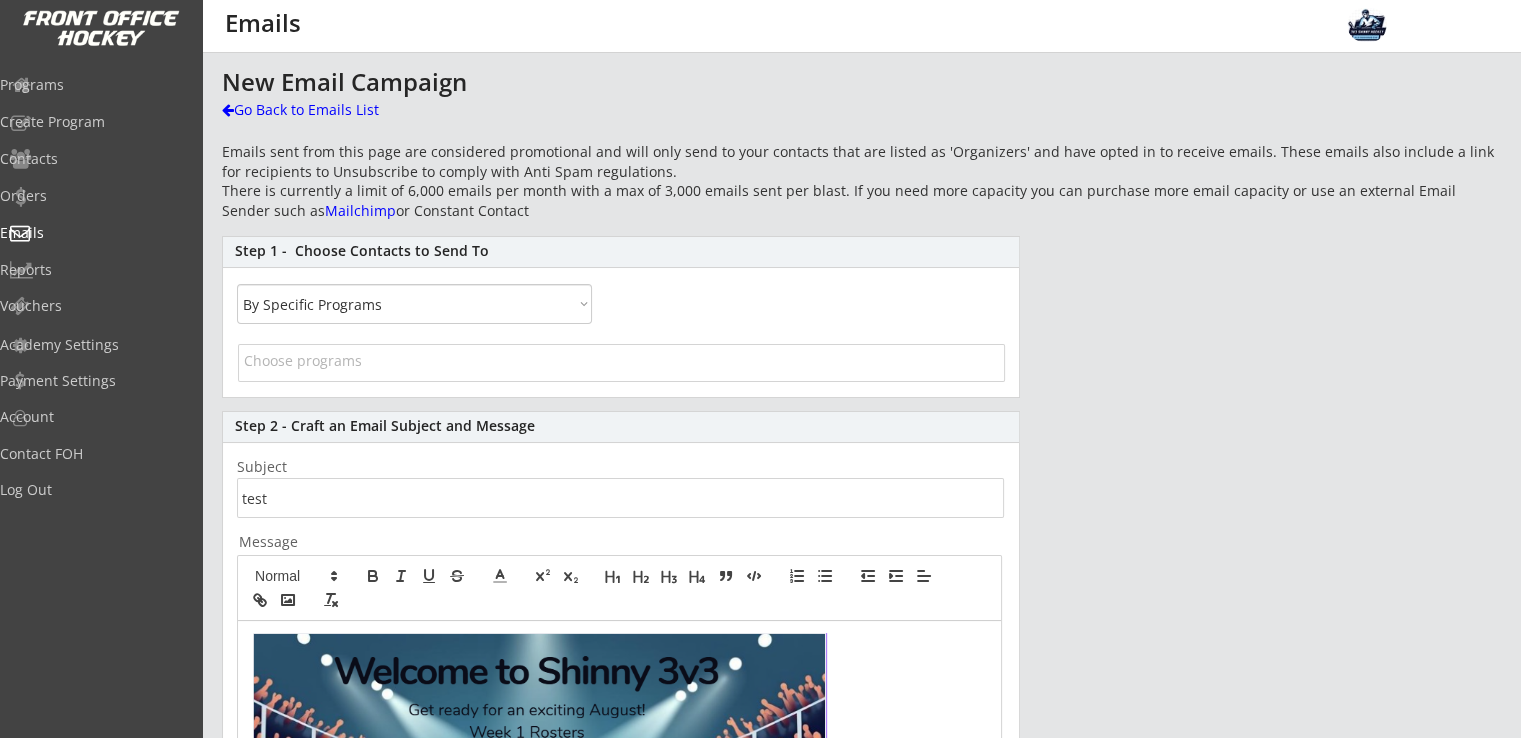 click at bounding box center [621, 360] 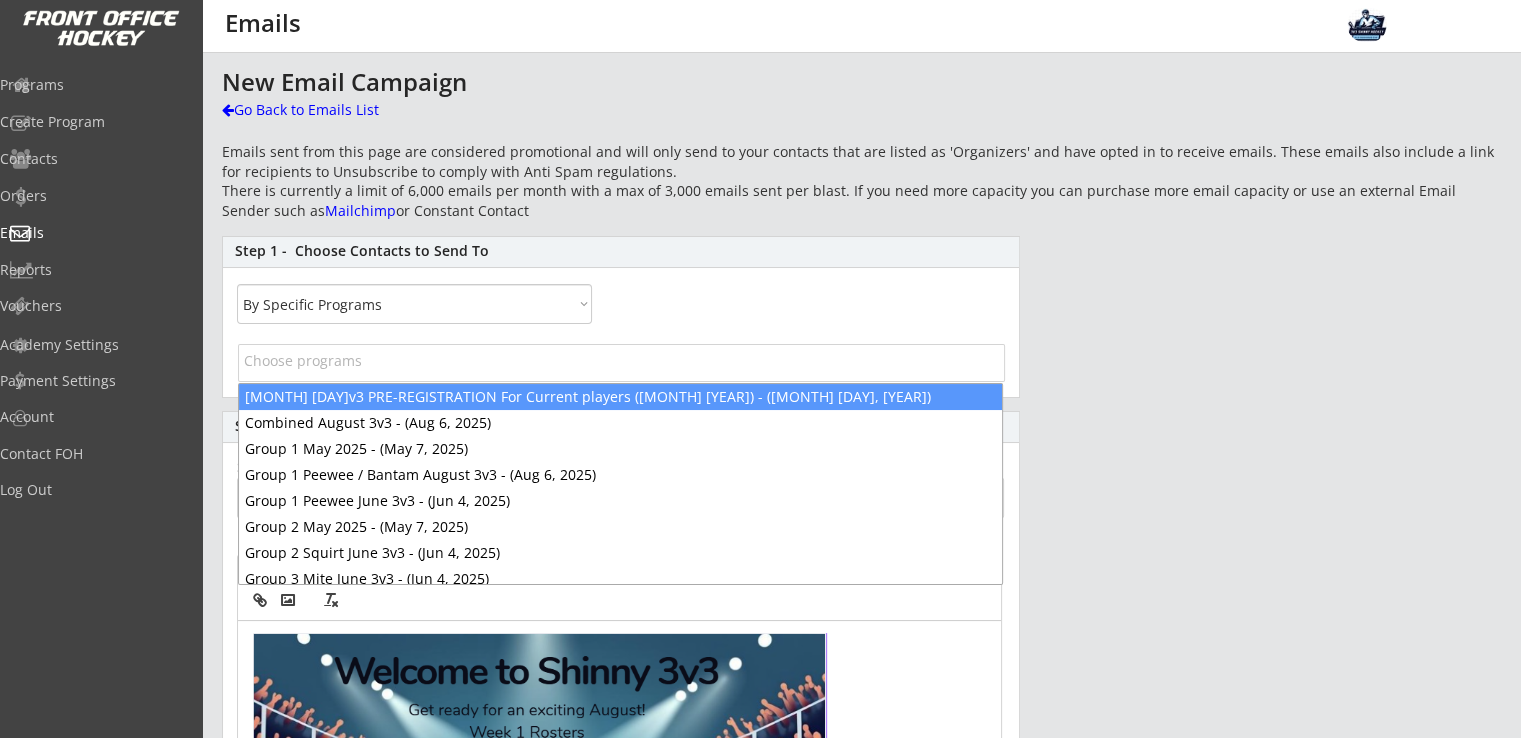 click at bounding box center (621, 358) 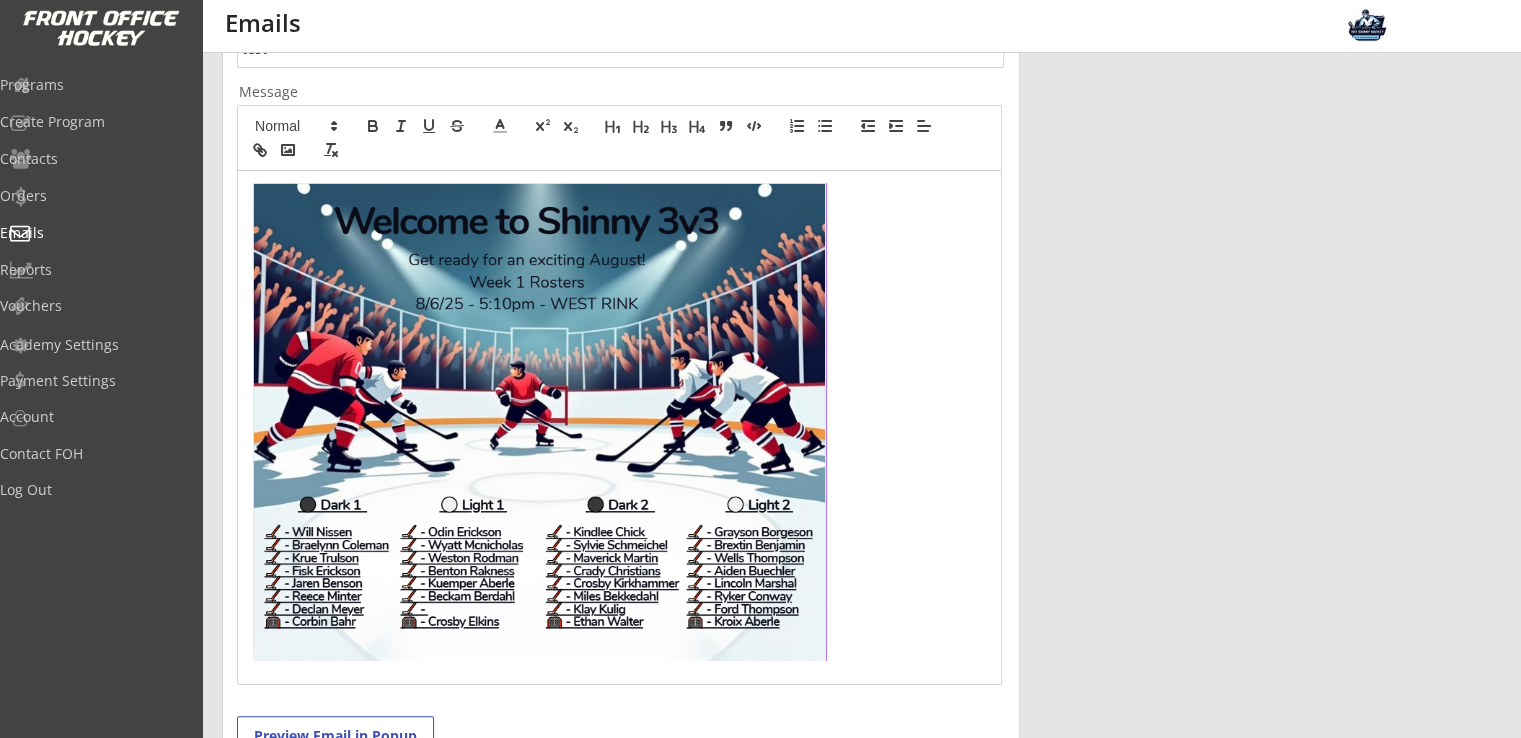 scroll, scrollTop: 533, scrollLeft: 0, axis: vertical 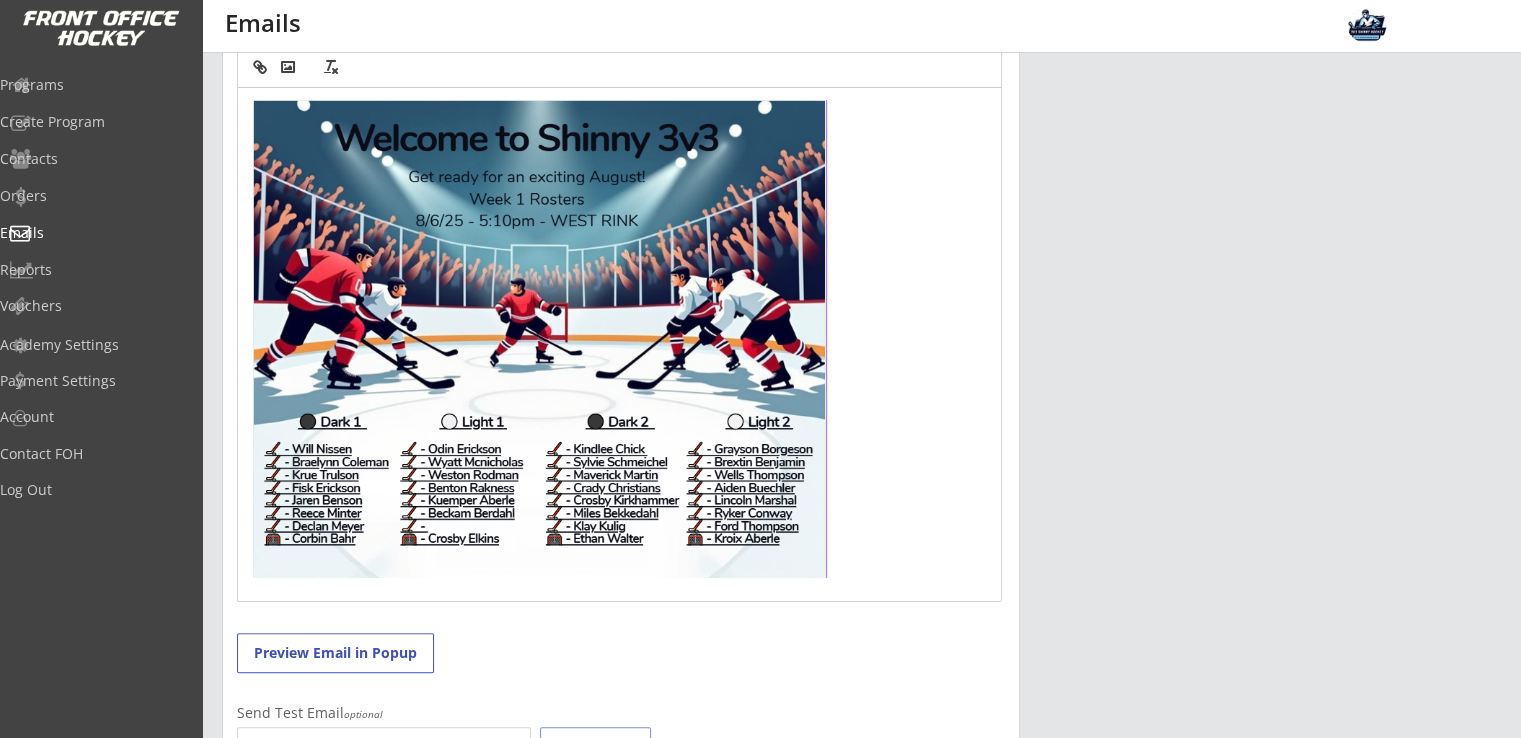 click at bounding box center (540, 339) 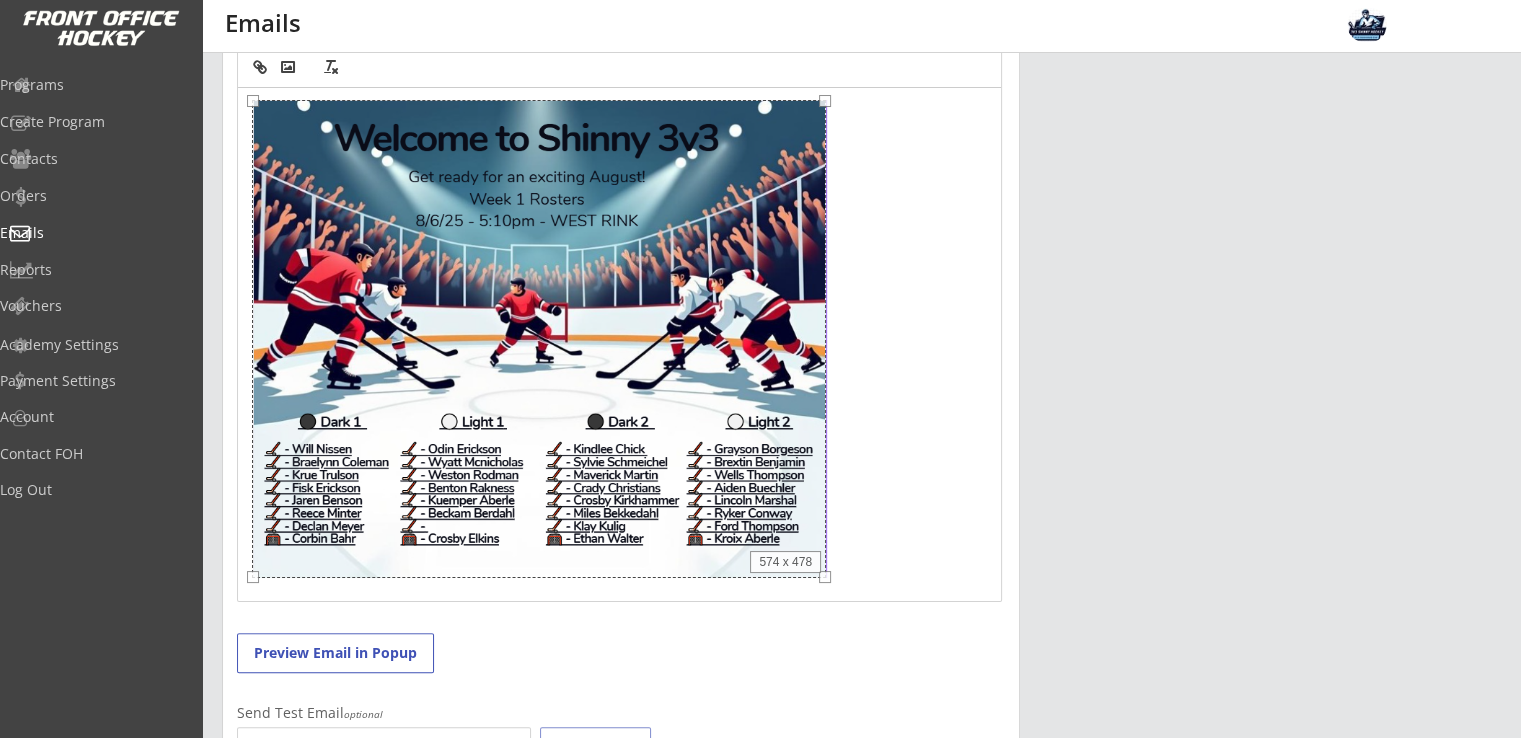 click at bounding box center (619, 342) 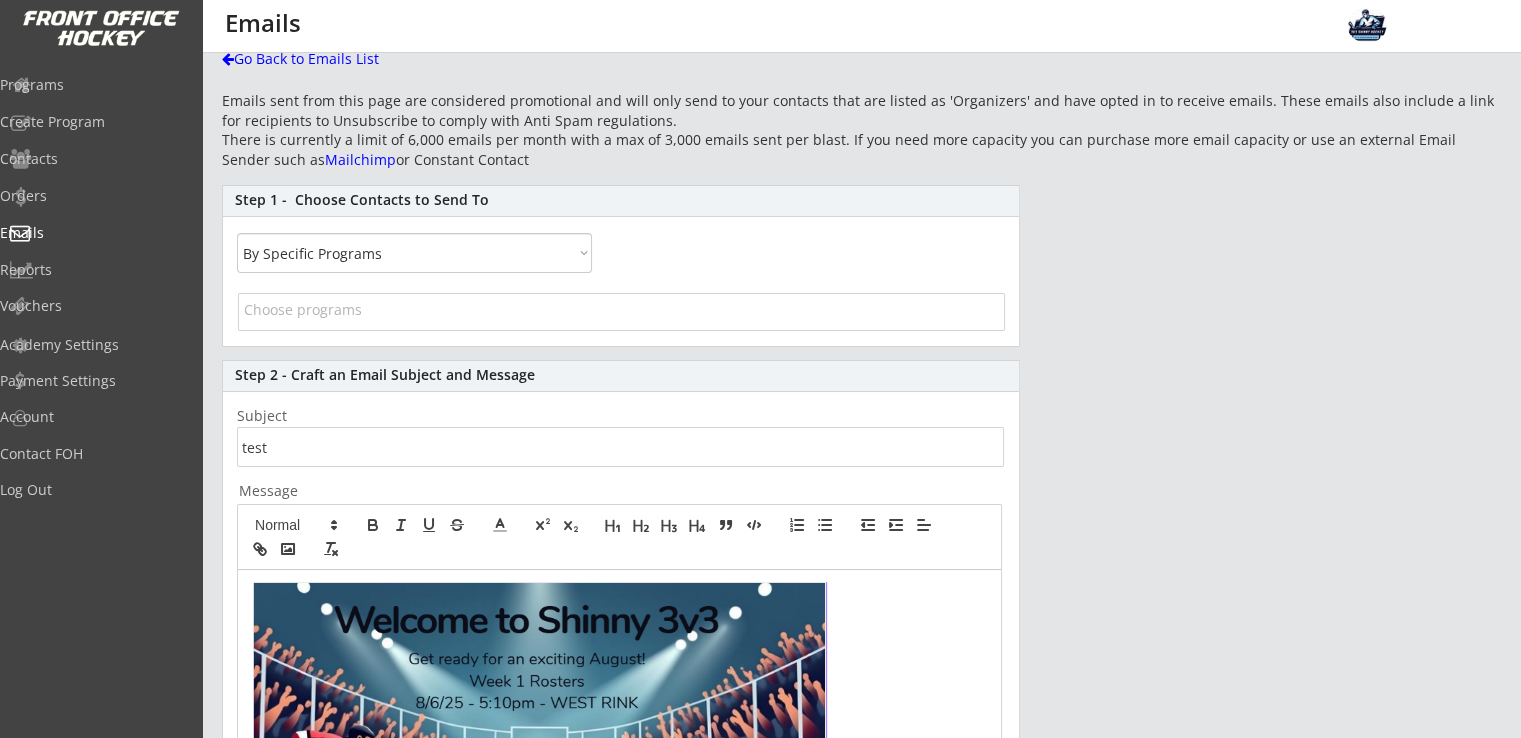 scroll, scrollTop: 0, scrollLeft: 0, axis: both 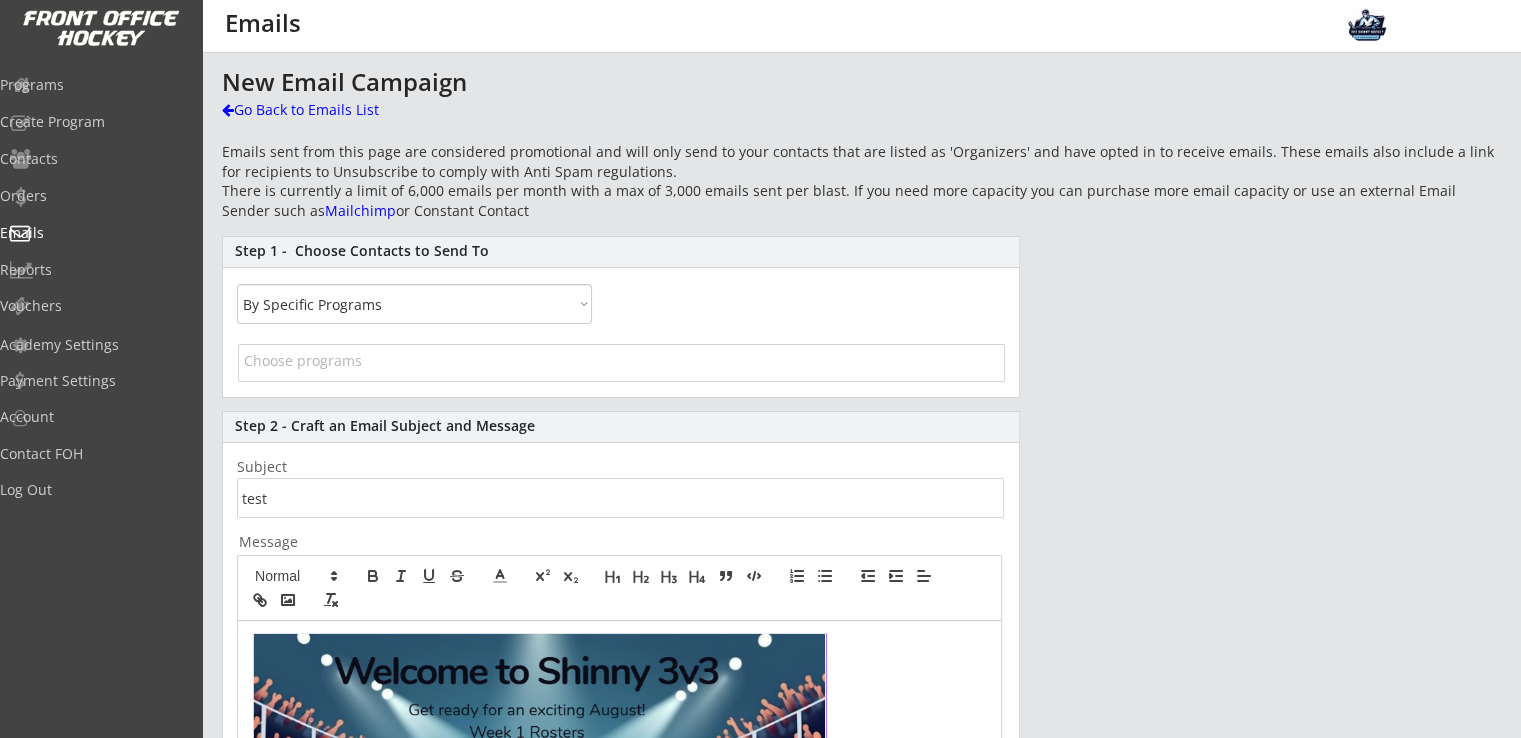 click on "All By Specific Programs Within Birth Year Range" at bounding box center [414, 304] 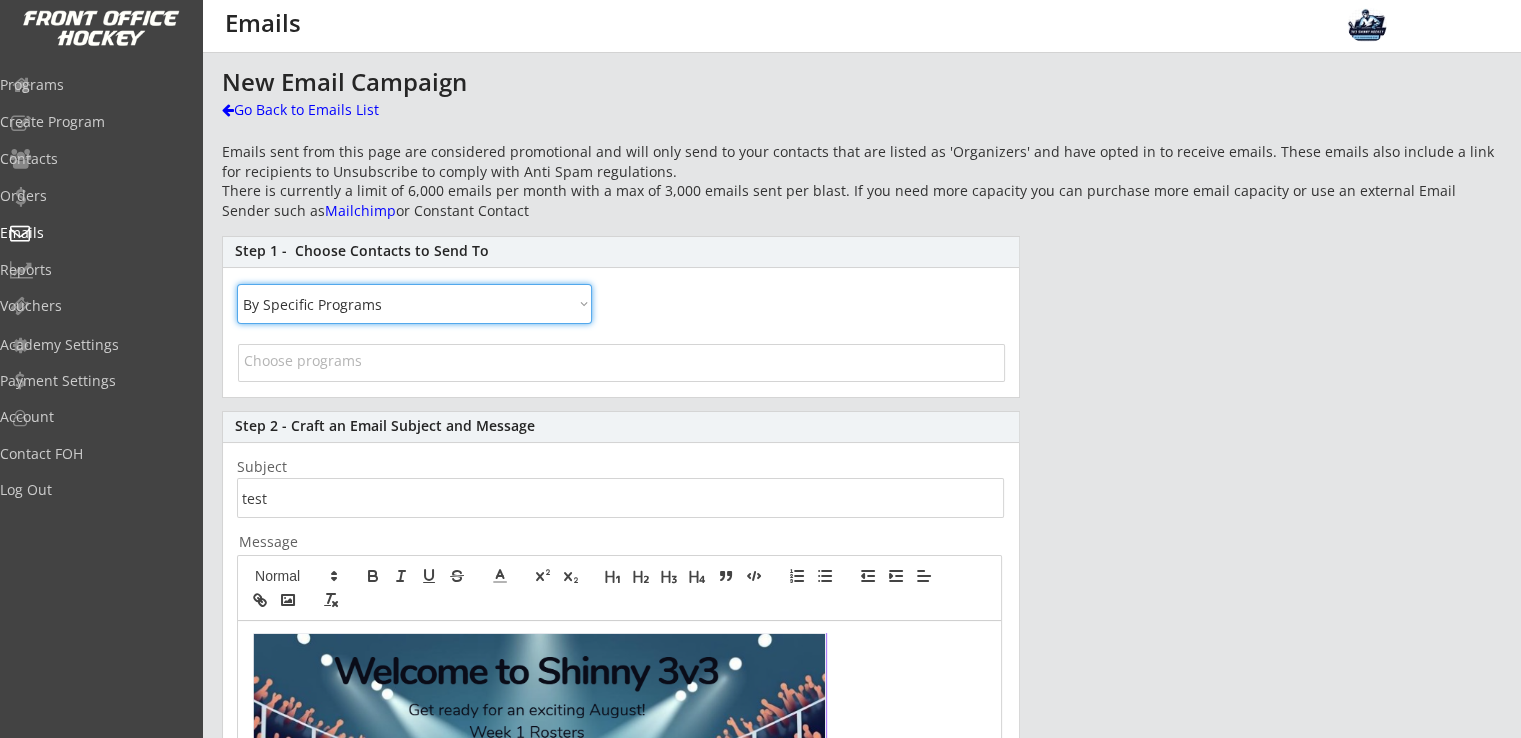 click on "All By Specific Programs Within Birth Year Range" at bounding box center [414, 304] 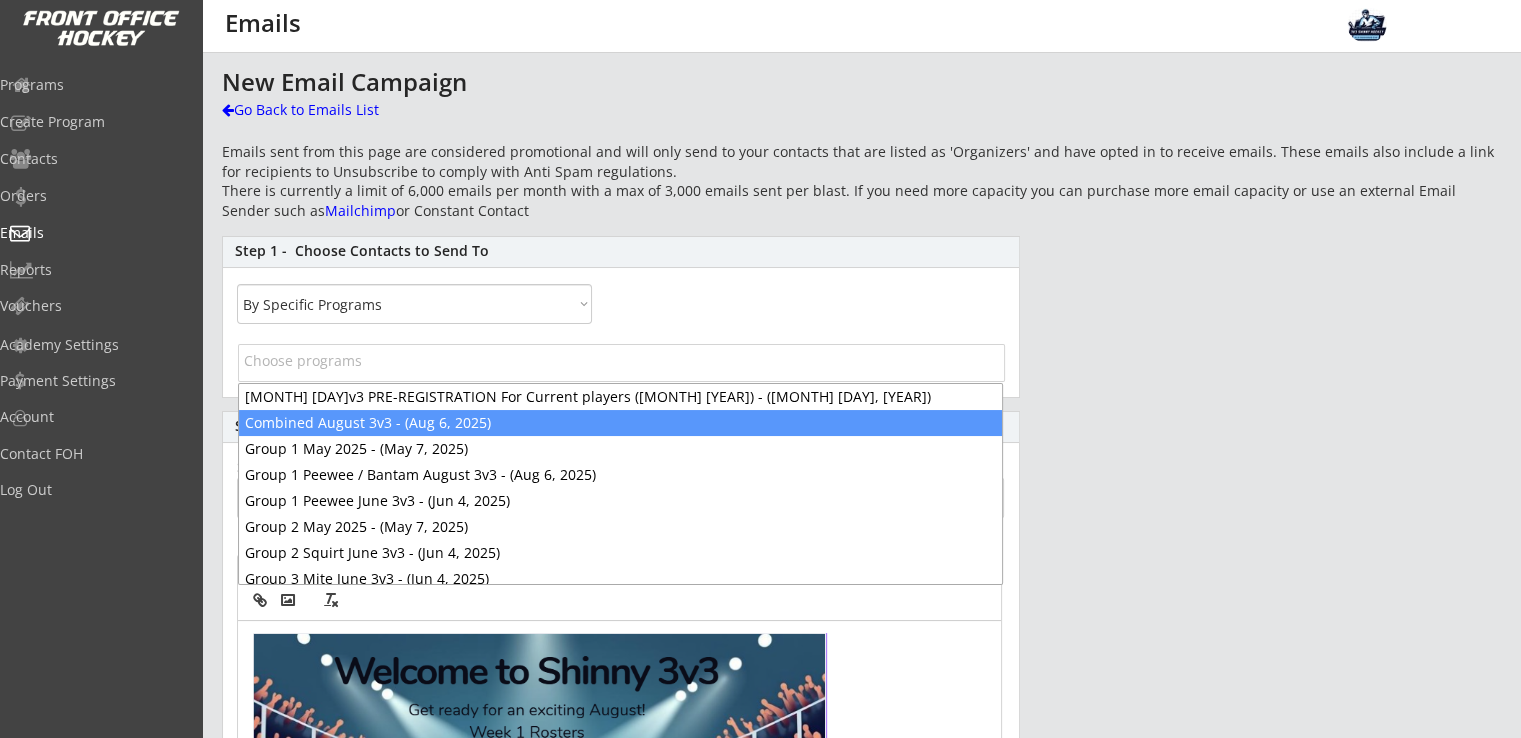 scroll, scrollTop: 16, scrollLeft: 0, axis: vertical 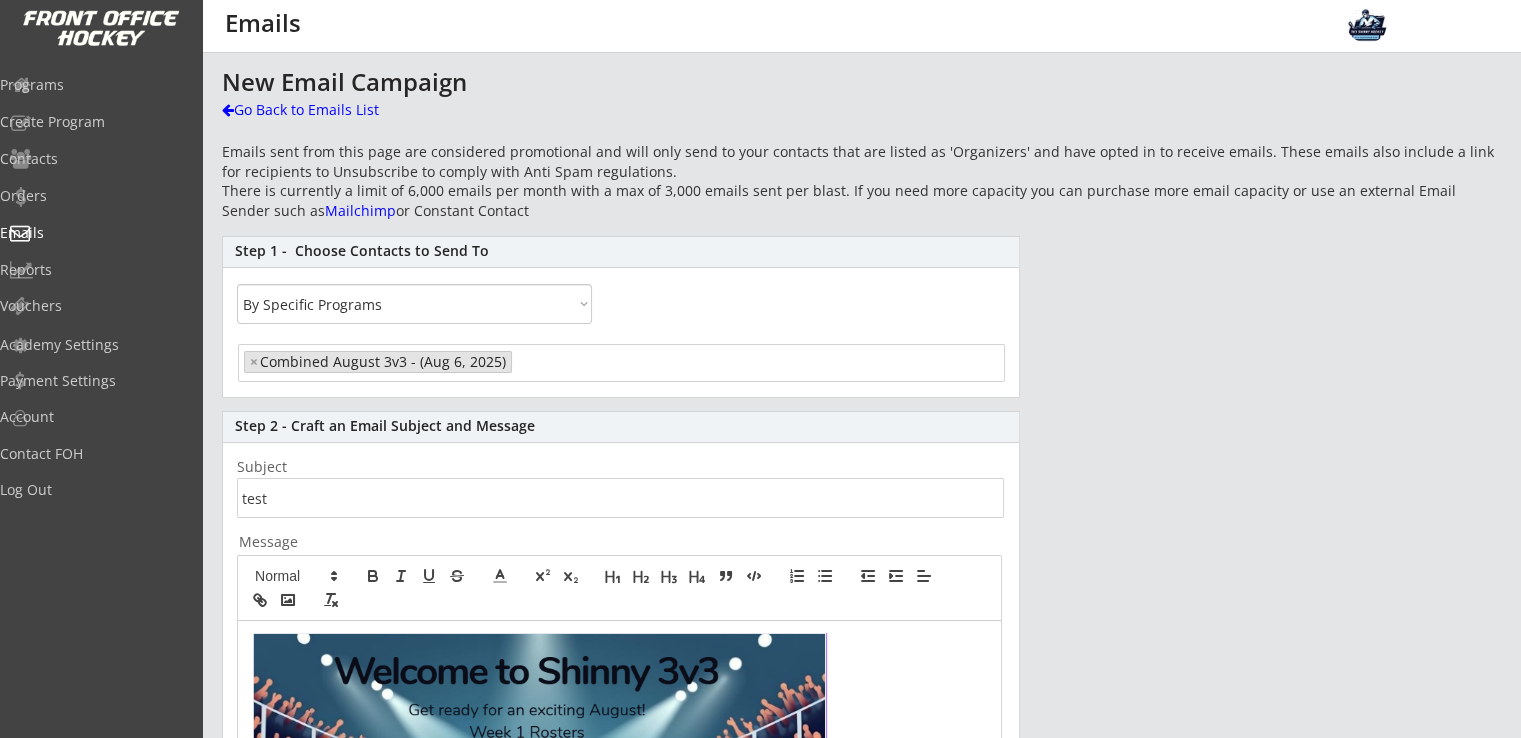 click at bounding box center [620, 498] 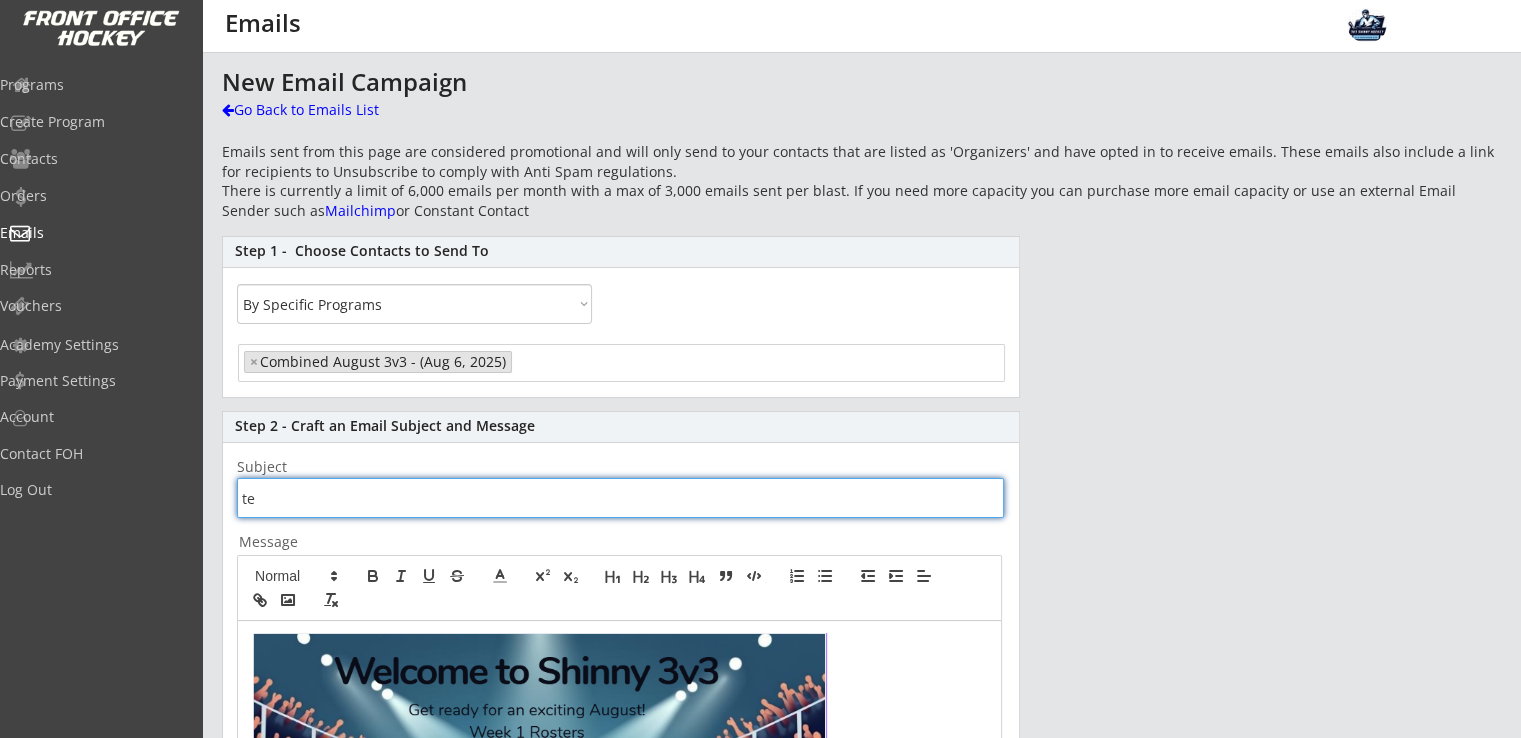 type on "t" 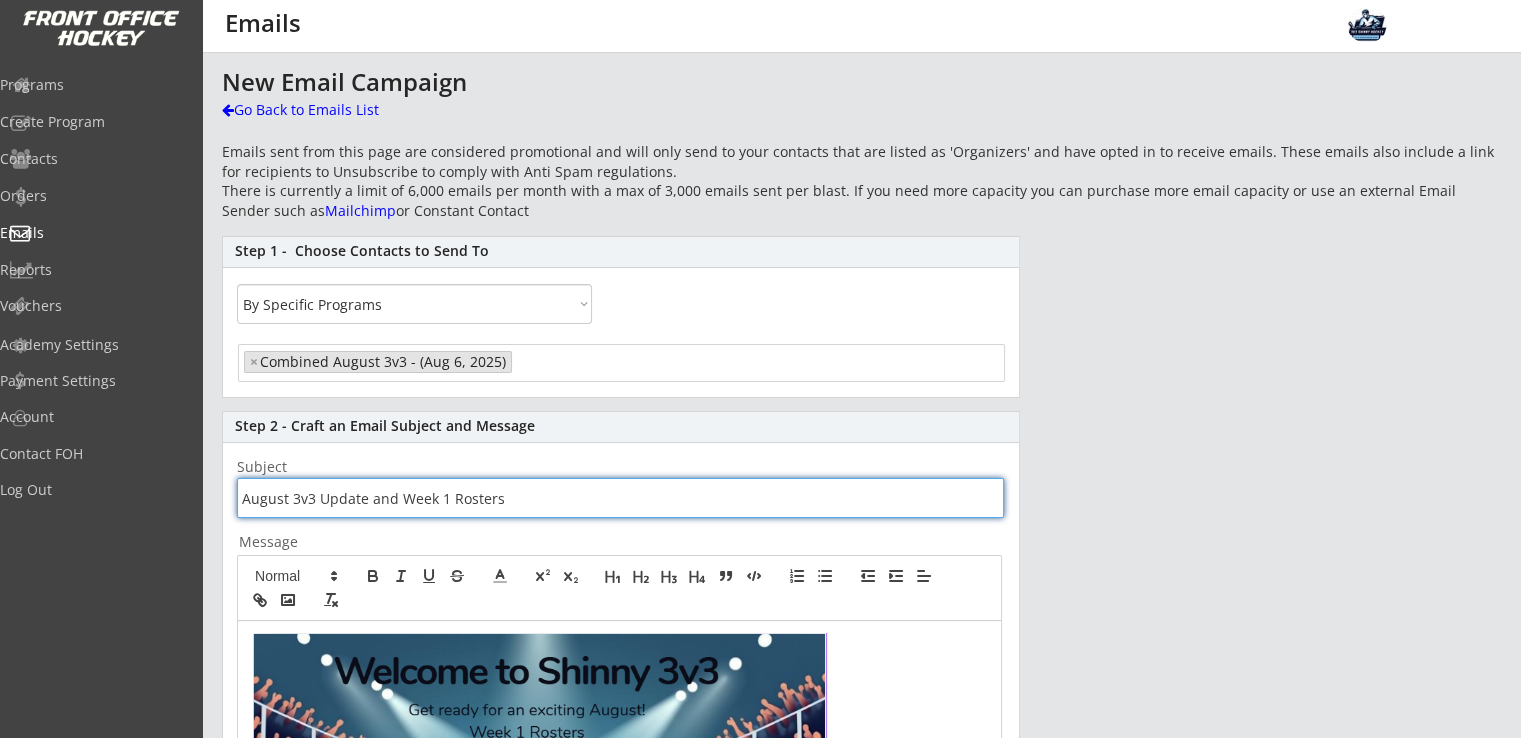 type on "August 3v3 Update and Week 1 Rosters" 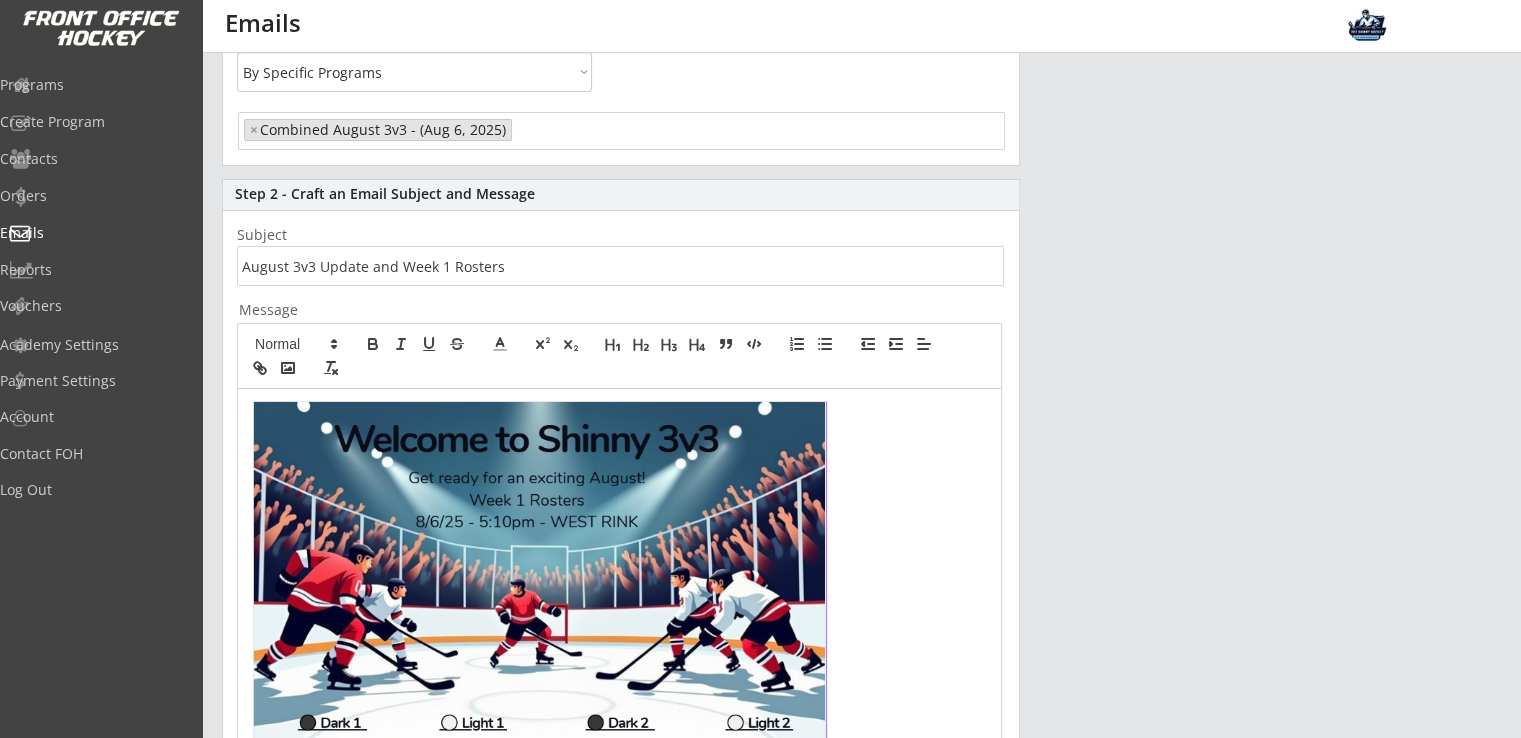 scroll, scrollTop: 266, scrollLeft: 0, axis: vertical 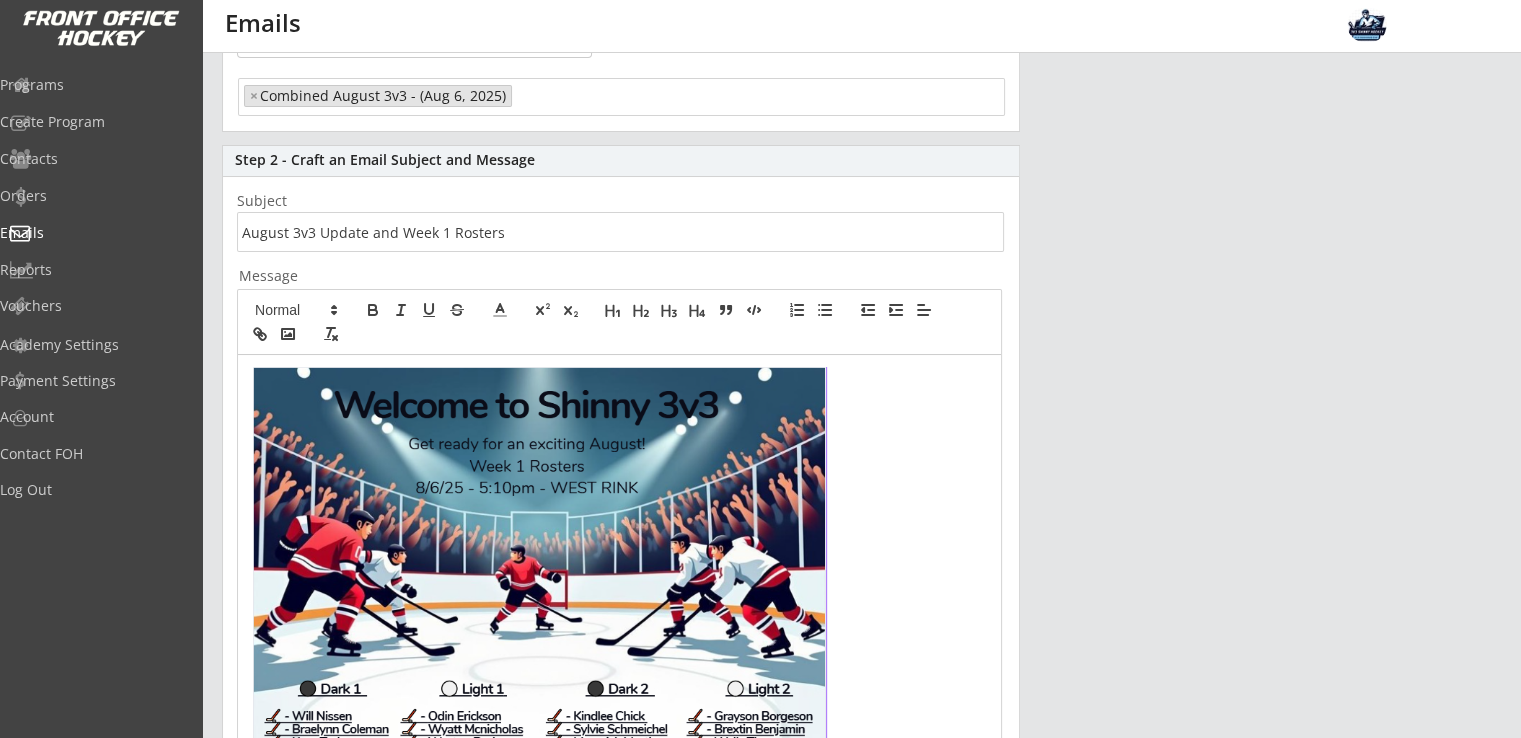 click at bounding box center [619, 611] 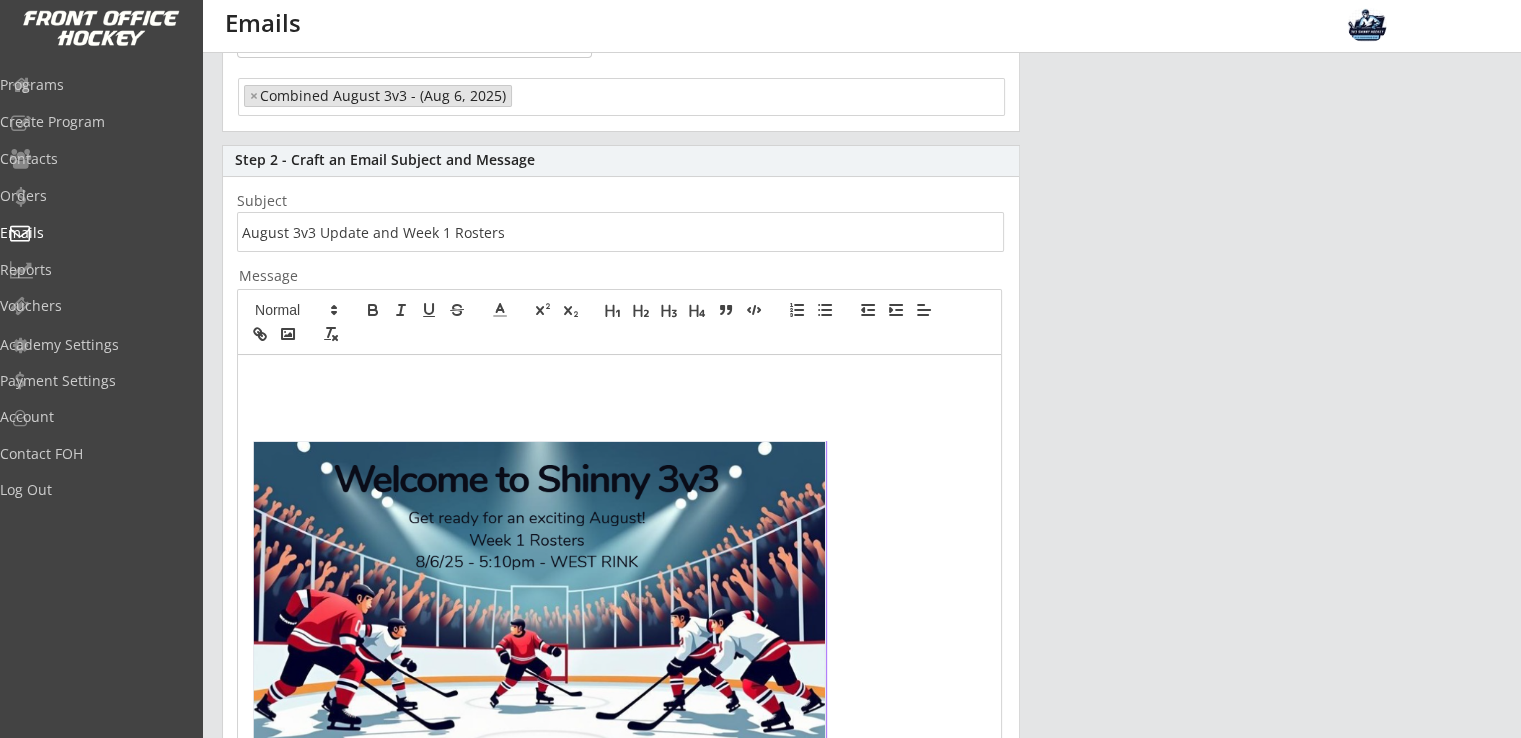 scroll, scrollTop: 0, scrollLeft: 0, axis: both 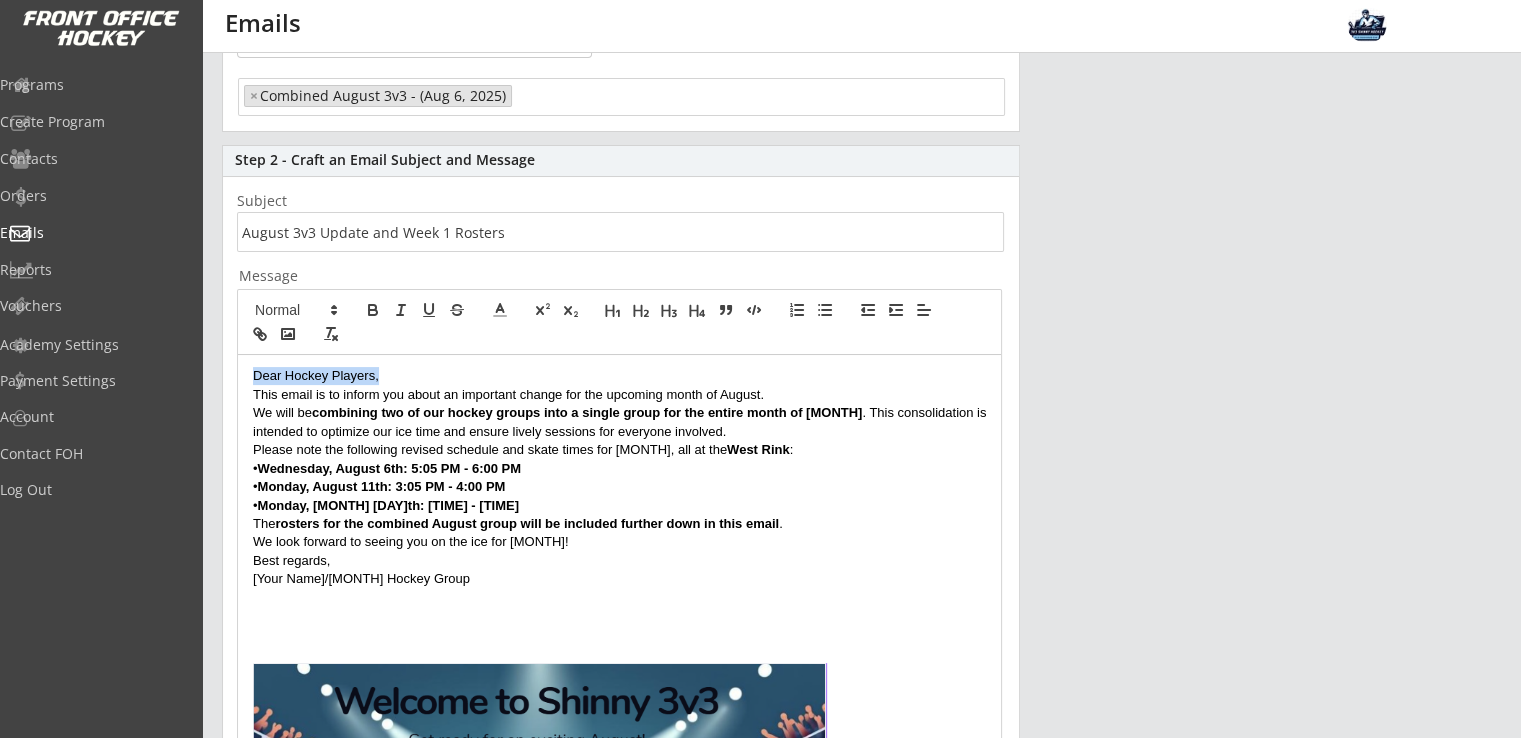 drag, startPoint x: 341, startPoint y: 373, endPoint x: 248, endPoint y: 377, distance: 93.08598 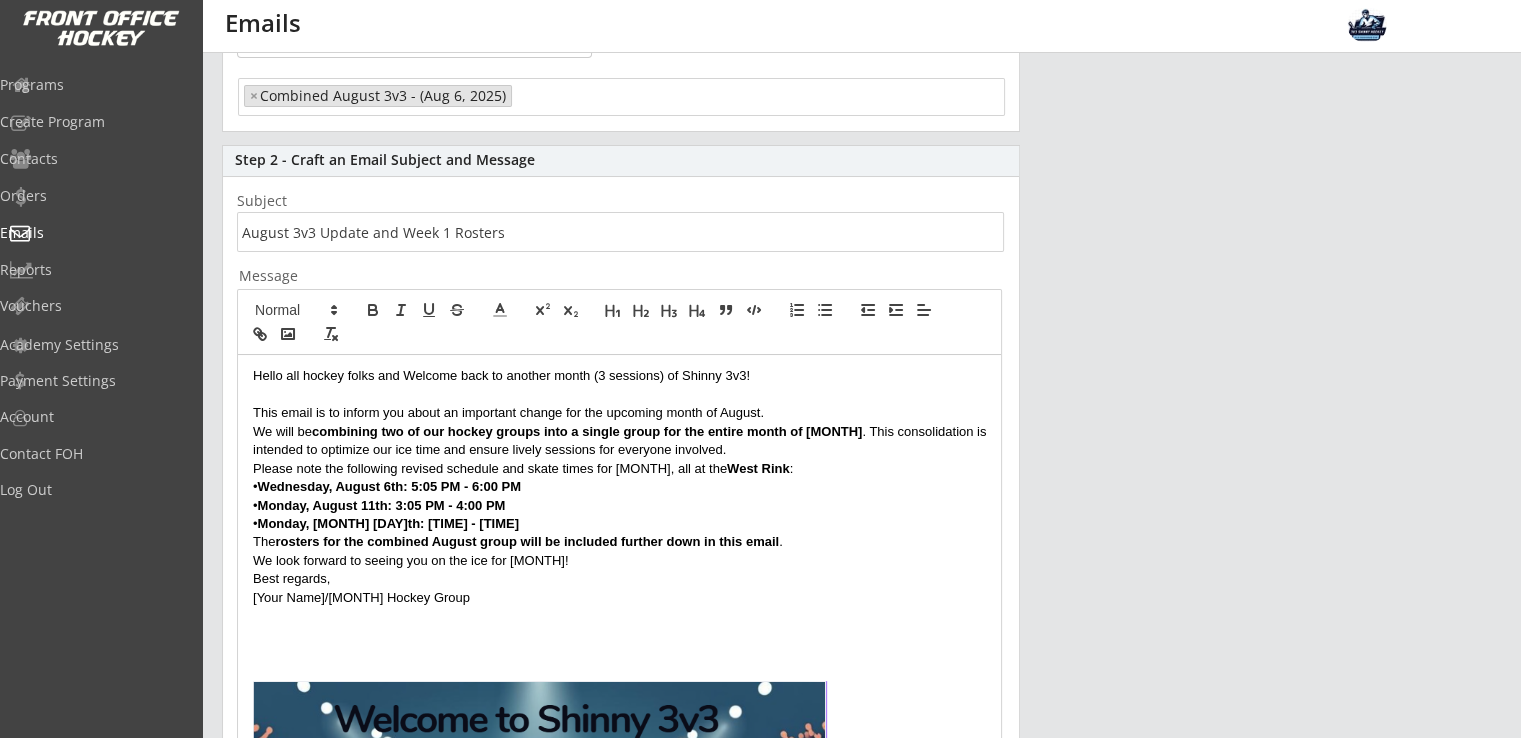 click on "This email is to inform you about an important change for the upcoming month of August." at bounding box center (619, 413) 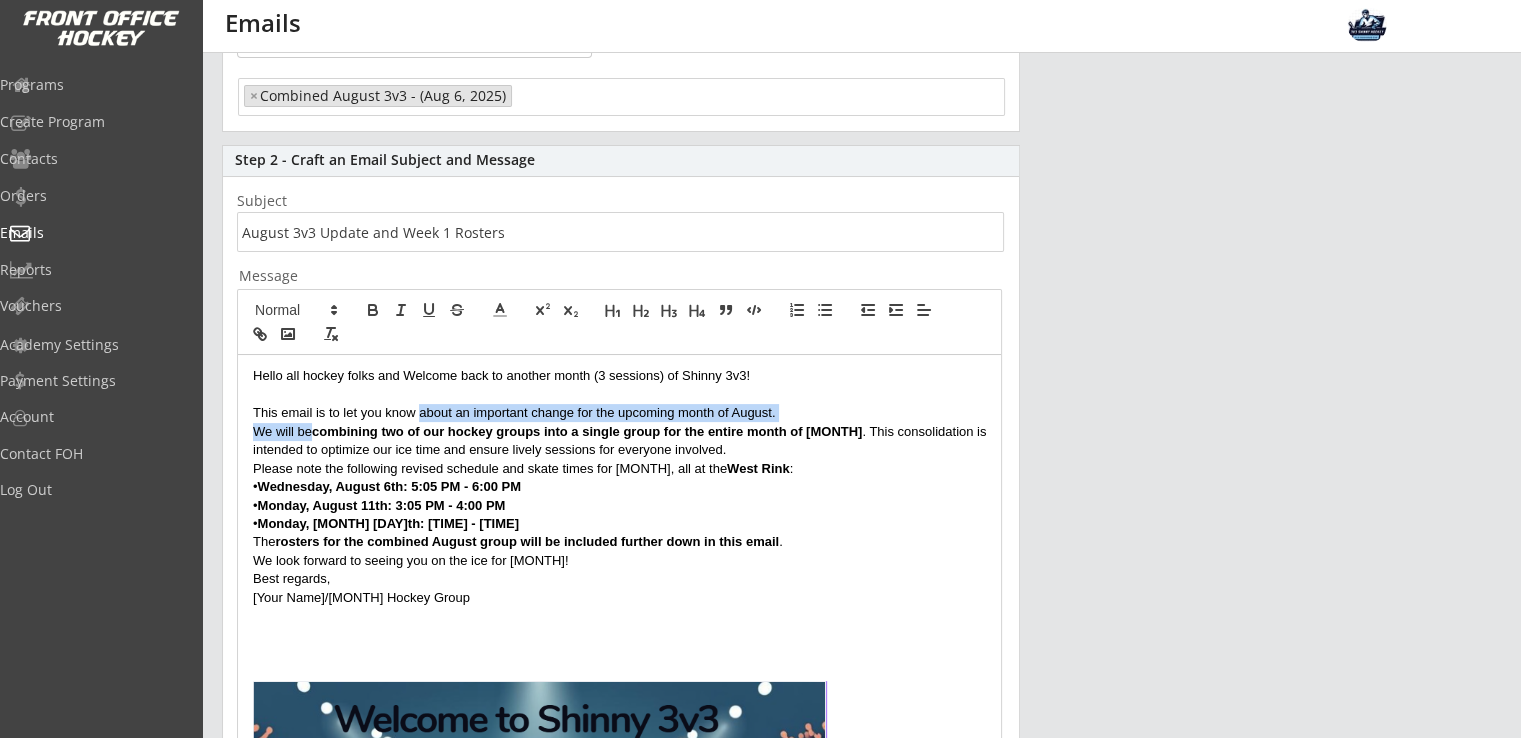 drag, startPoint x: 309, startPoint y: 433, endPoint x: 420, endPoint y: 413, distance: 112.78741 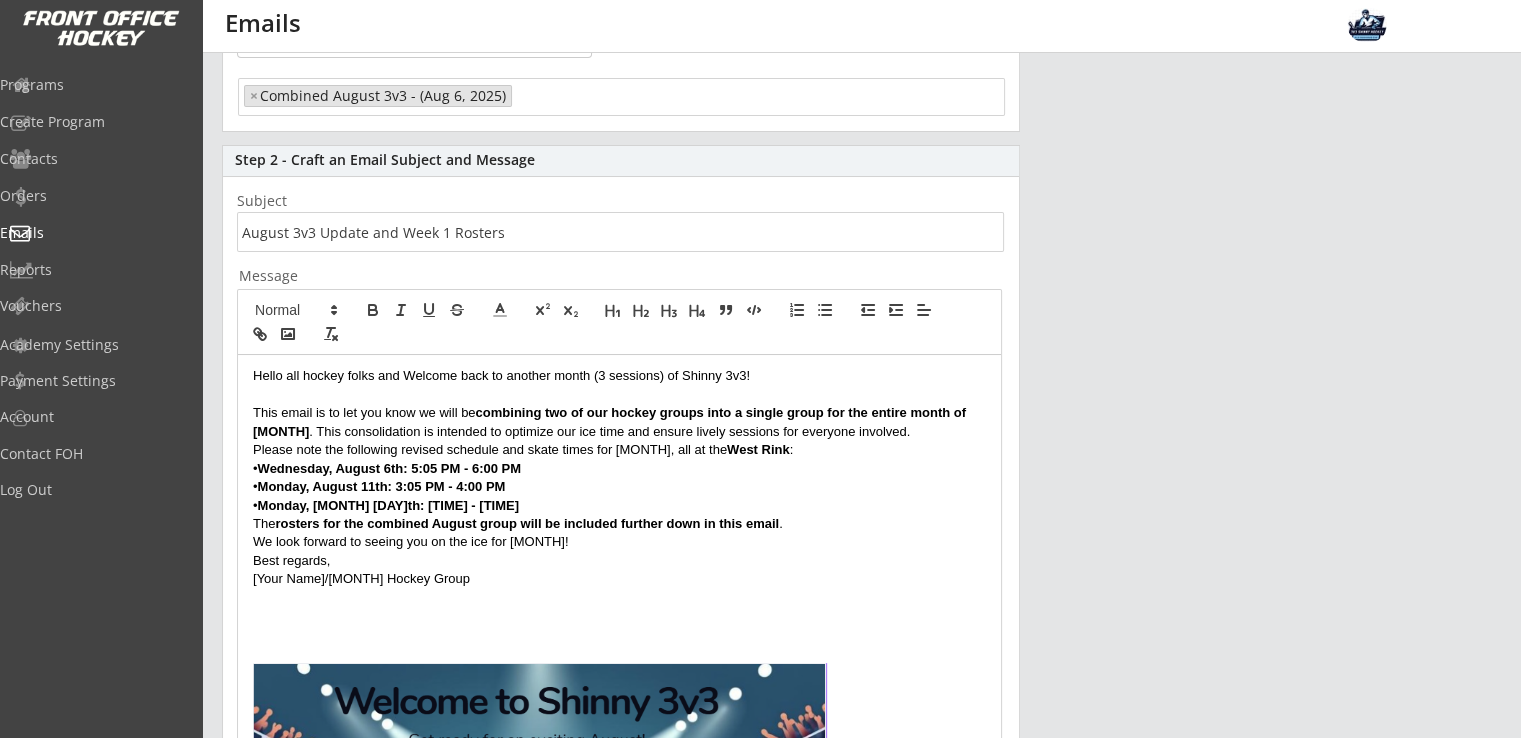 click on "combining two of our hockey groups into a single group for the entire month of [MONTH]" at bounding box center [611, 421] 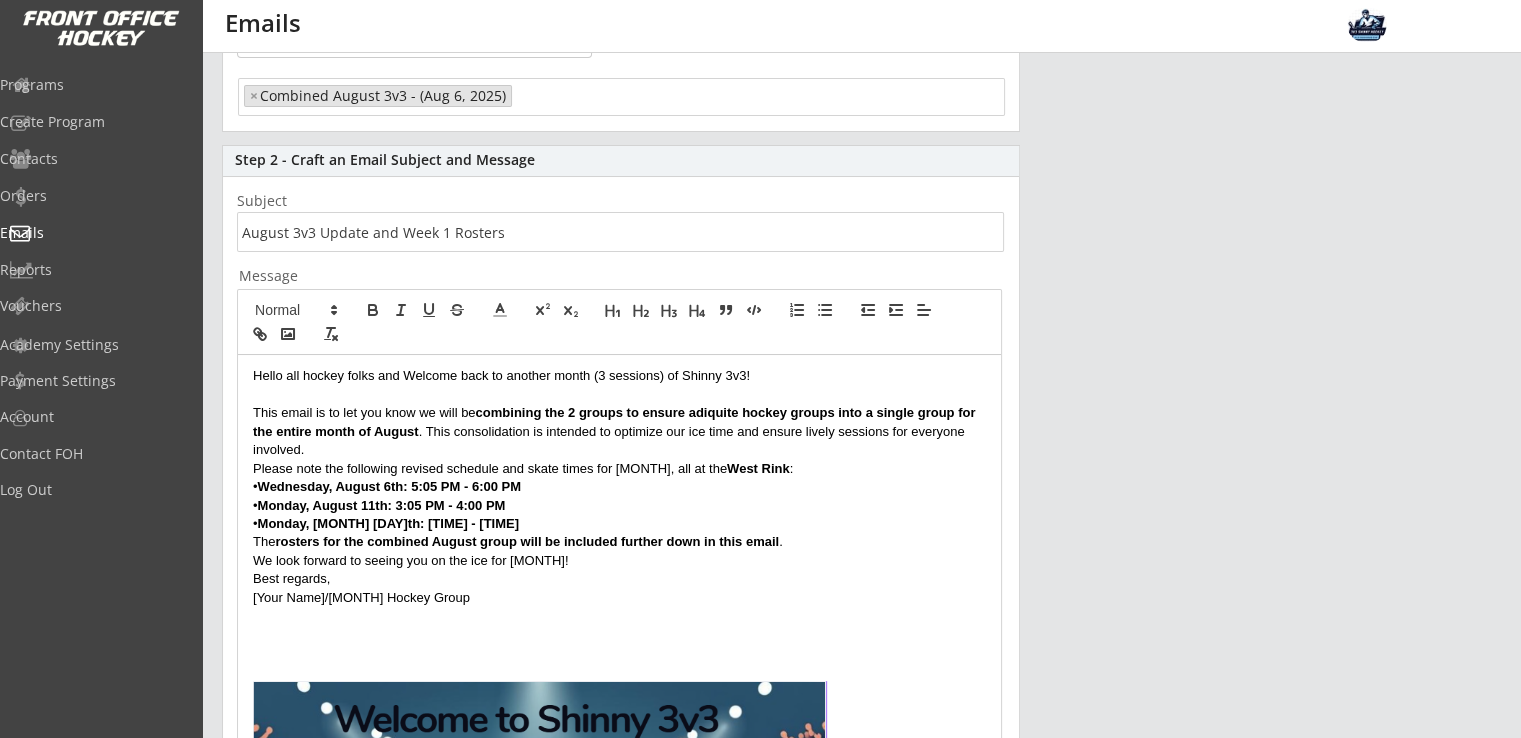 drag, startPoint x: 709, startPoint y: 401, endPoint x: 712, endPoint y: 414, distance: 13.341664 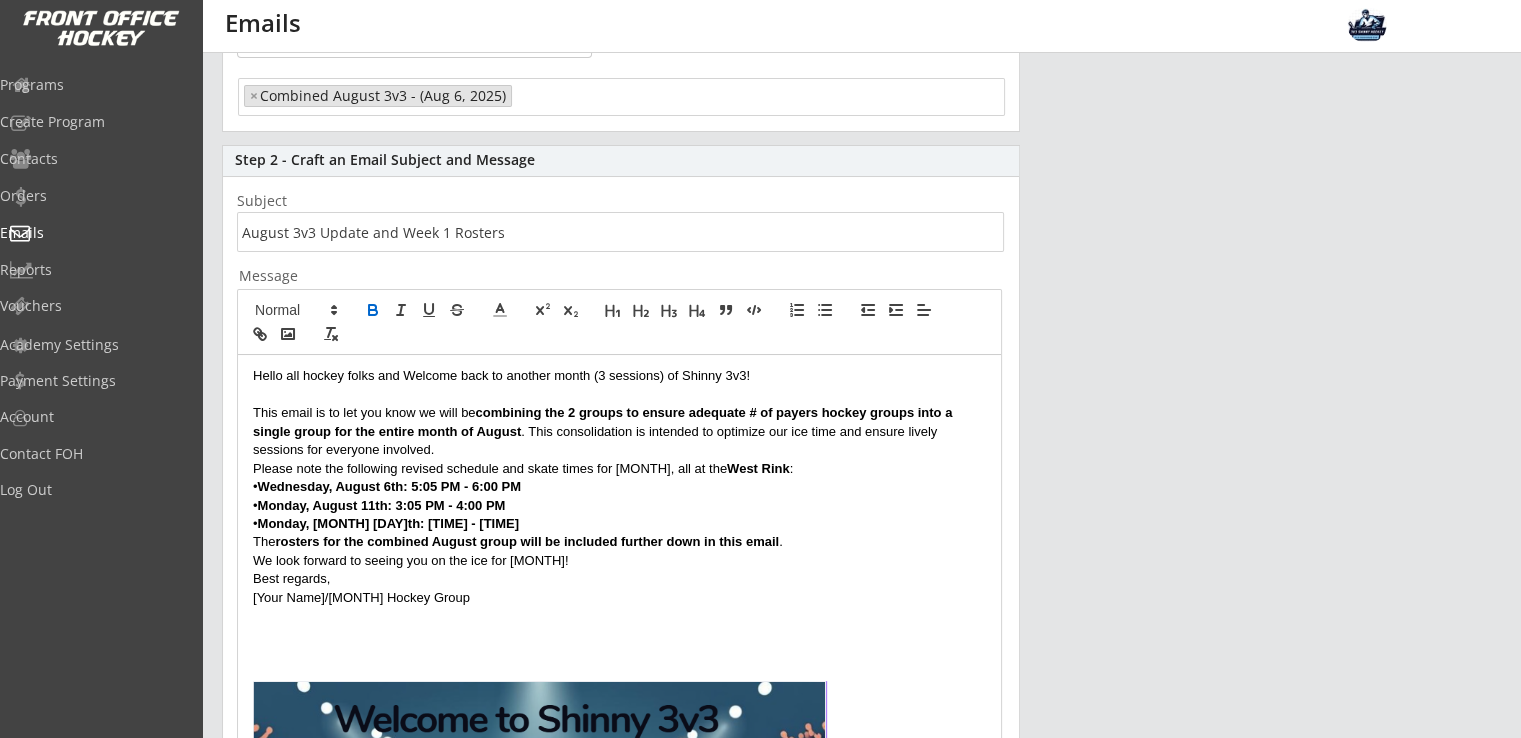 click on "This email is to let you know we will be combining the 2 groups to ensure adequate # of payers hockey groups into a single group for the entire month of August . This consolidation is intended to optimize our ice time and ensure lively sessions for everyone involved." at bounding box center (619, 431) 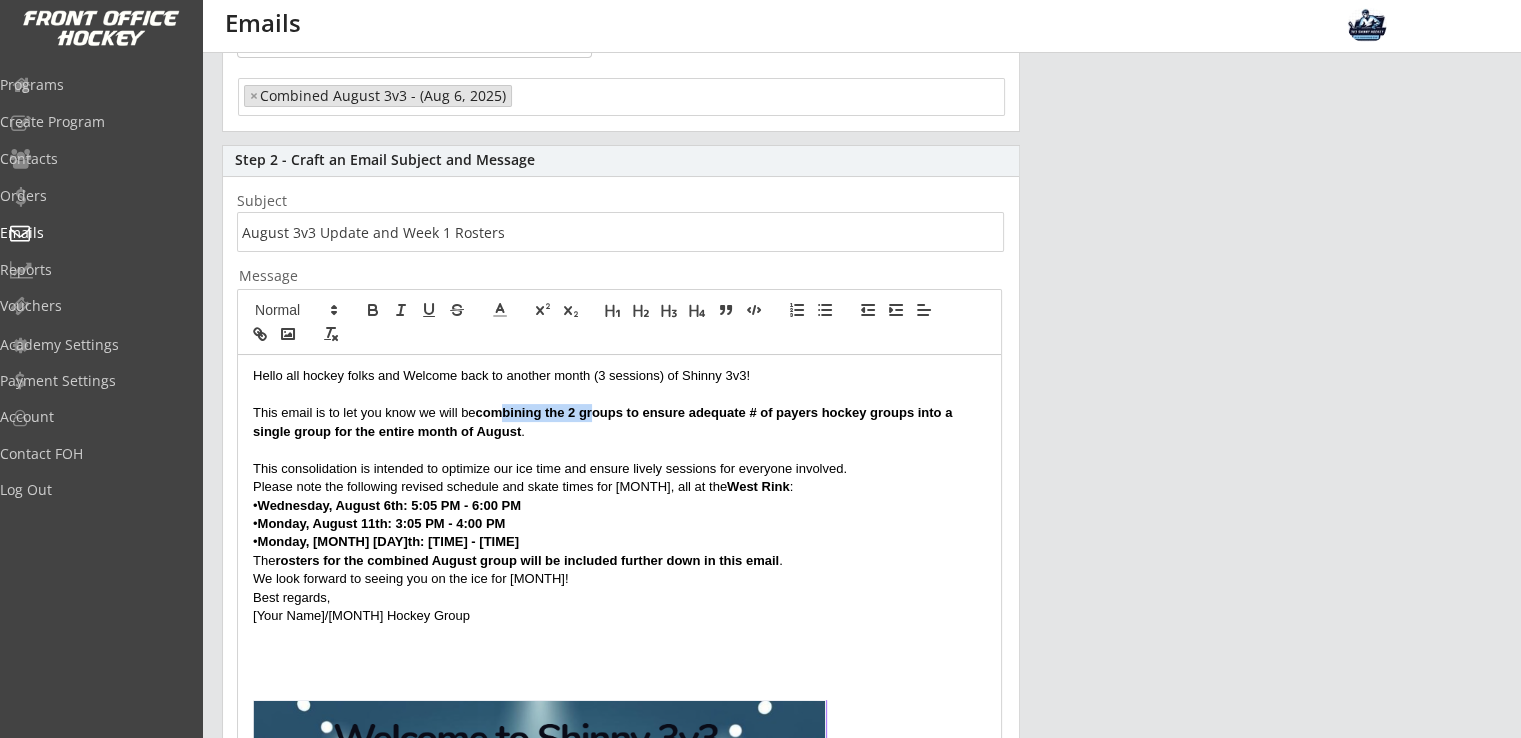 drag, startPoint x: 532, startPoint y: 433, endPoint x: 544, endPoint y: 437, distance: 12.649111 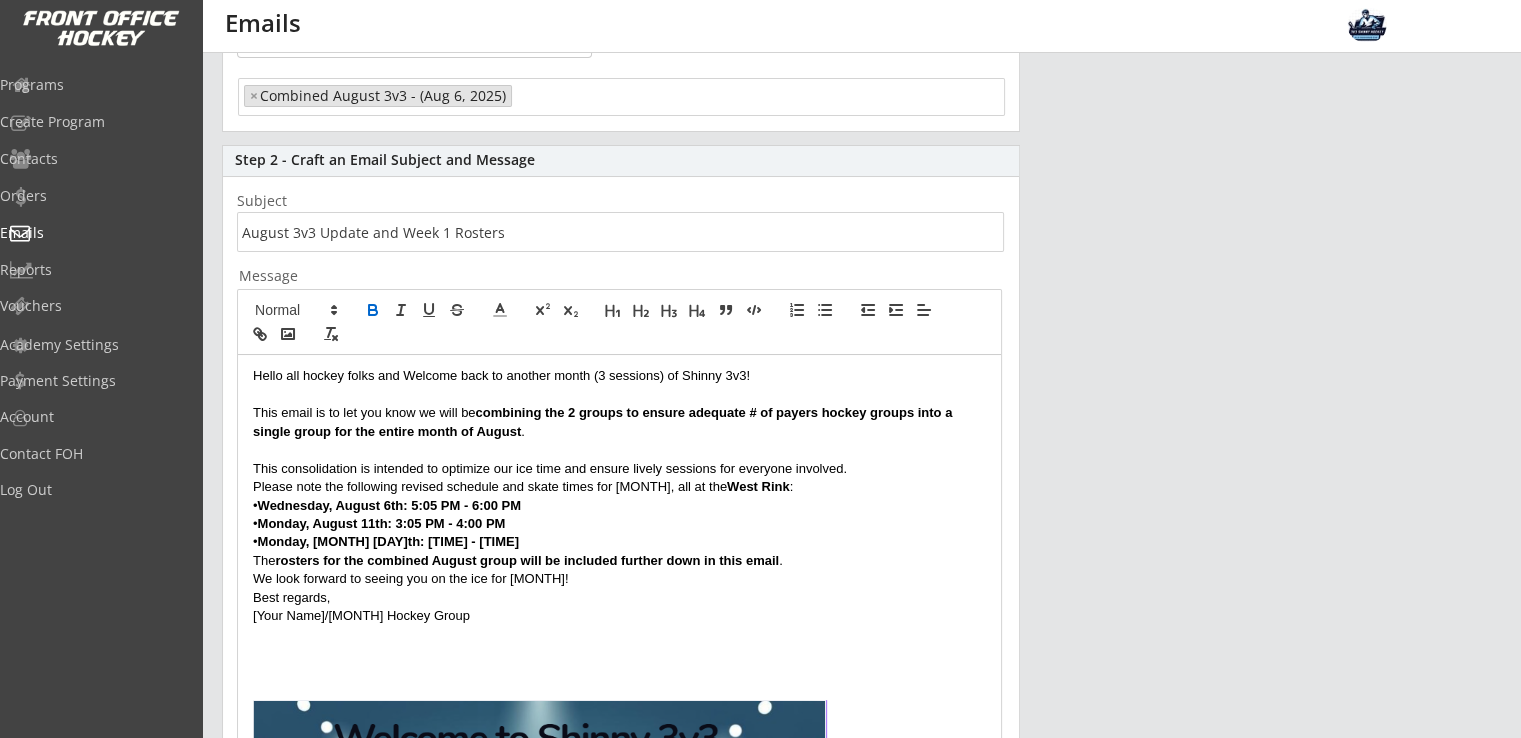 click on "This email is to let you know we will be  combining the 2 groups to ensure adequate # of payers hockey groups into a single group for the entire month of August ." at bounding box center [619, 422] 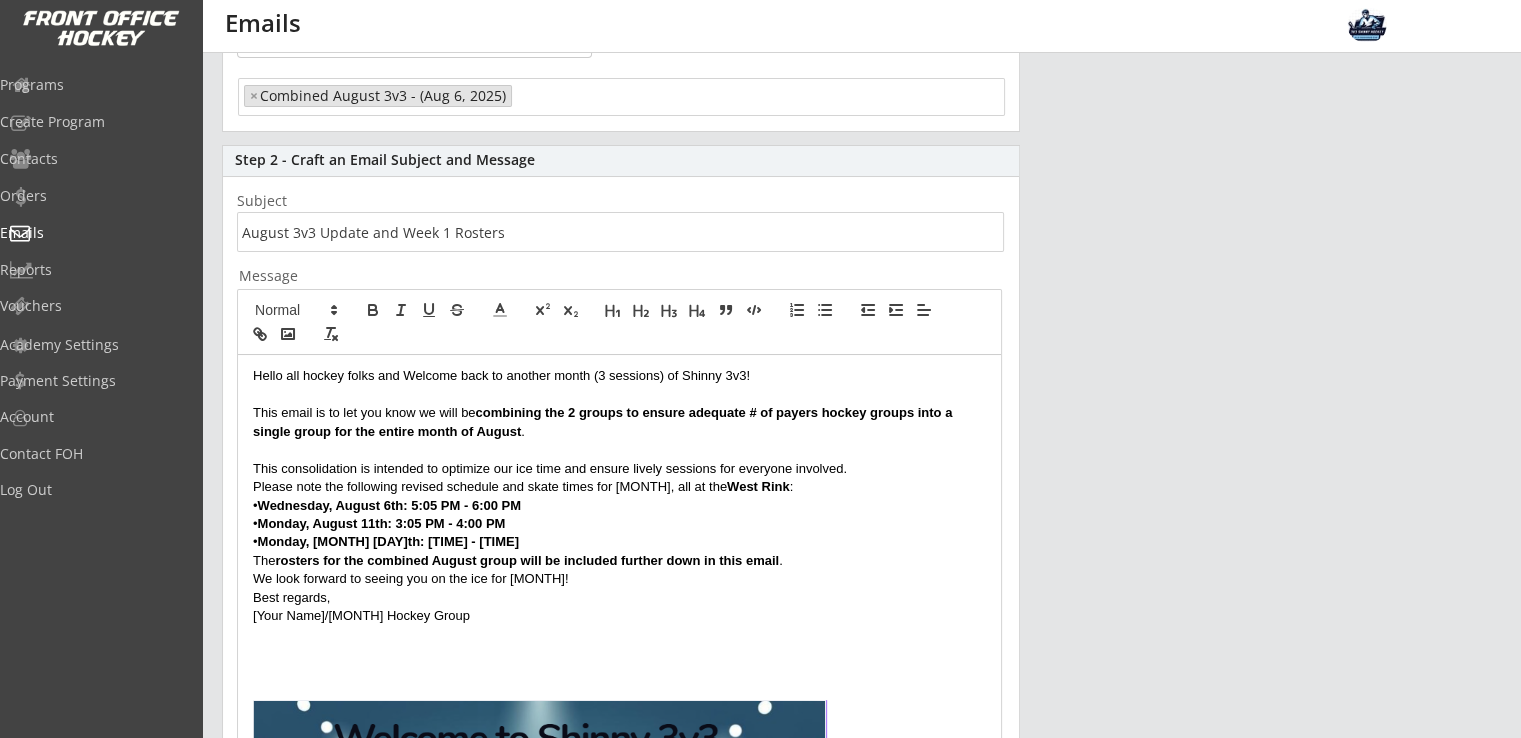 drag, startPoint x: 534, startPoint y: 437, endPoint x: 263, endPoint y: 412, distance: 272.1507 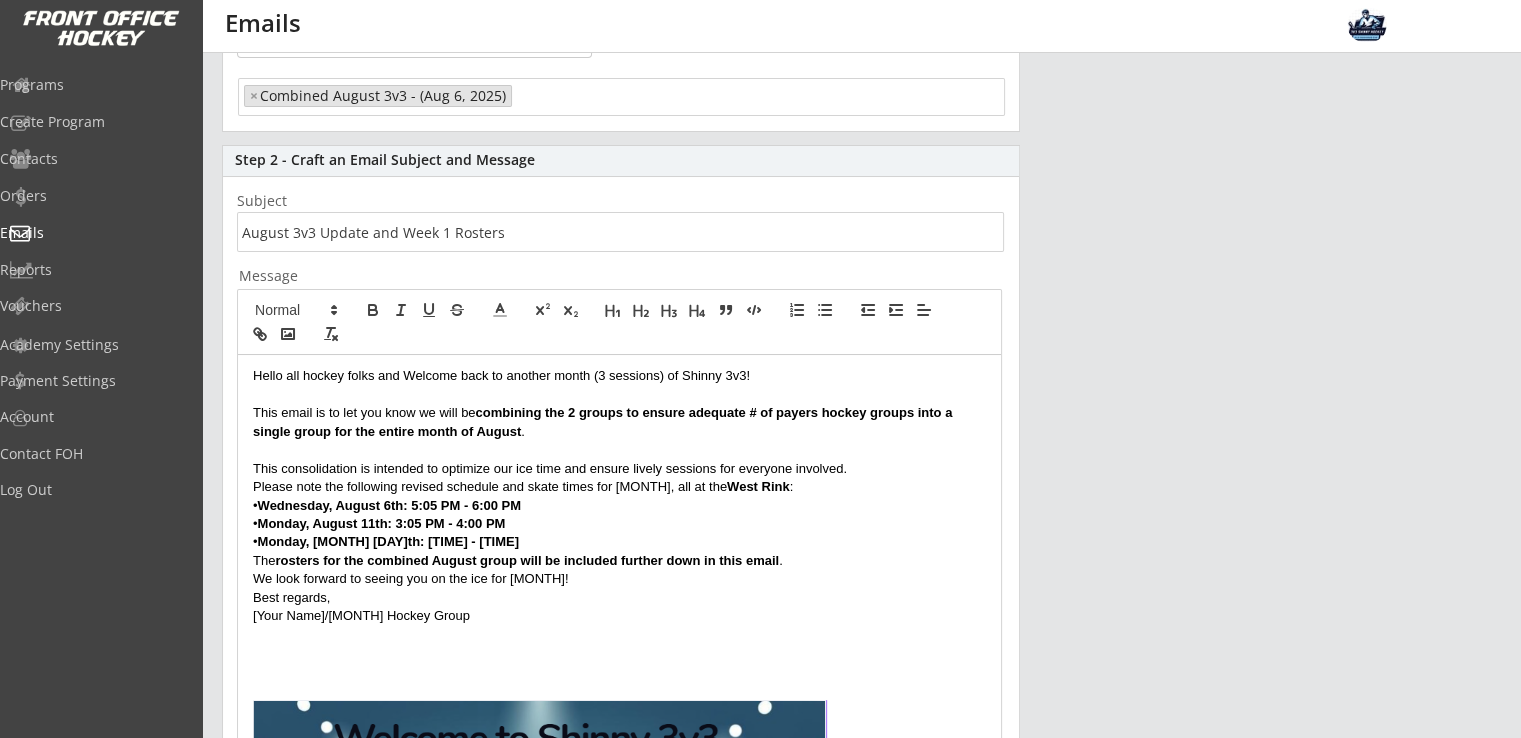 drag, startPoint x: 408, startPoint y: 381, endPoint x: 502, endPoint y: 481, distance: 137.24431 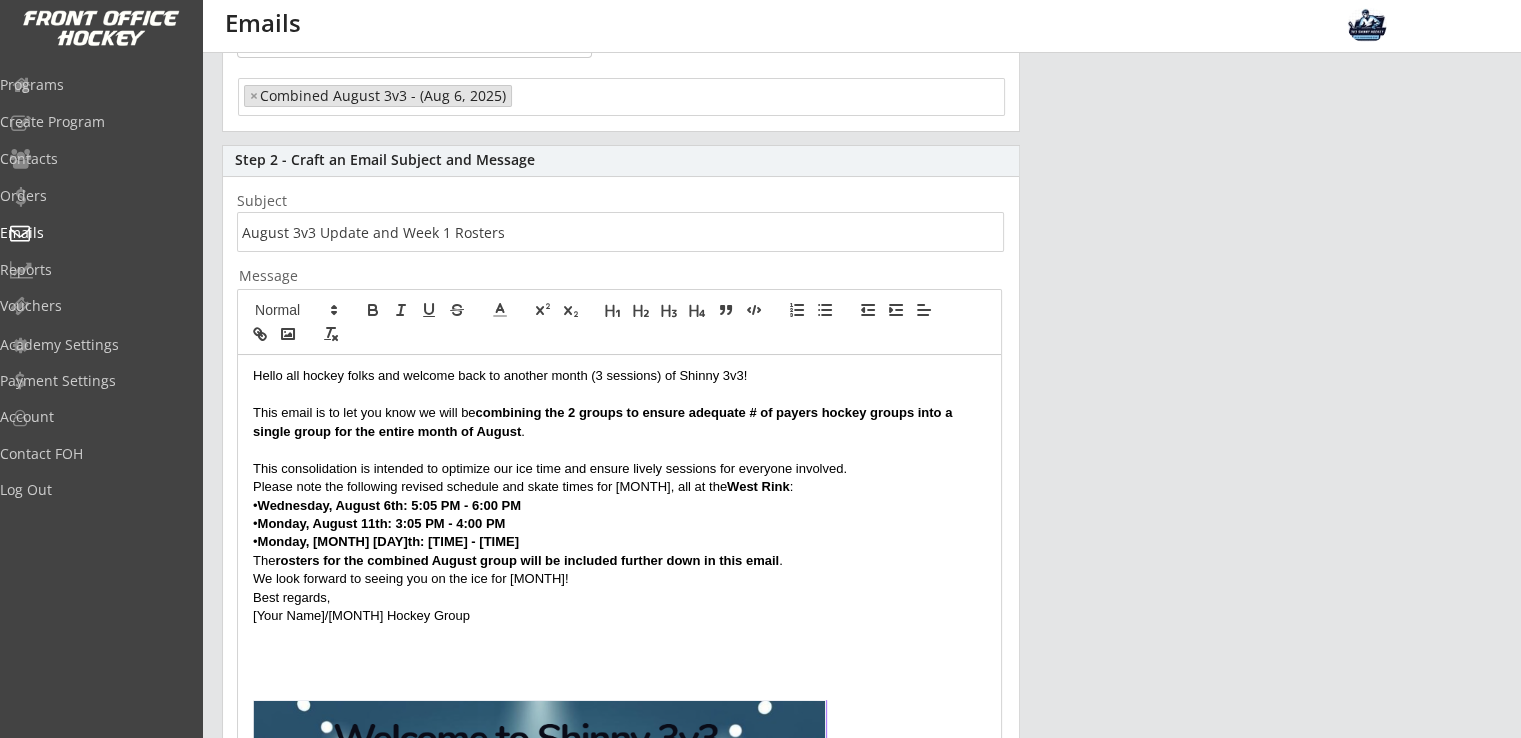 click at bounding box center (619, 395) 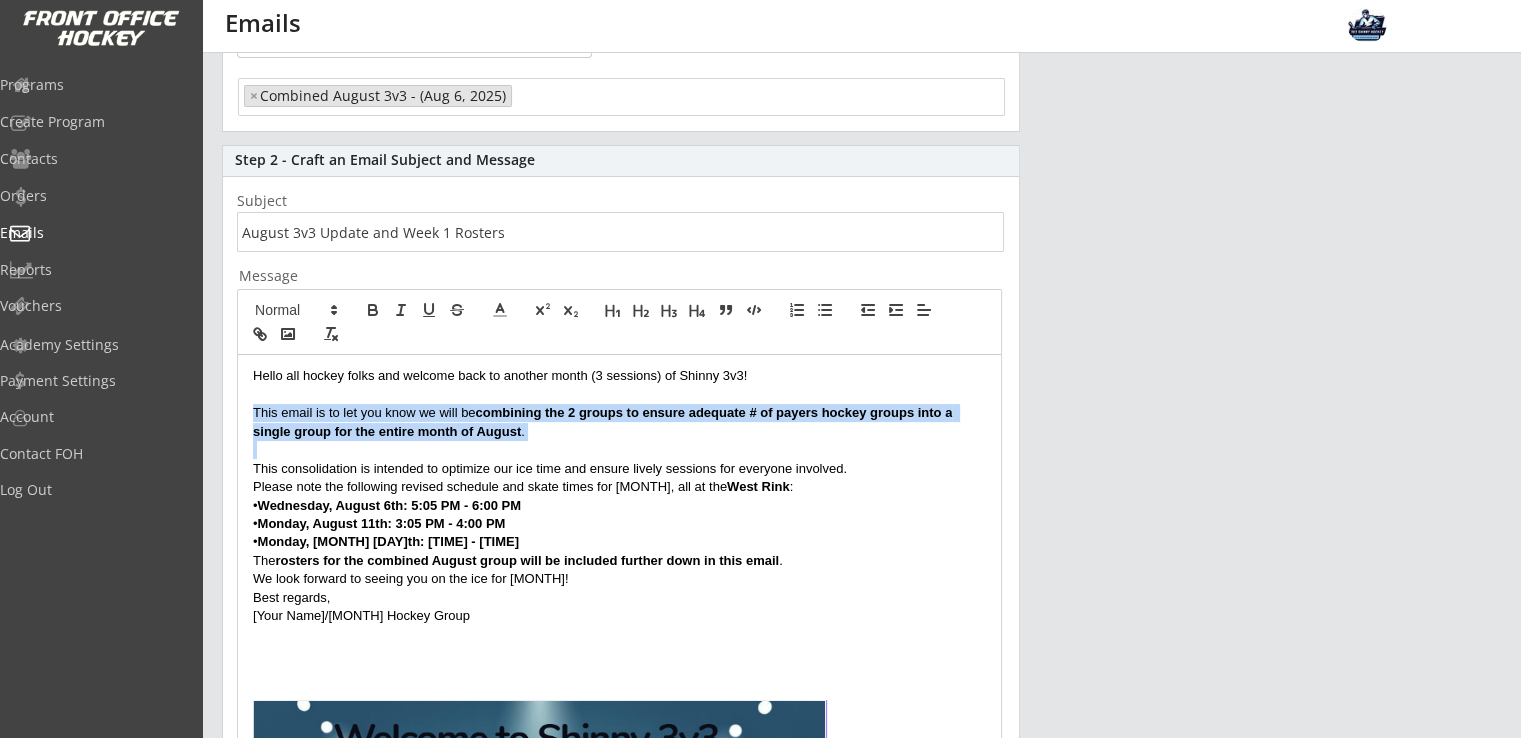 drag, startPoint x: 582, startPoint y: 446, endPoint x: 245, endPoint y: 415, distance: 338.42282 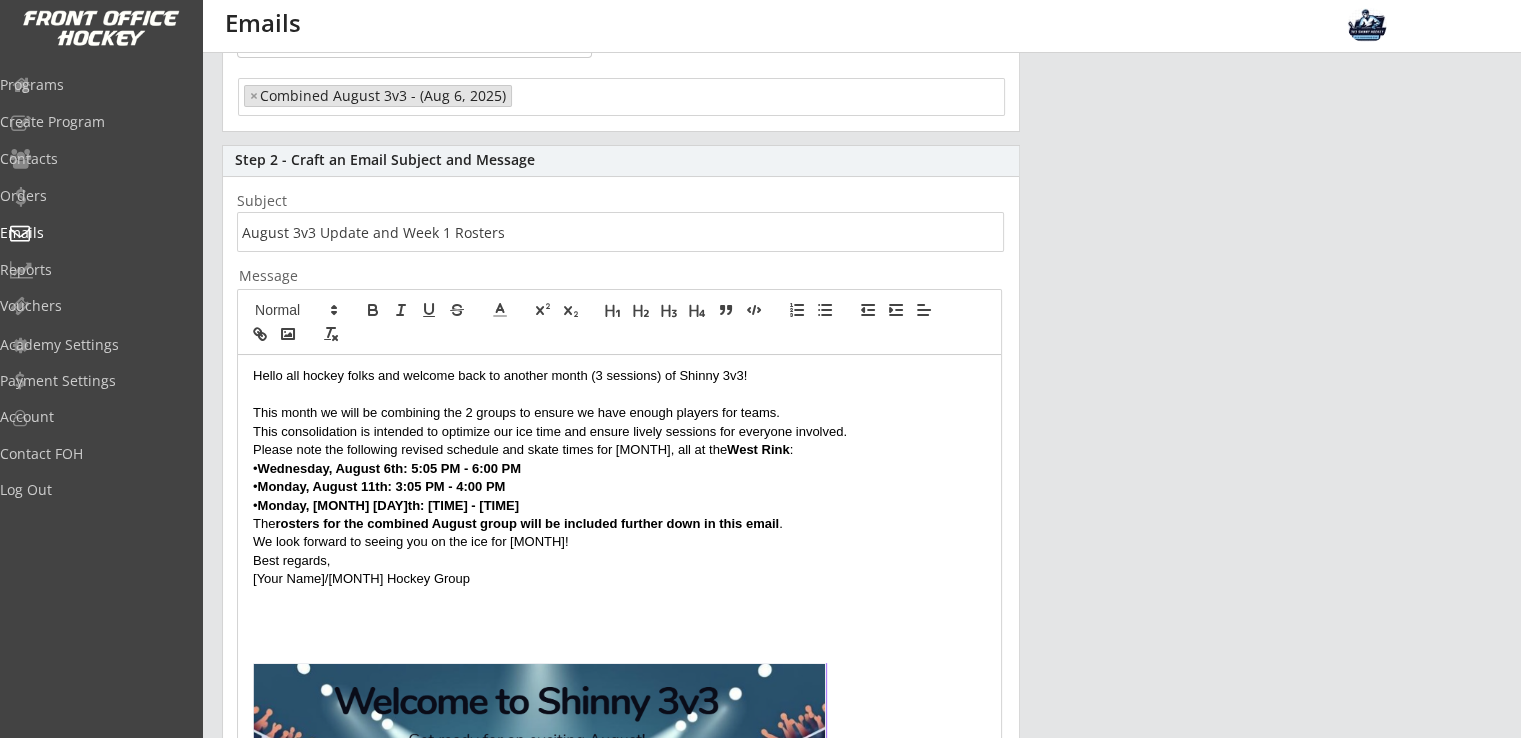 click on "This consolidation is intended to optimize our ice time and ensure lively sessions for everyone involved." at bounding box center (619, 432) 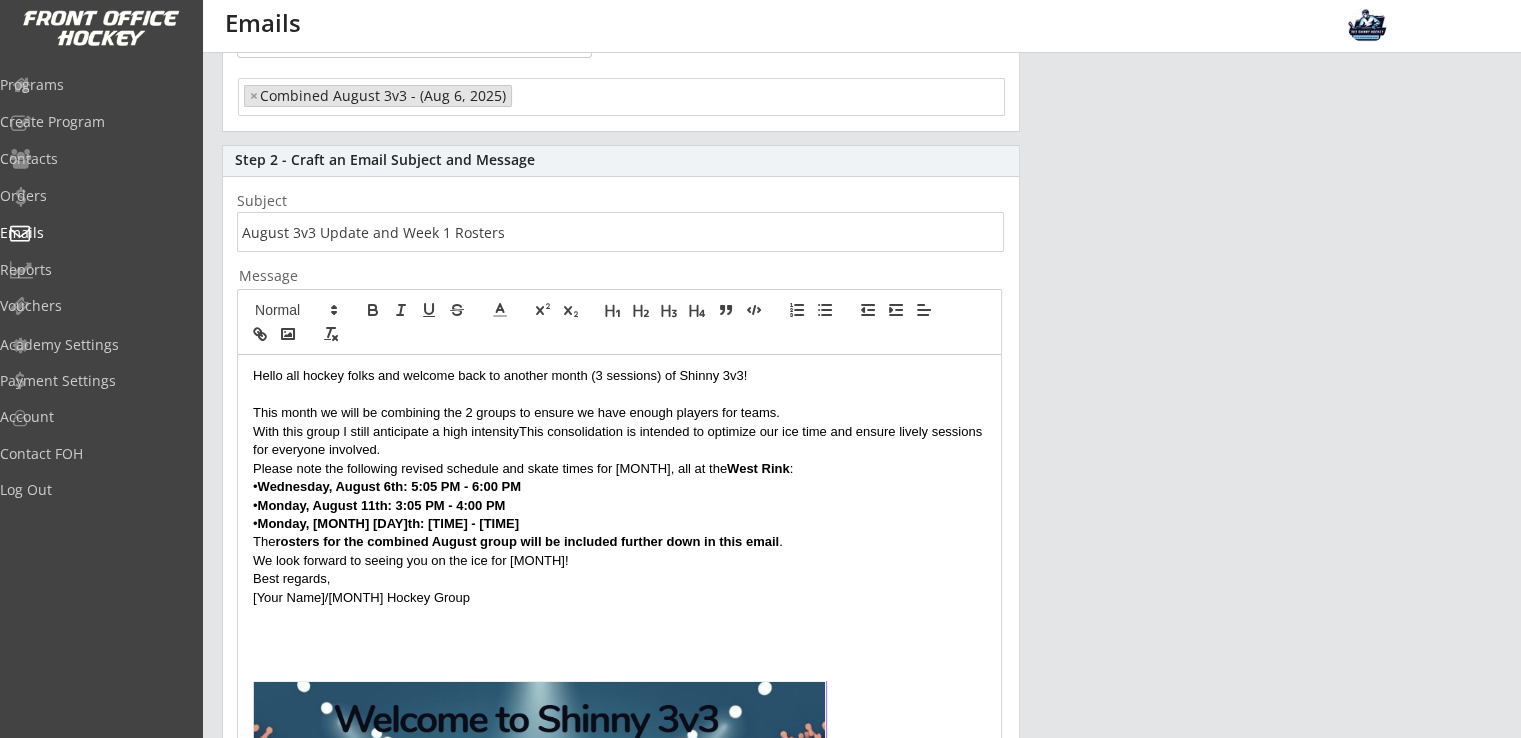 click on "With this group I still anticipate a high intensityThis consolidation is intended to optimize our ice time and ensure lively sessions for everyone involved." at bounding box center [619, 441] 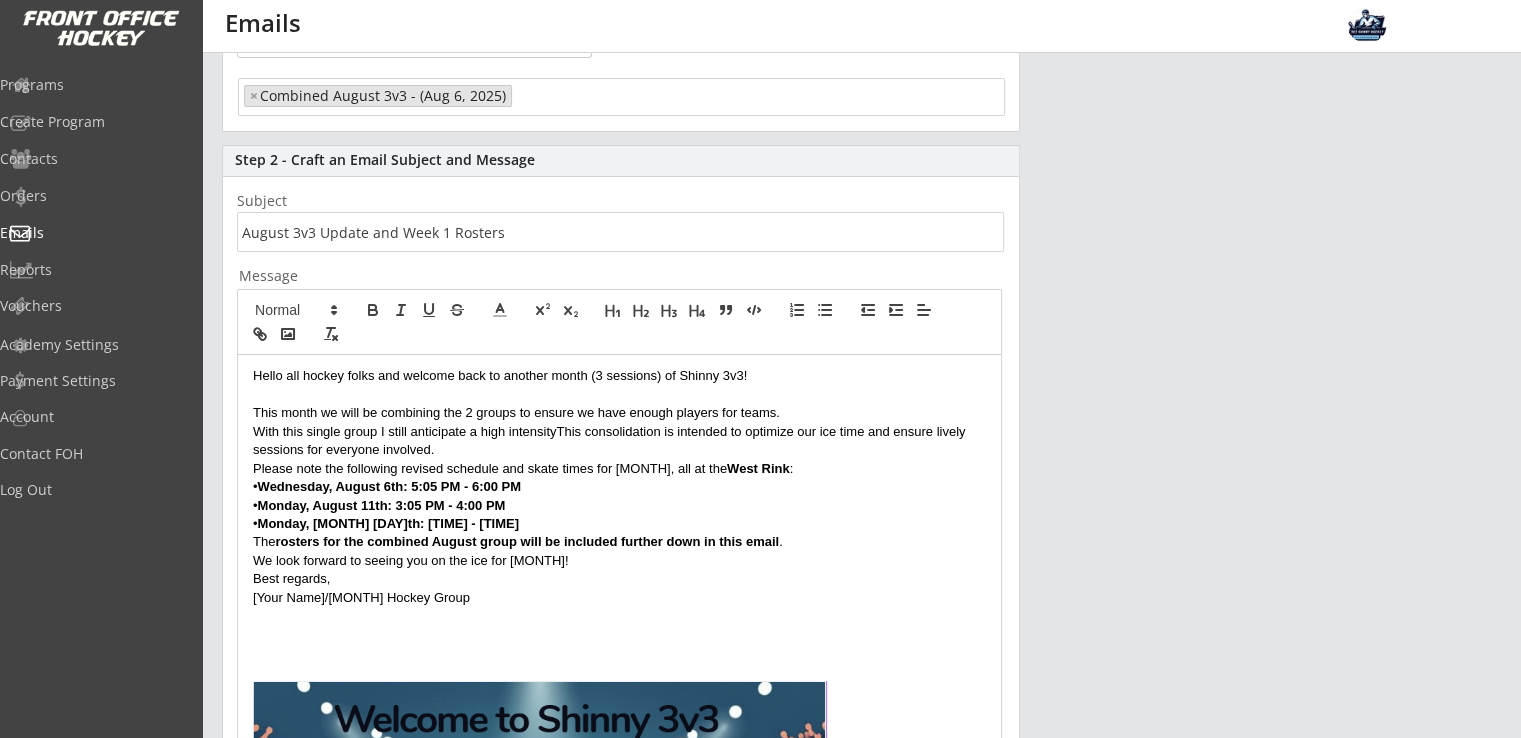 click on "With this single group I still anticipate a high intensityThis consolidation is intended to optimize our ice time and ensure lively sessions for everyone involved." at bounding box center [619, 441] 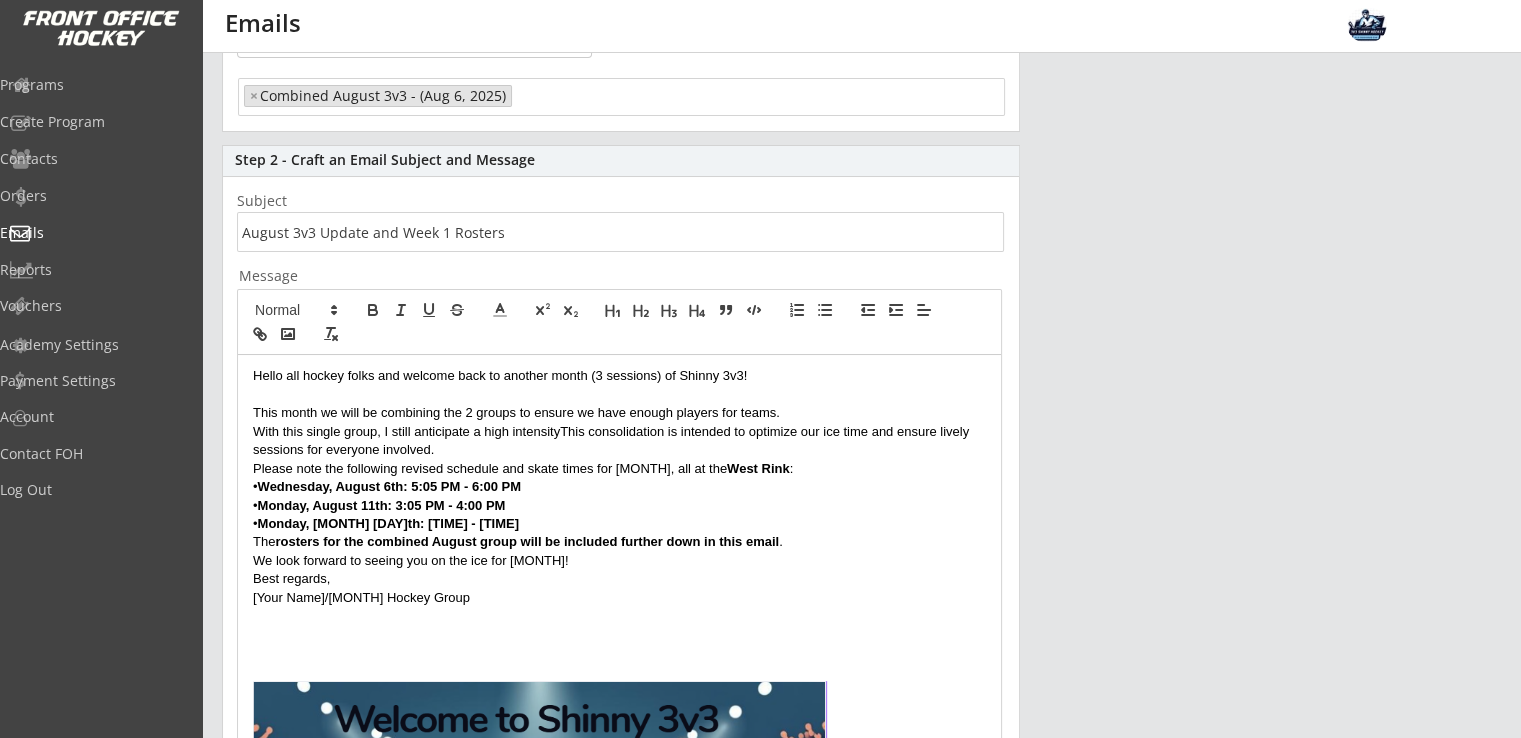 click on "With this single group, I still anticipate a high intensityThis consolidation is intended to optimize our ice time and ensure lively sessions for everyone involved." at bounding box center [619, 441] 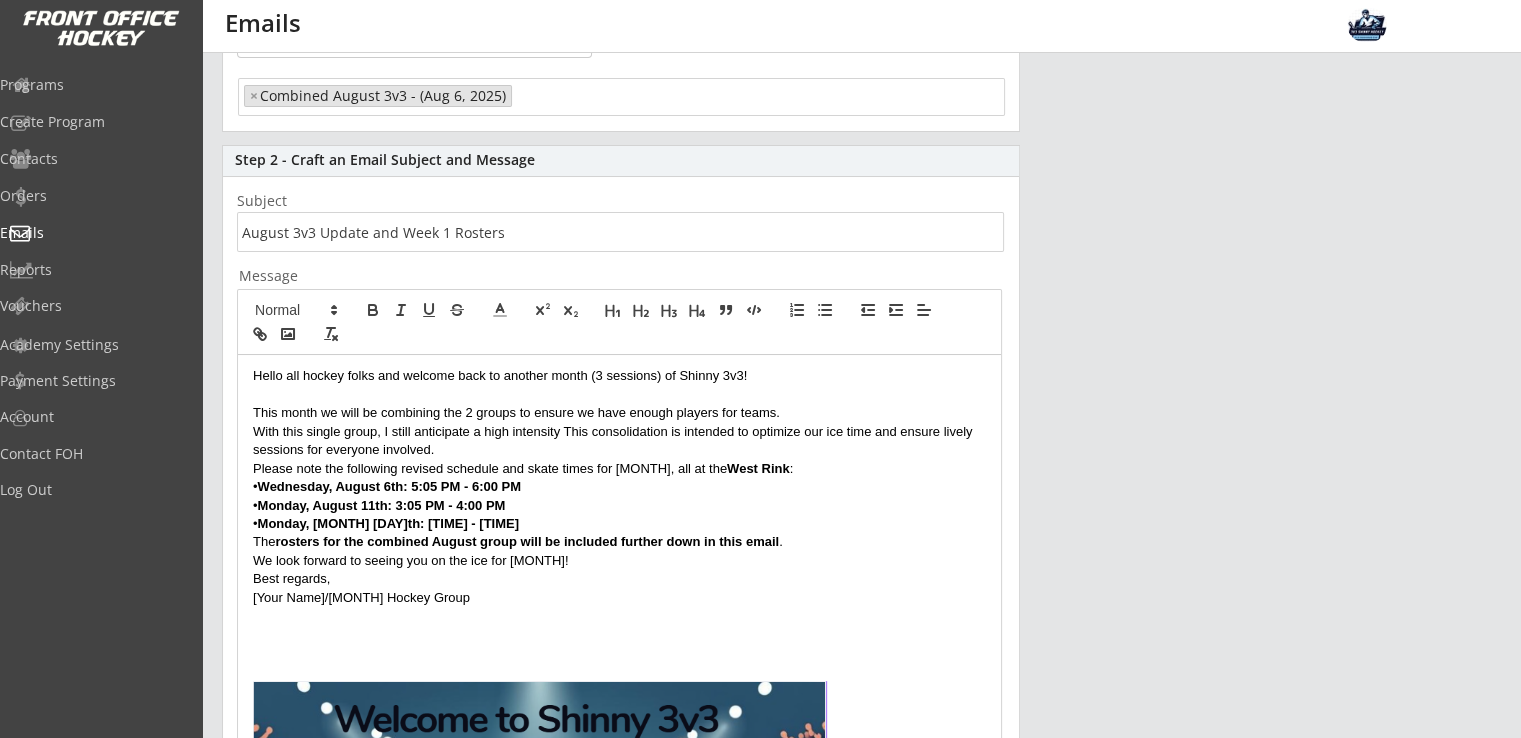 click on "With this single group, I still anticipate a high intensity This consolidation is intended to optimize our ice time and ensure lively sessions for everyone involved." at bounding box center (619, 441) 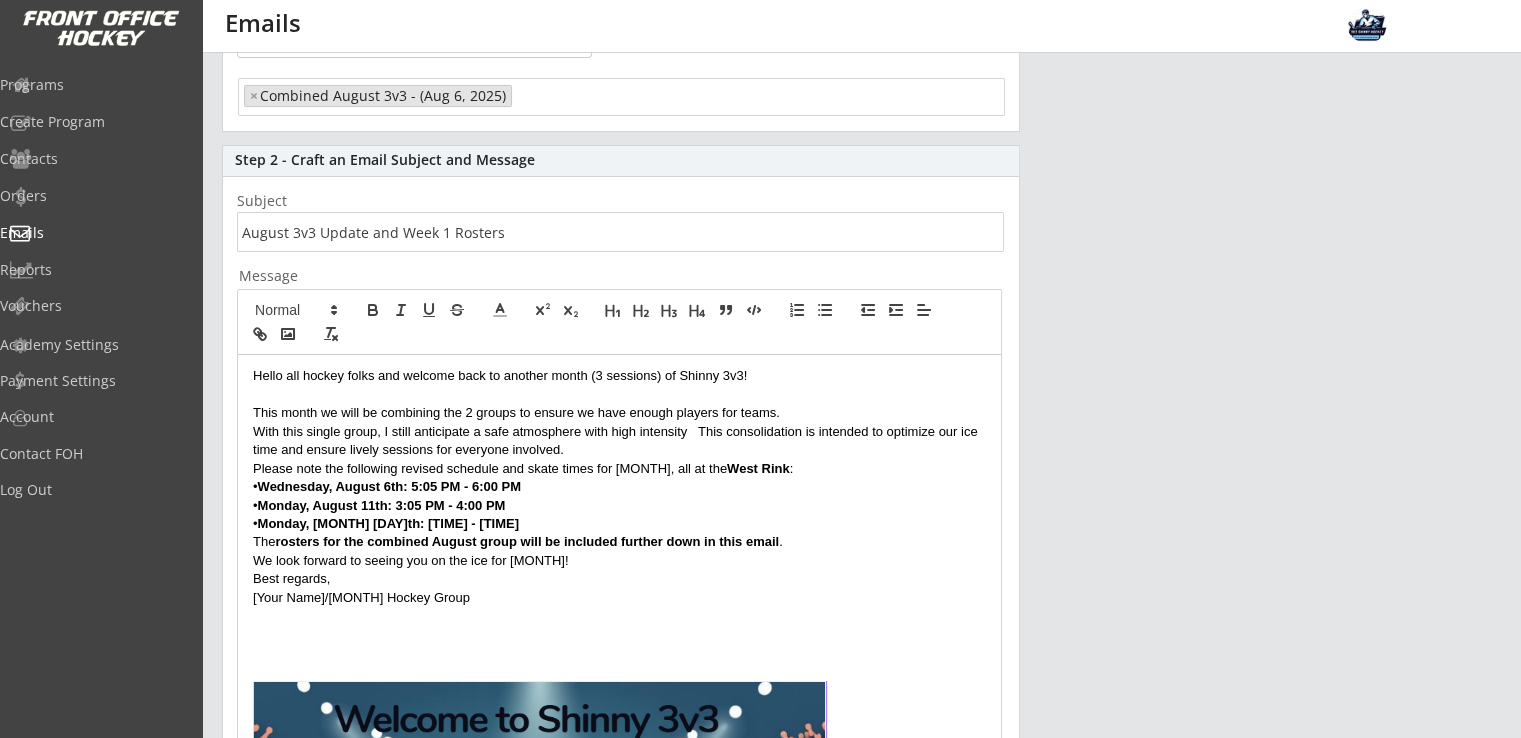 click on "With this single group, I still anticipate a safe atmosphere with high intensity   This consolidation is intended to optimize our ice time and ensure lively sessions for everyone involved." at bounding box center [619, 441] 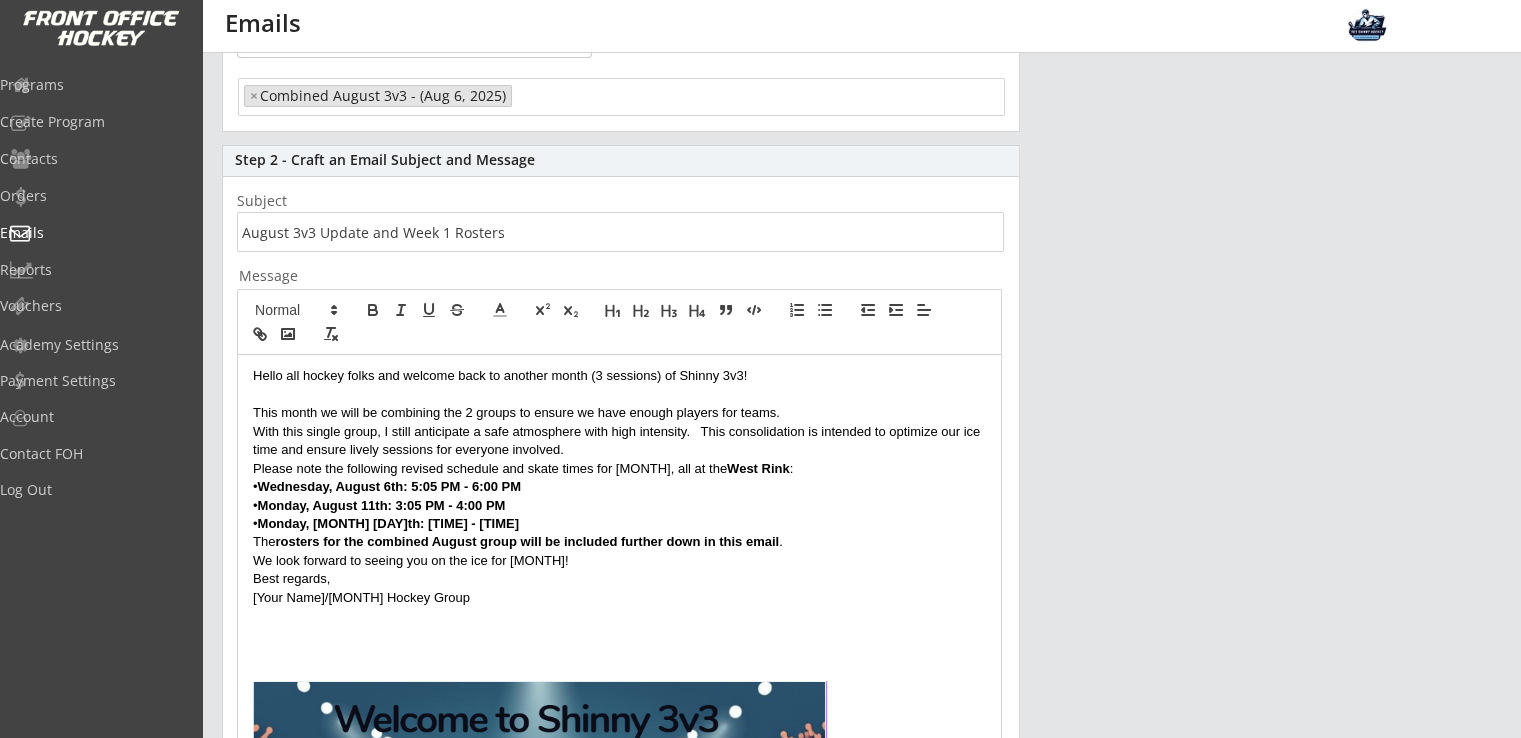click on "With this single group, I still anticipate a safe atmosphere with high intensity.   This consolidation is intended to optimize our ice time and ensure lively sessions for everyone involved." at bounding box center [619, 441] 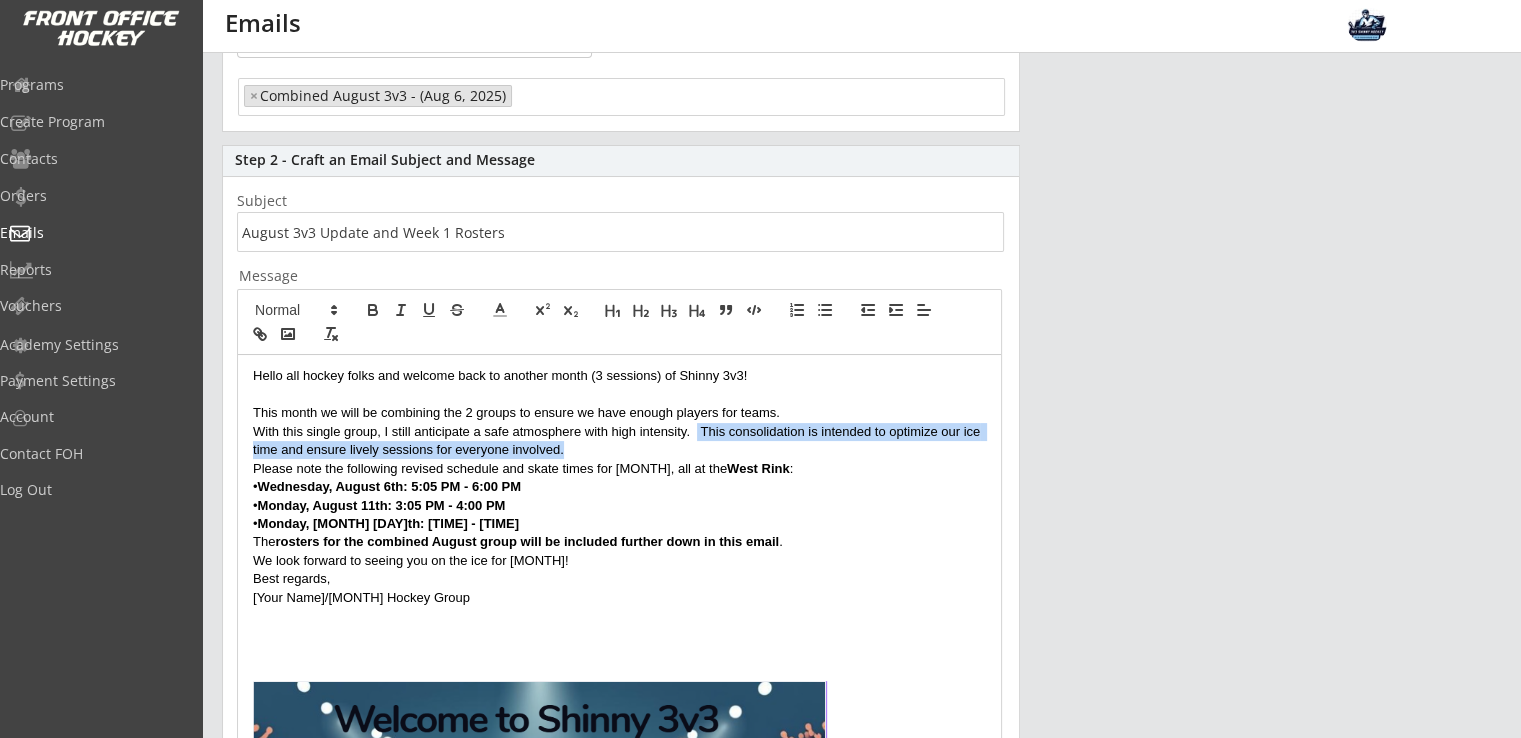 drag, startPoint x: 564, startPoint y: 449, endPoint x: 699, endPoint y: 425, distance: 137.11674 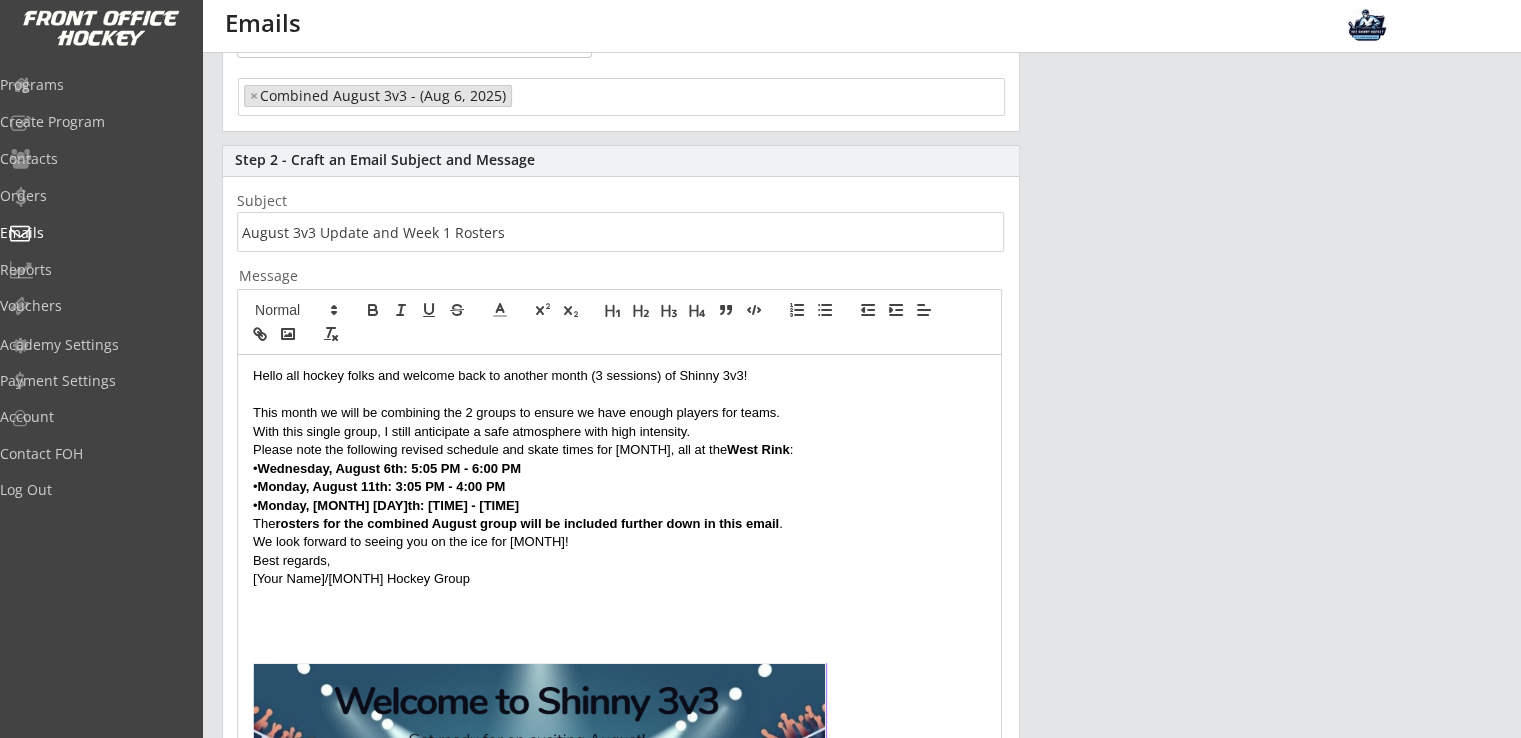 click on "Please note the following revised schedule and skate times for August, all at the  West Rink :" at bounding box center (619, 450) 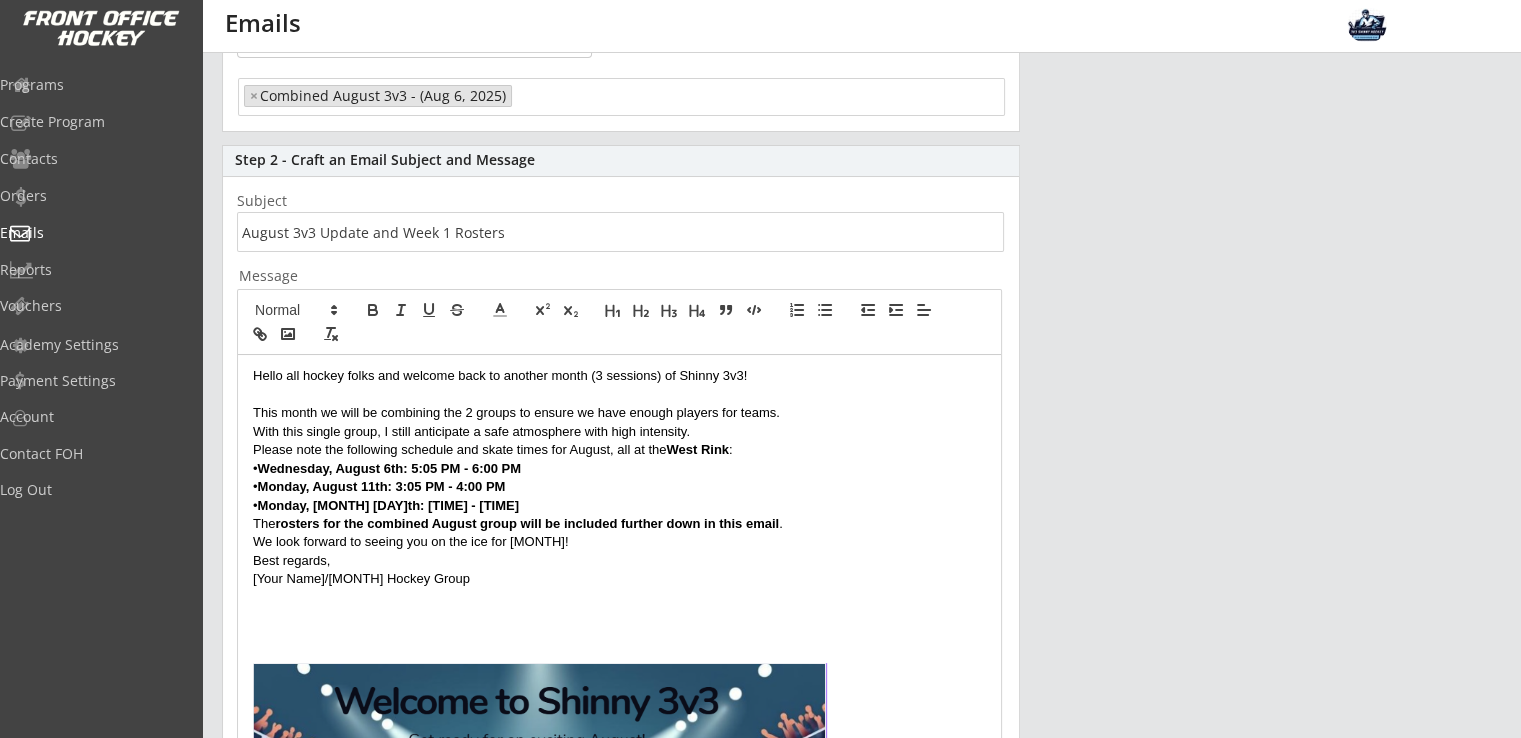click on "•  Wednesday, [MONTH] [DAY]th: [TIME] - [TIME]" at bounding box center [619, 469] 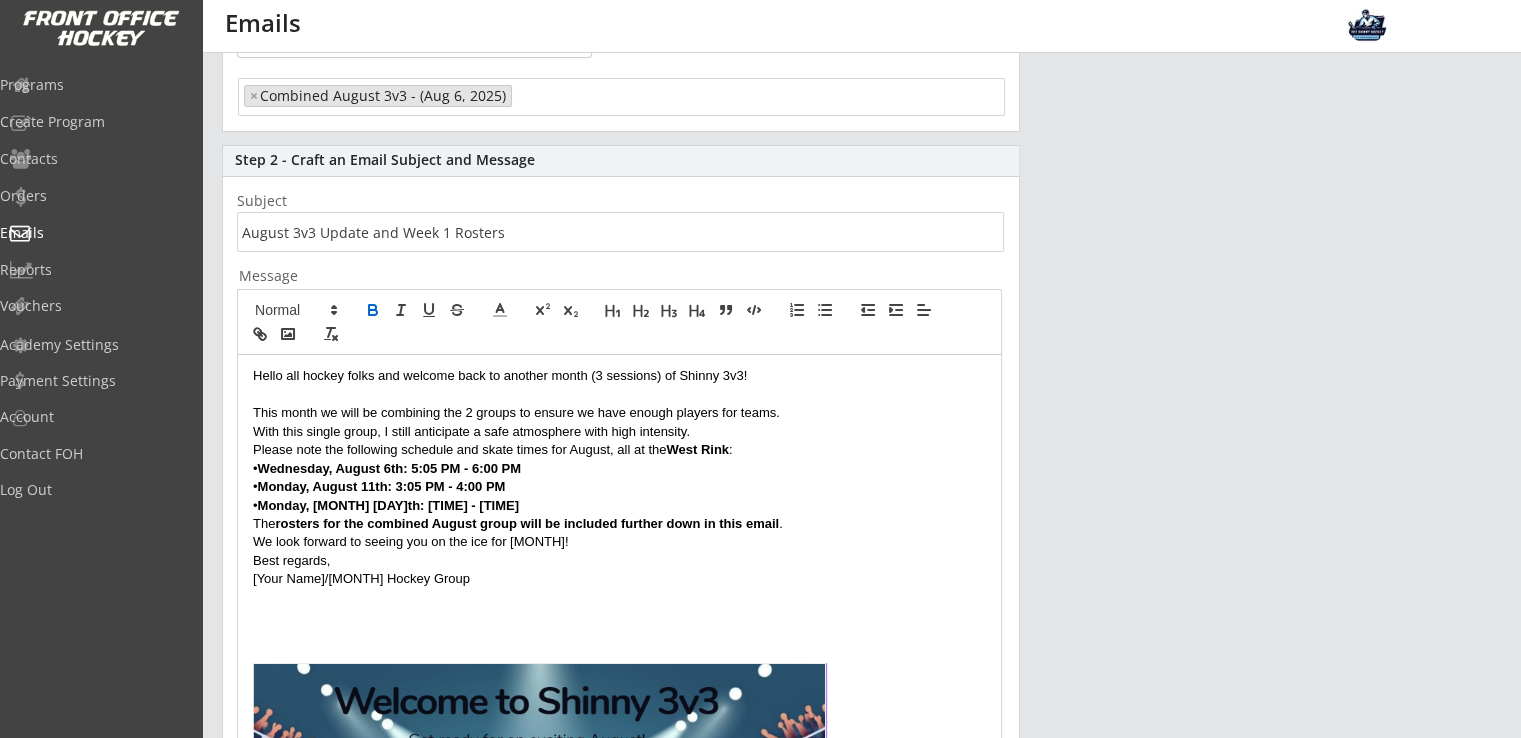click on "•  Wednesday, [MONTH] [DAY]th: [TIME] - [TIME]" at bounding box center (619, 469) 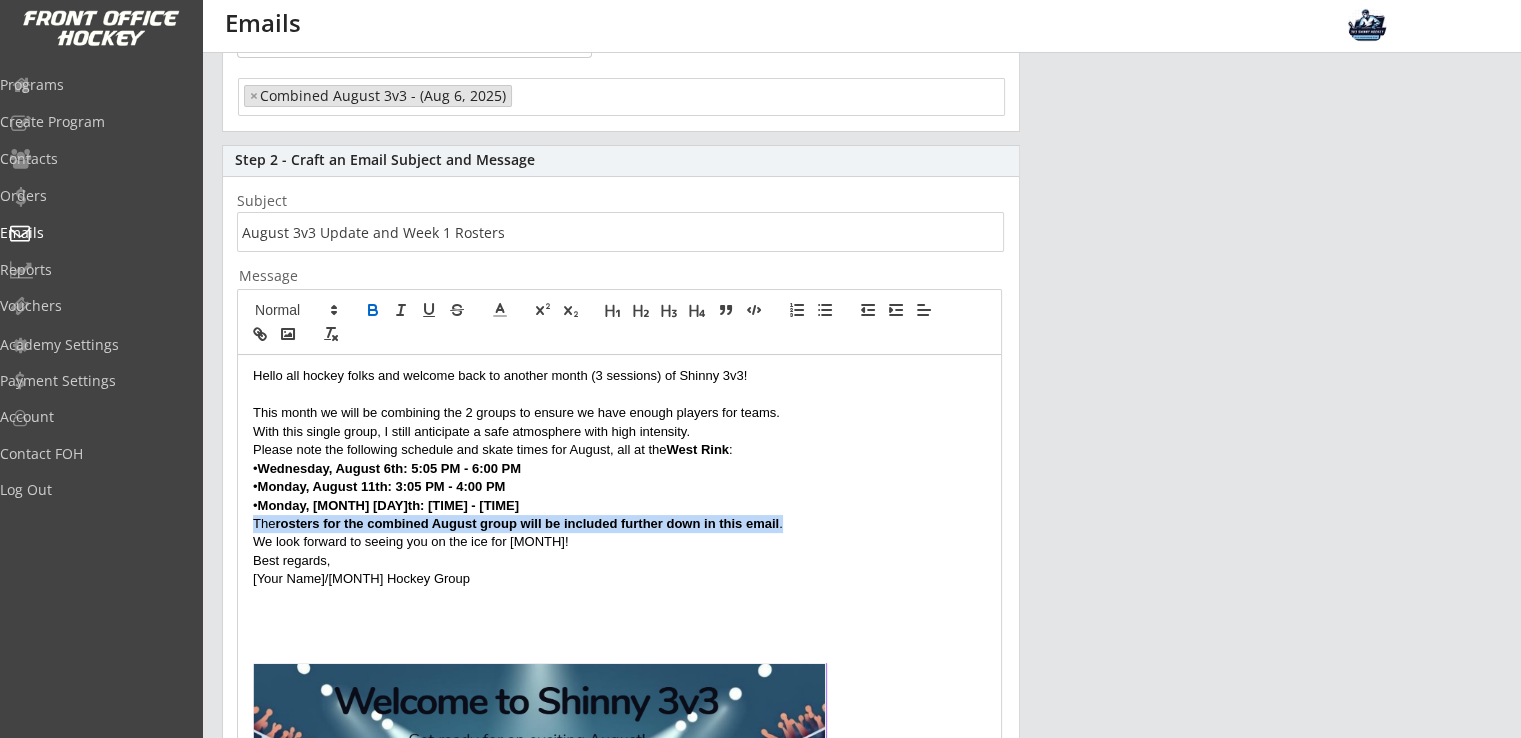 drag, startPoint x: 810, startPoint y: 527, endPoint x: 245, endPoint y: 523, distance: 565.01416 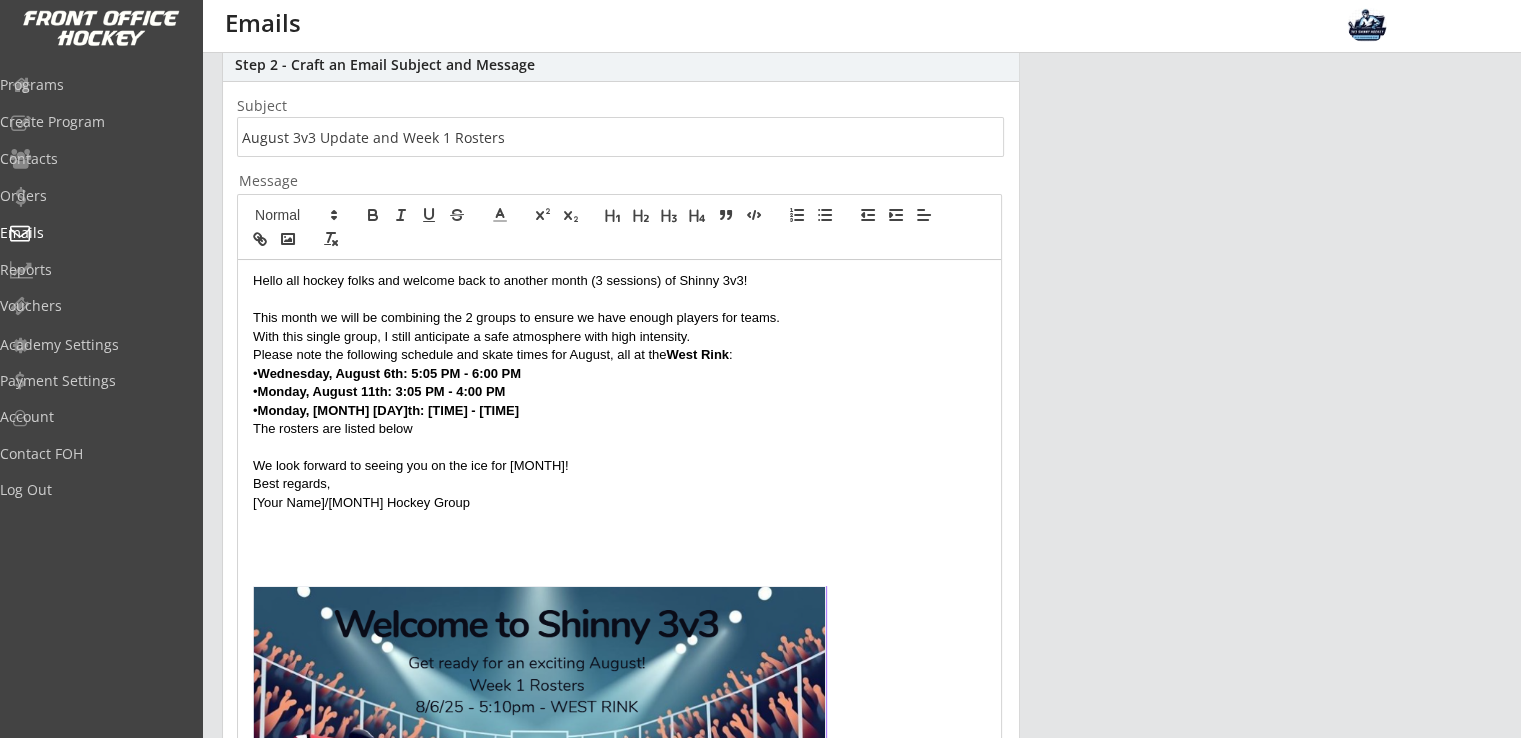 scroll, scrollTop: 400, scrollLeft: 0, axis: vertical 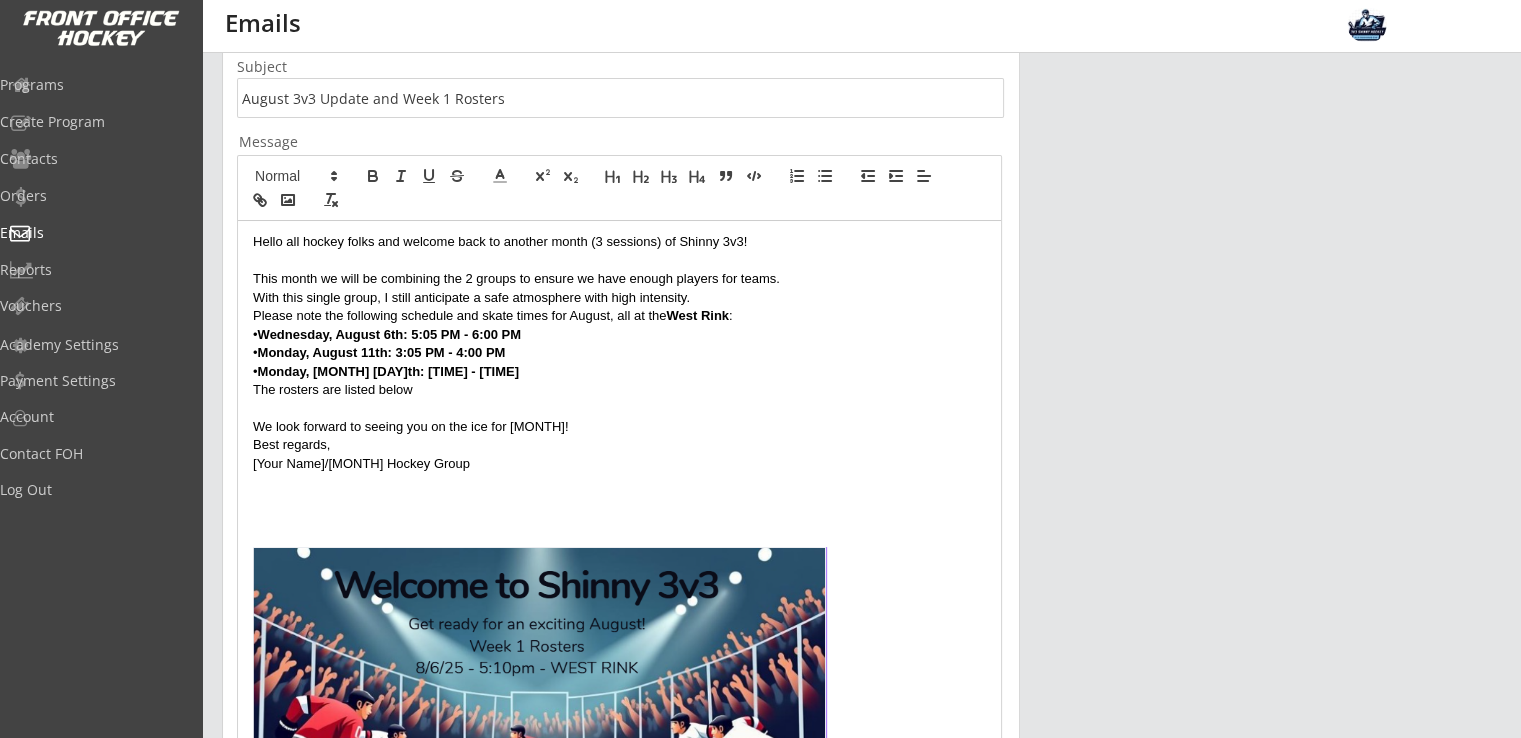 click on "We look forward to seeing you on the ice for [MONTH]!" at bounding box center (619, 427) 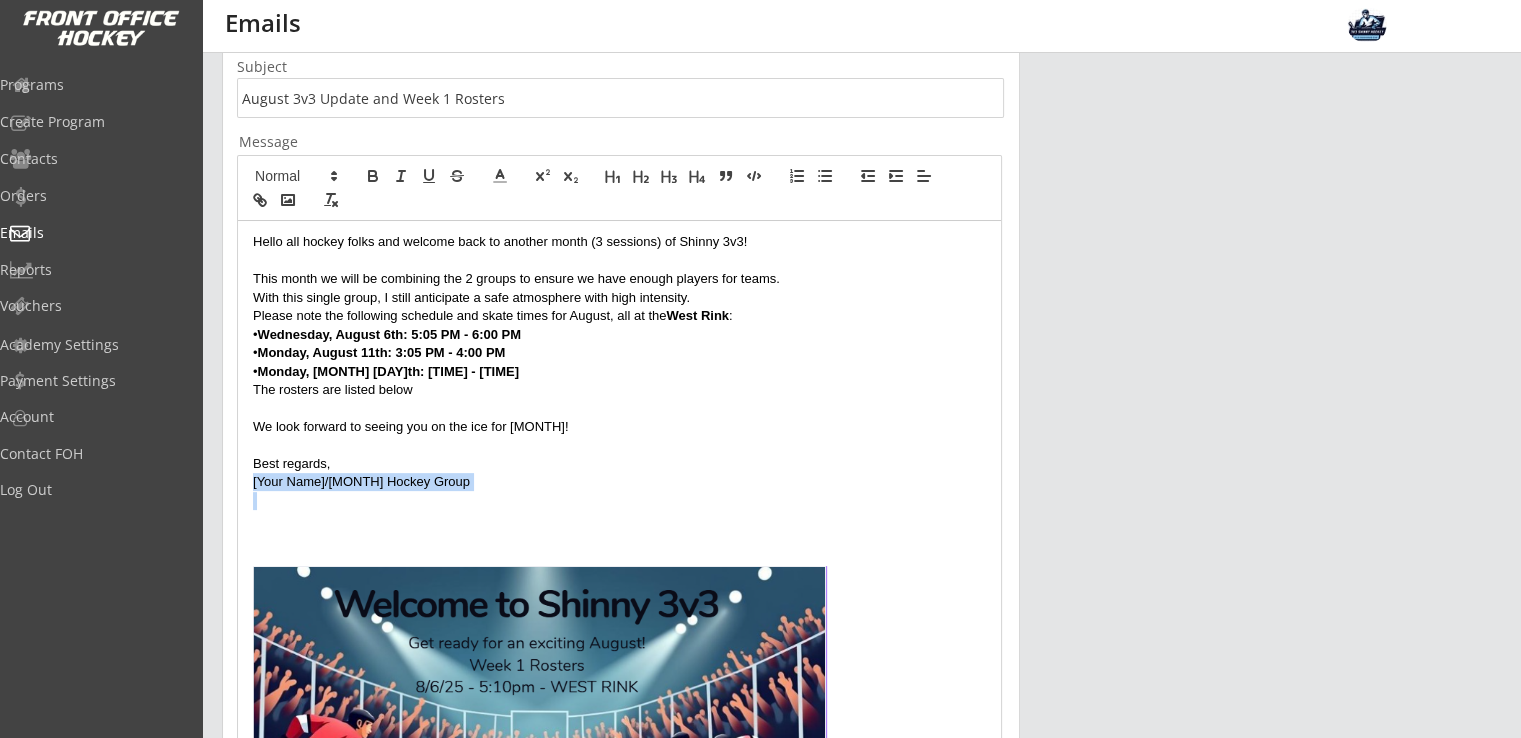 drag, startPoint x: 405, startPoint y: 485, endPoint x: 234, endPoint y: 481, distance: 171.04678 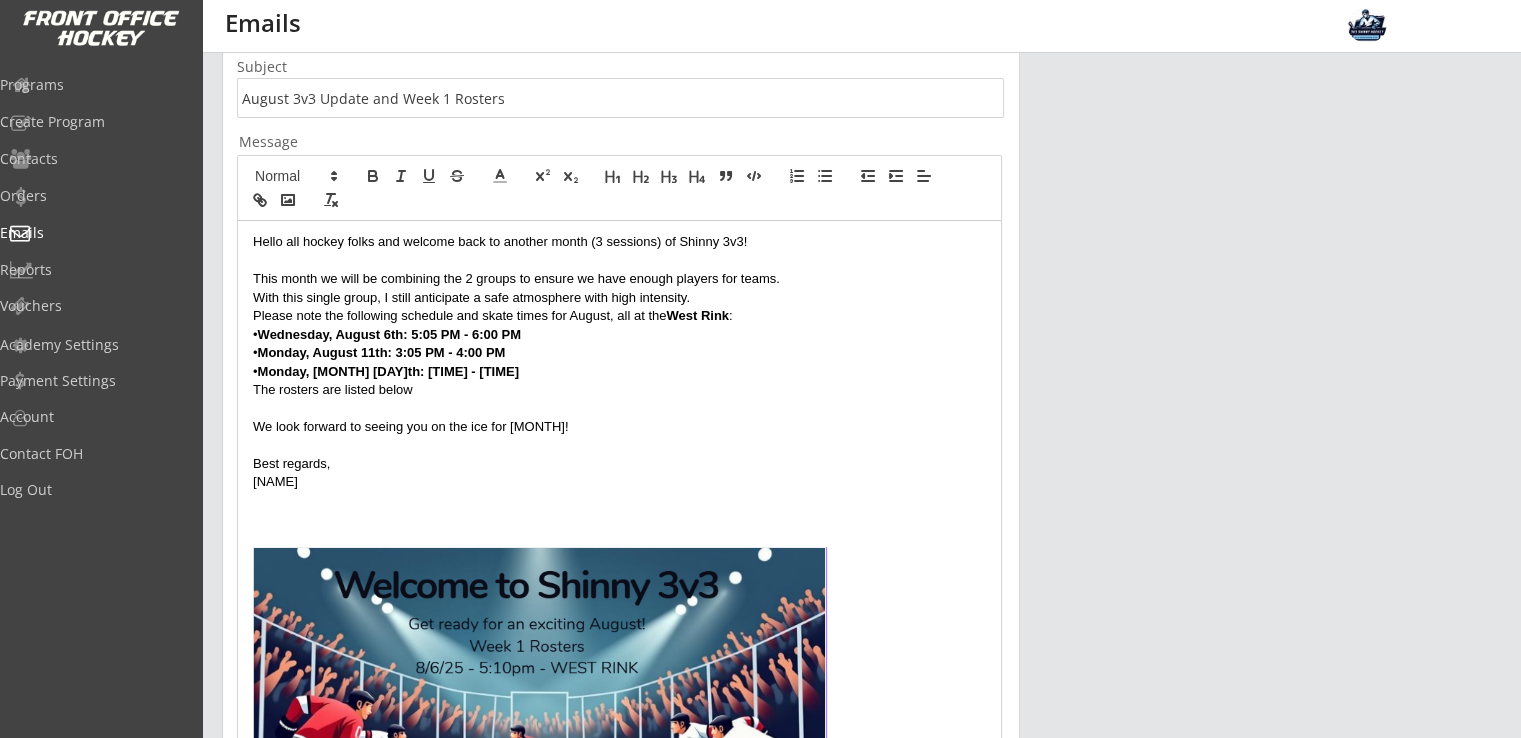 click on "The rosters are listed below" at bounding box center (619, 390) 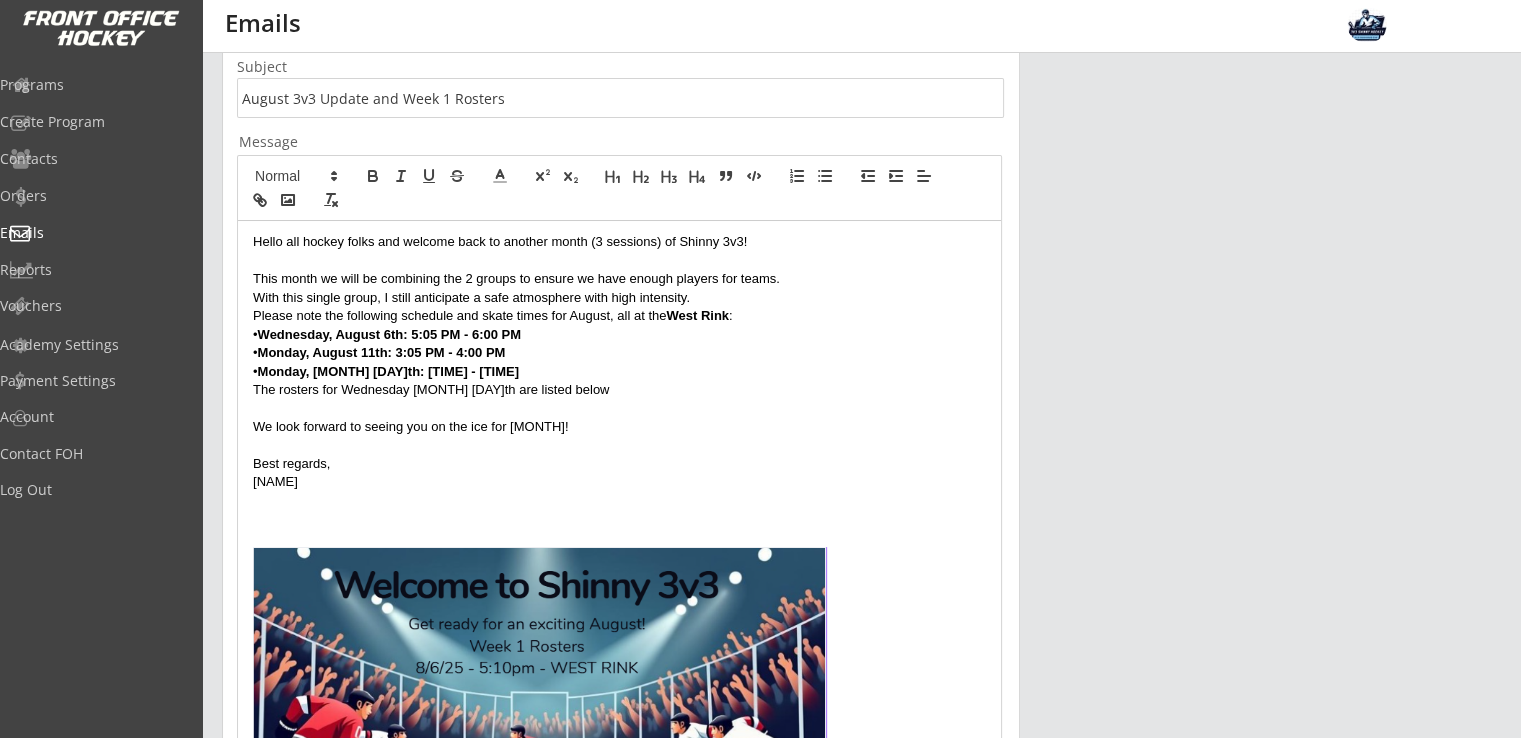 click on "The rosters for Wednesday [MONTH] [DAY]th are listed below" at bounding box center (619, 390) 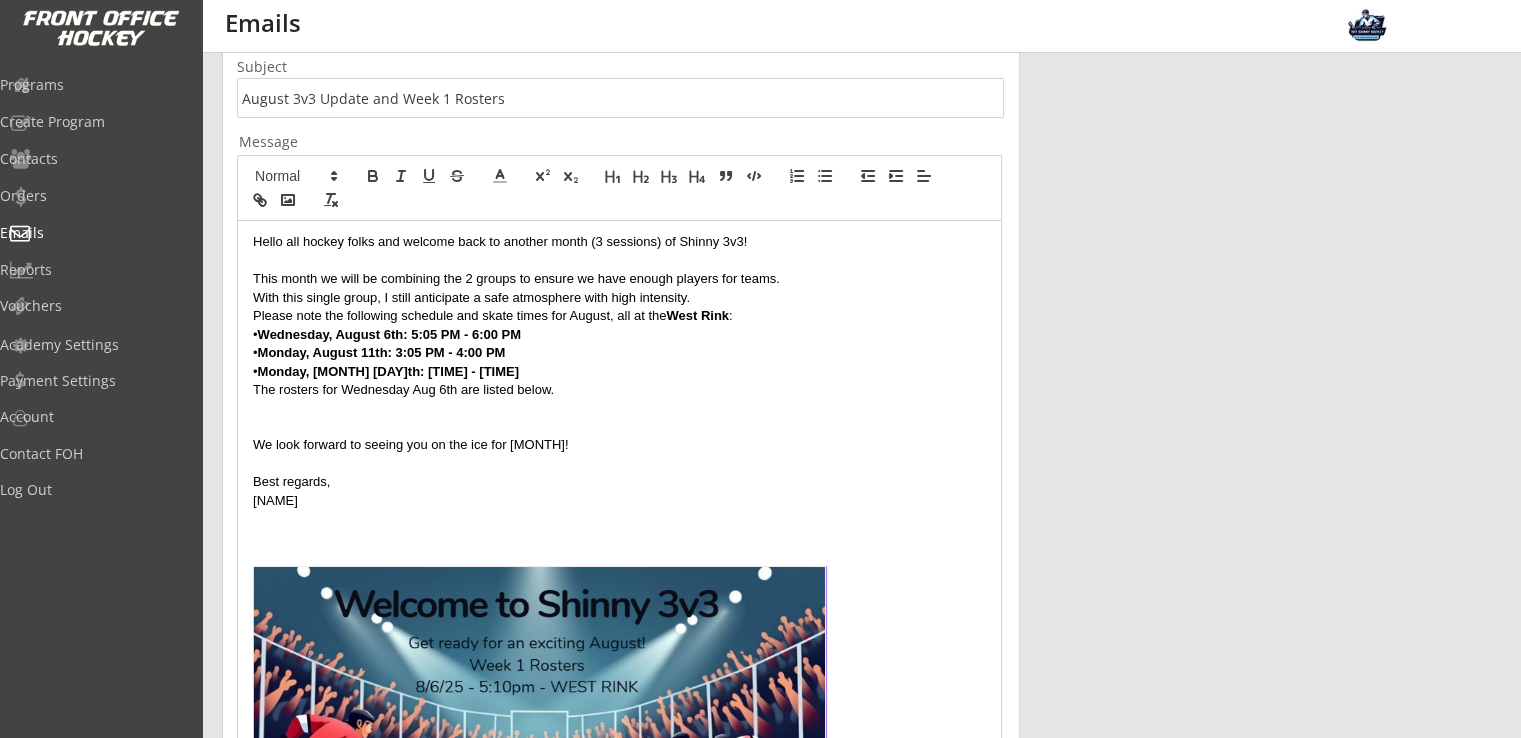 click on "•  Monday, August 18th: 3:05 PM - 4:00 PM" at bounding box center [619, 372] 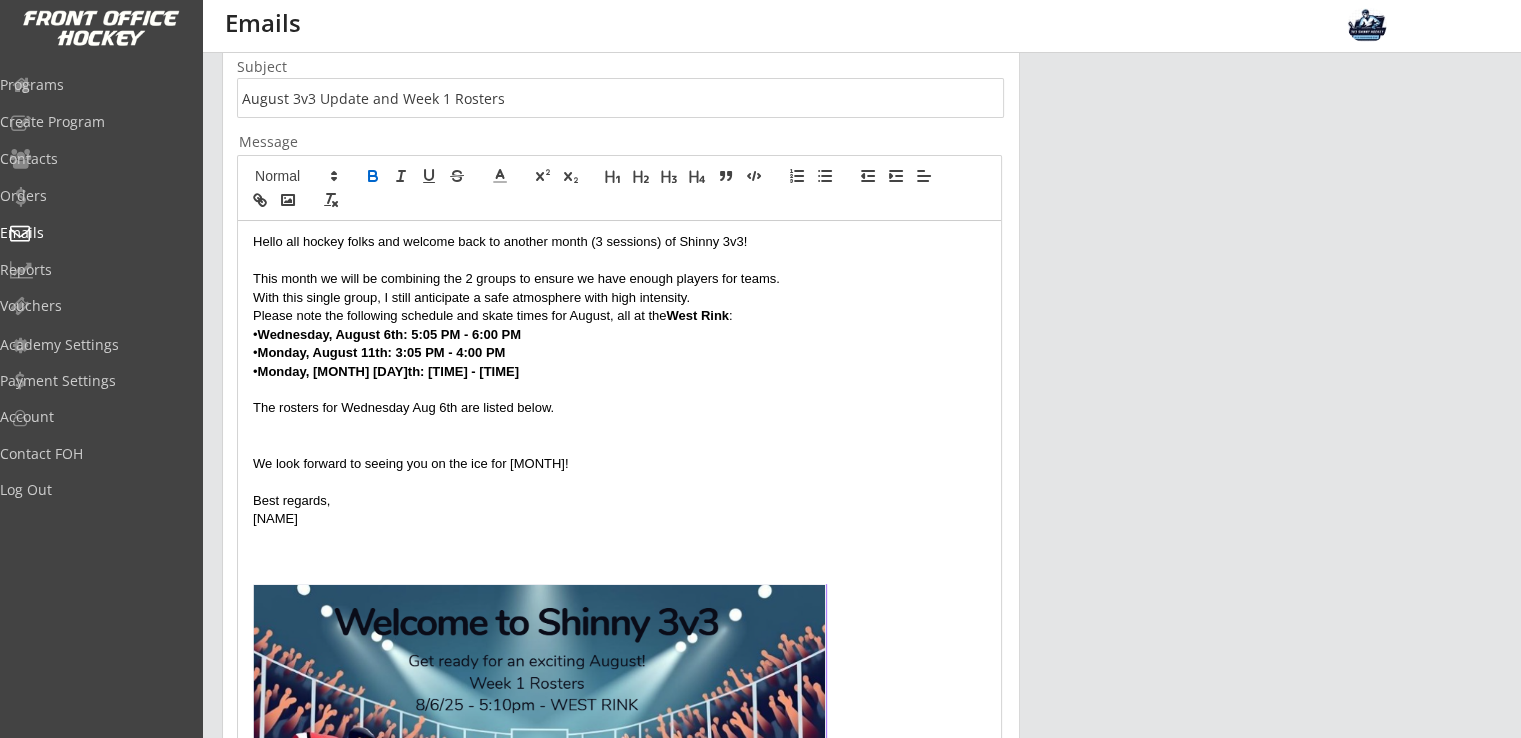 click at bounding box center [619, 445] 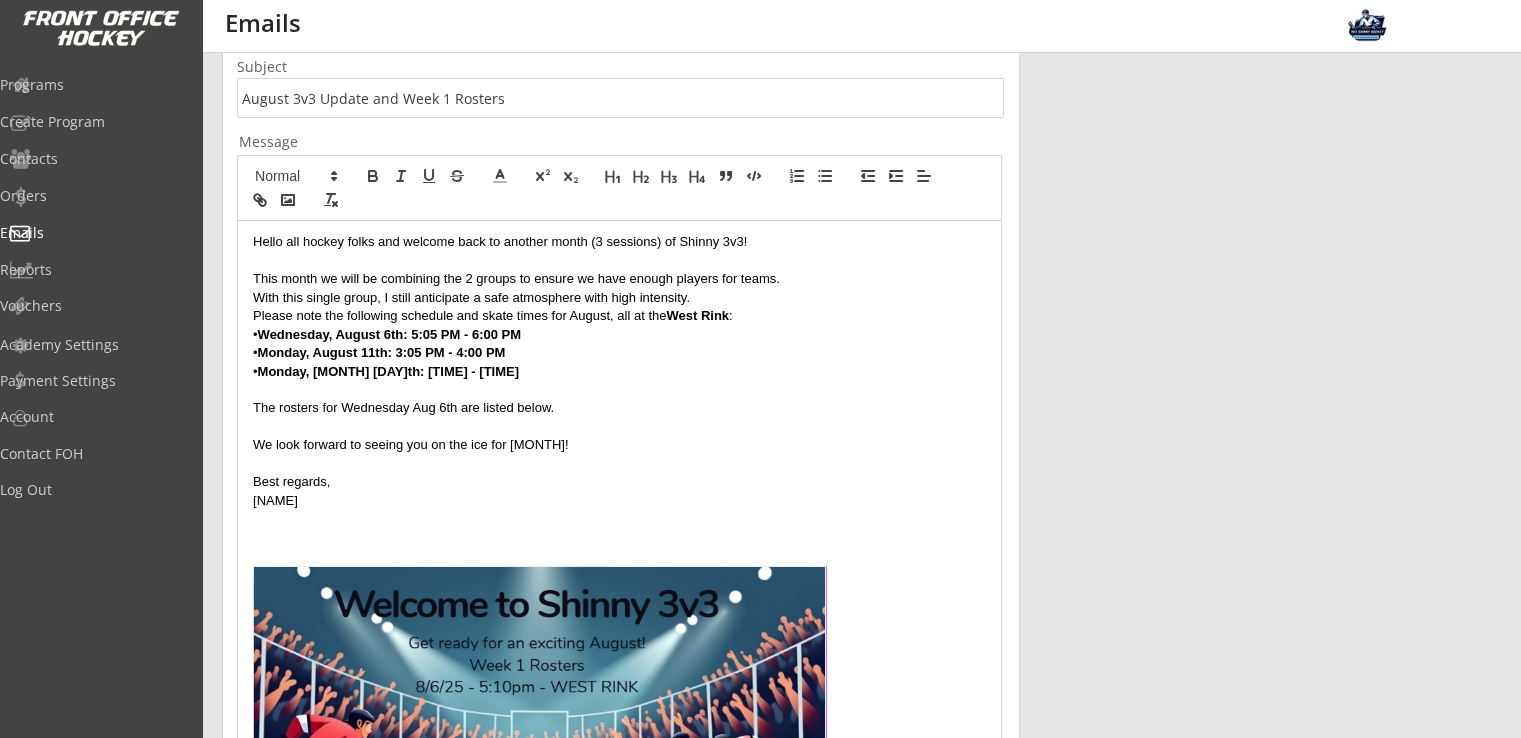 click on "[NAME]" at bounding box center (619, 501) 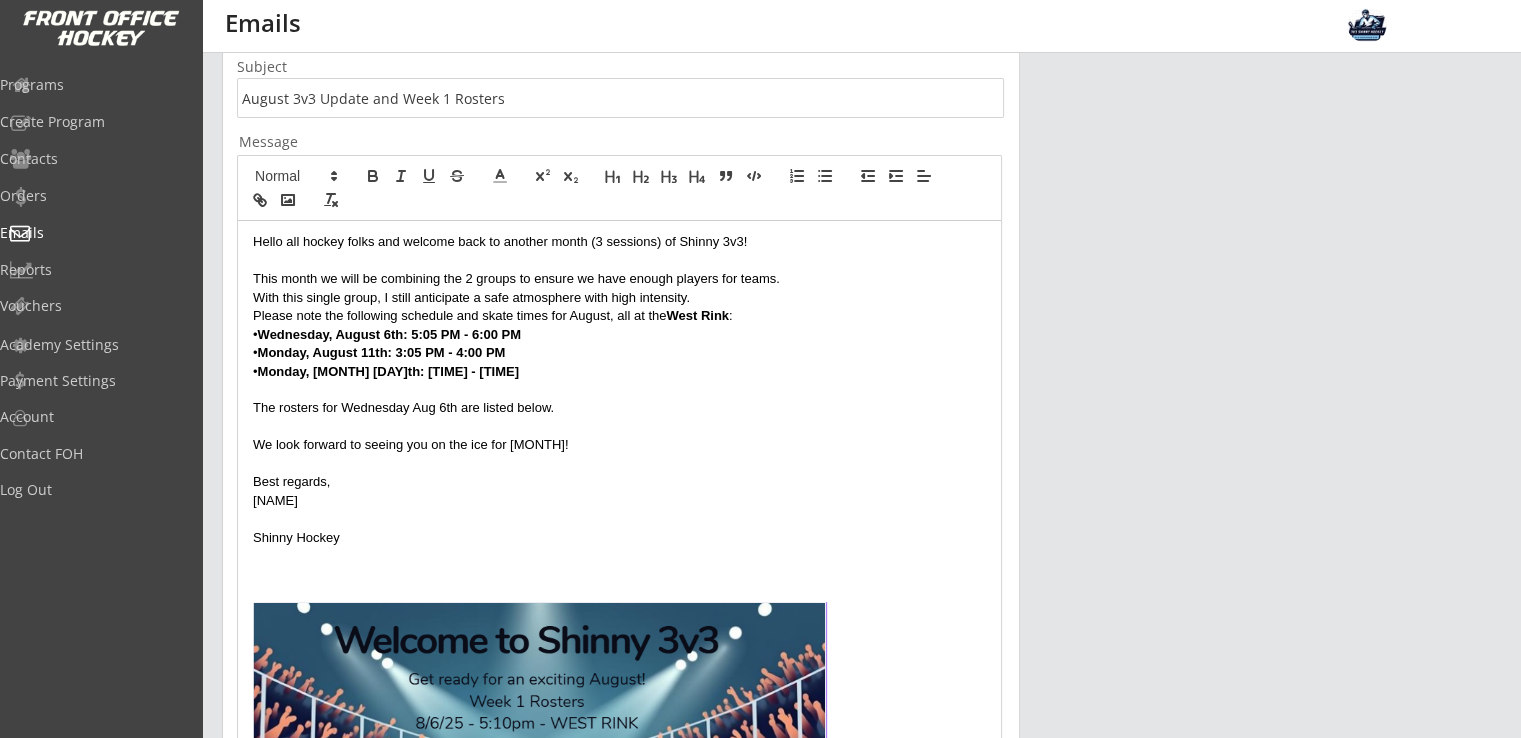 click on "We look forward to seeing you on the ice for [MONTH]!" at bounding box center (619, 445) 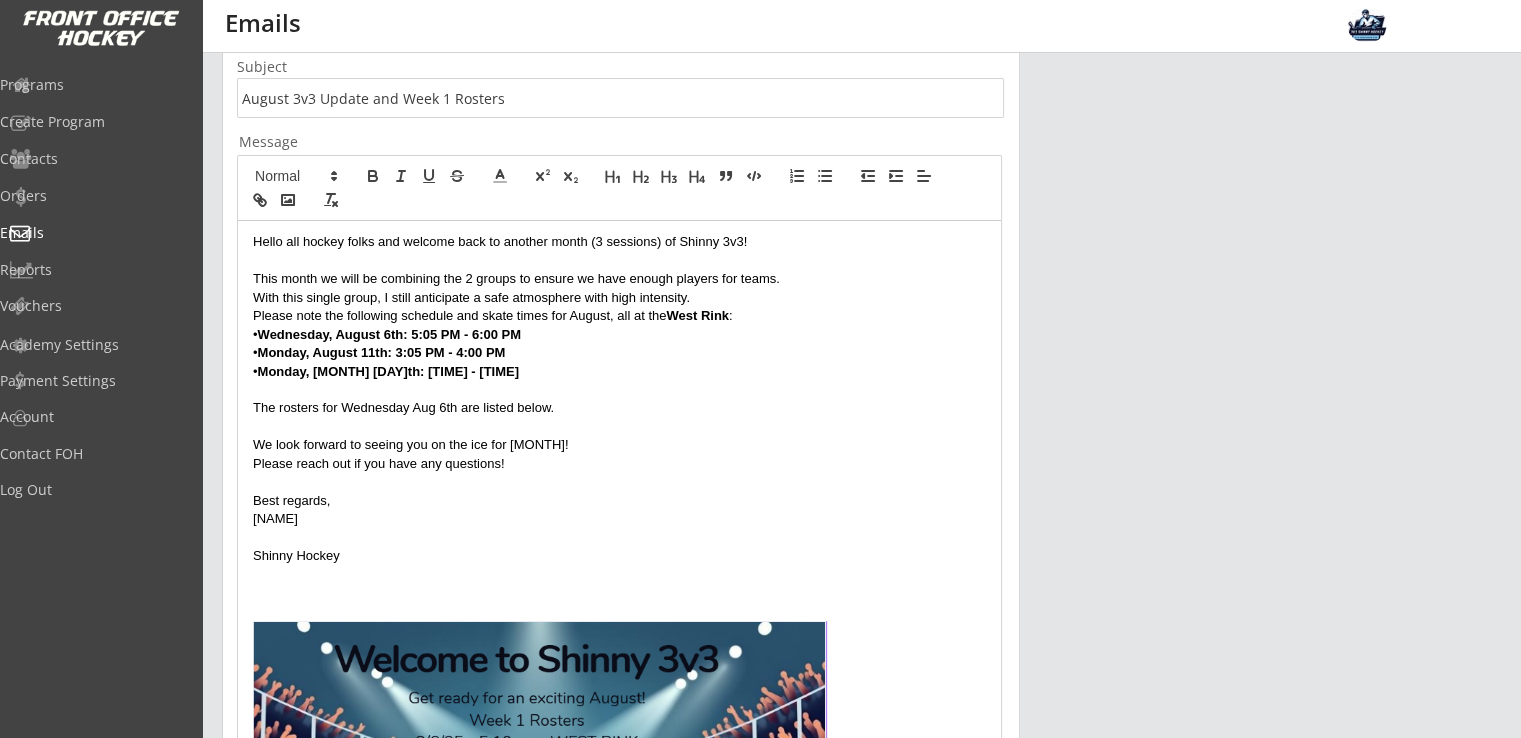 click on "We look forward to seeing you on the ice for [MONTH]!" at bounding box center (619, 445) 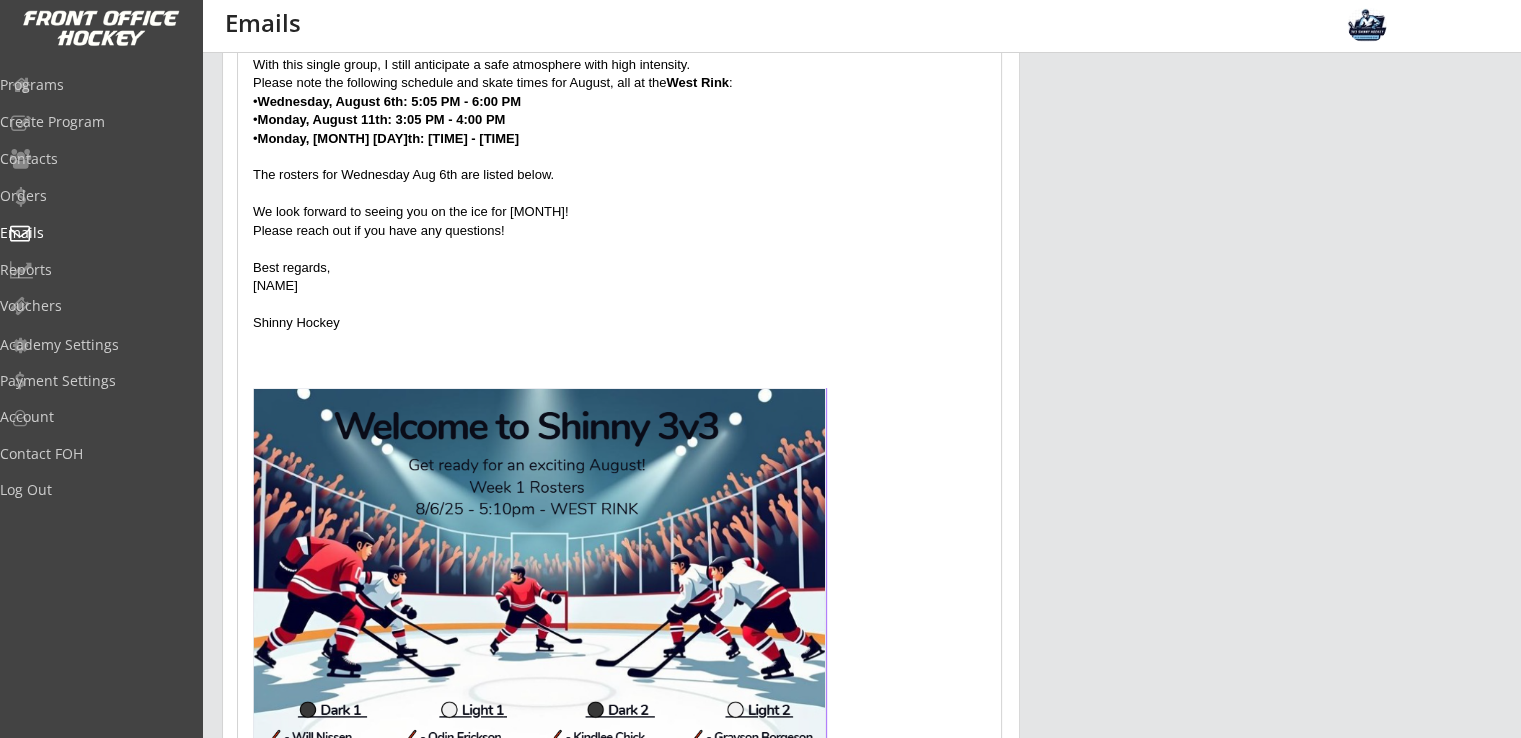 scroll, scrollTop: 666, scrollLeft: 0, axis: vertical 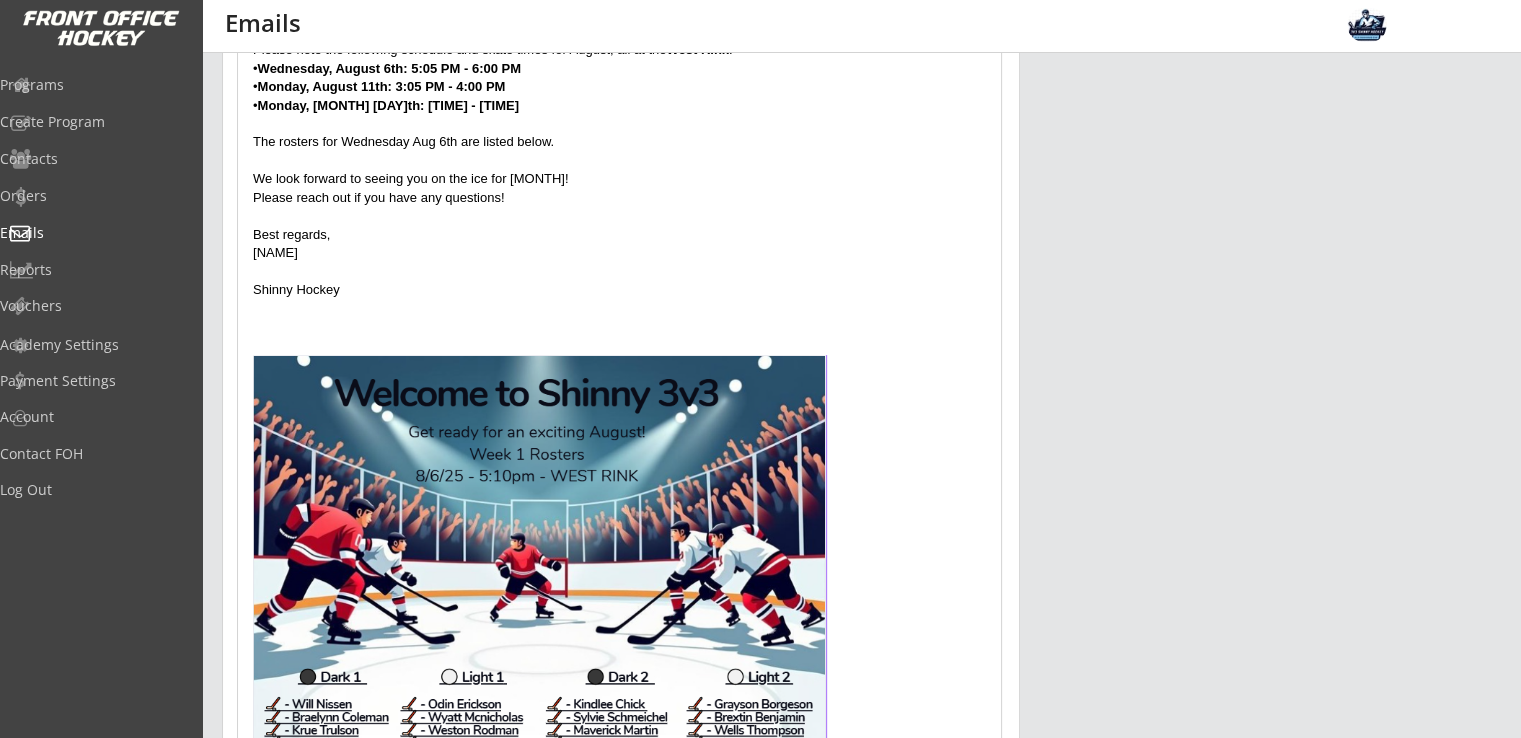 click at bounding box center (619, 327) 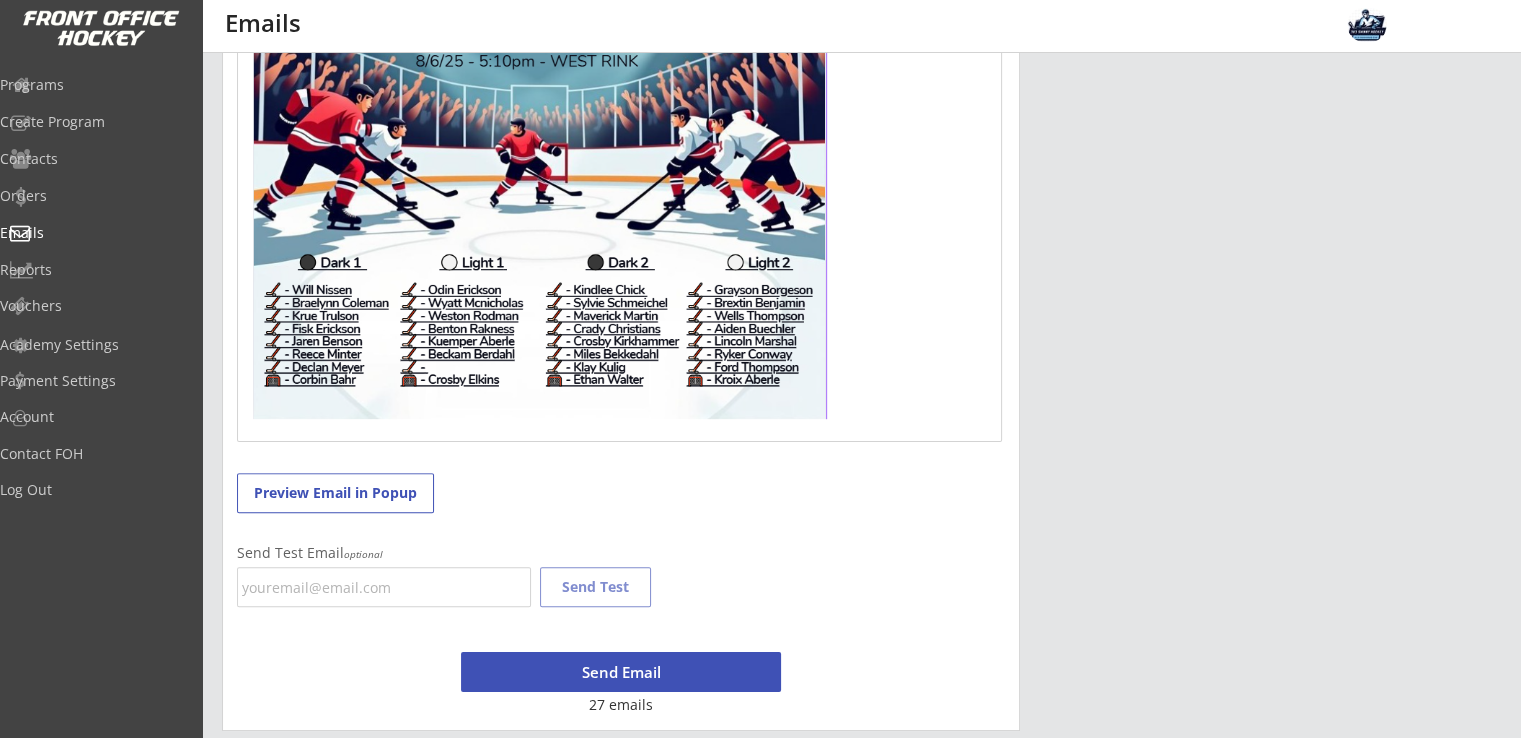scroll, scrollTop: 1068, scrollLeft: 0, axis: vertical 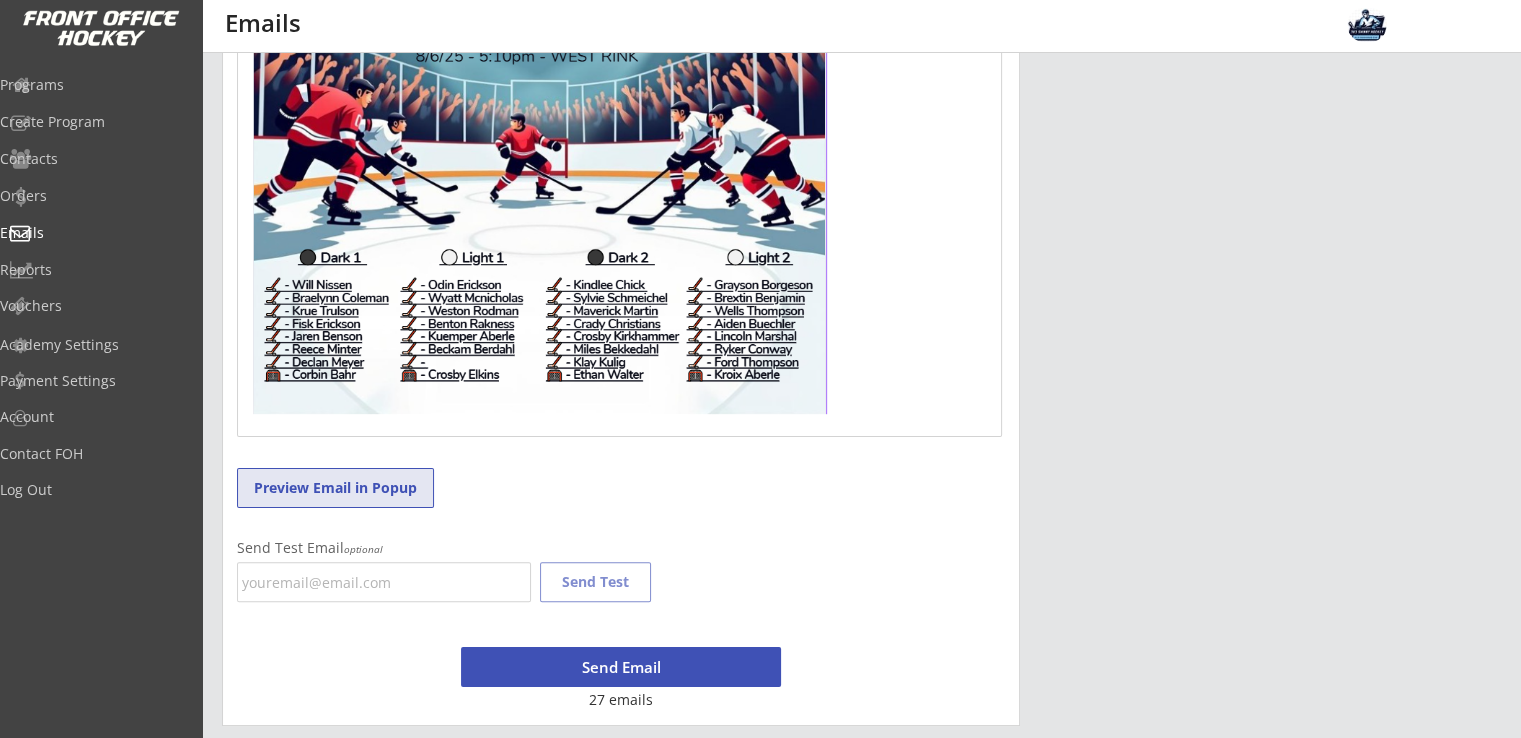click on "Preview Email in Popup" at bounding box center [335, 488] 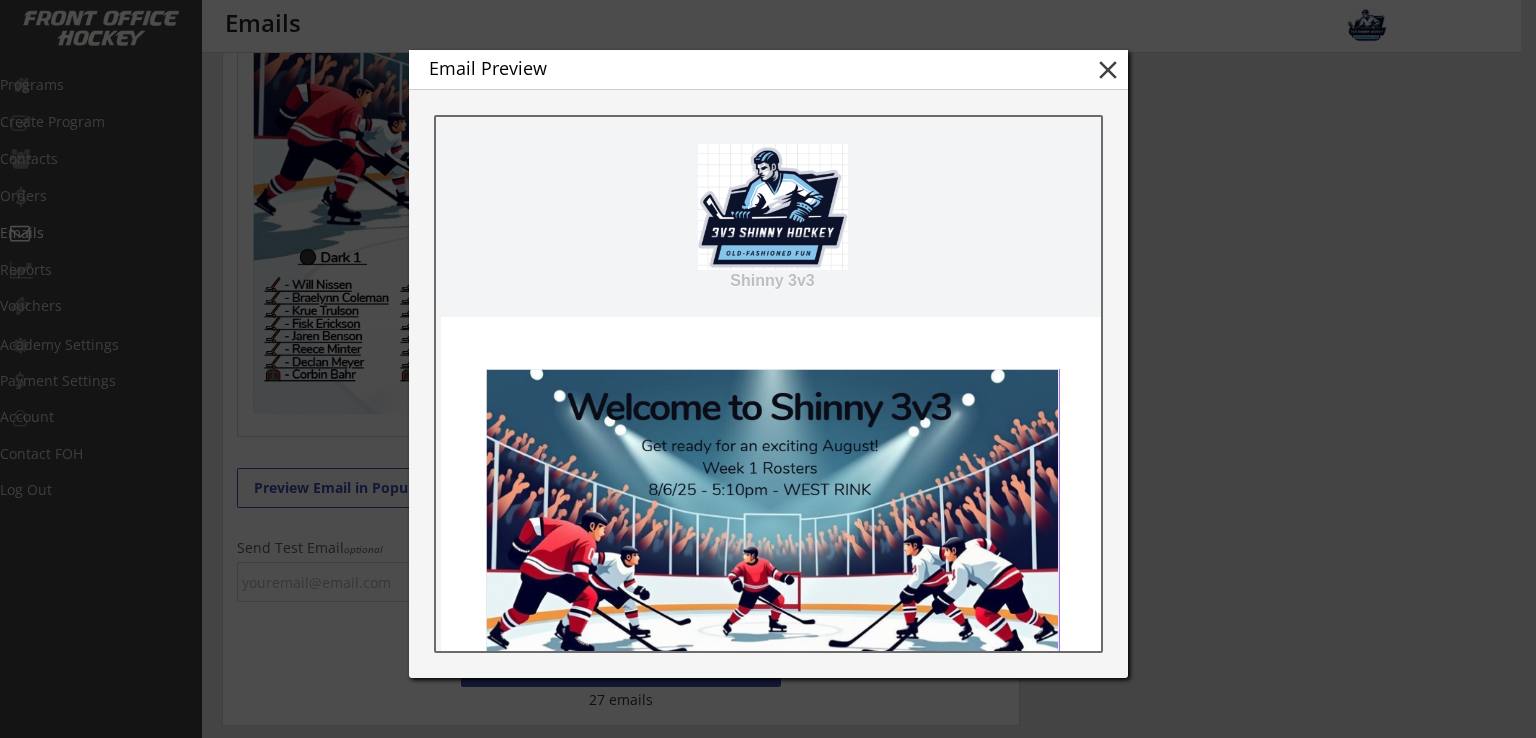 click on "close" at bounding box center (1108, 70) 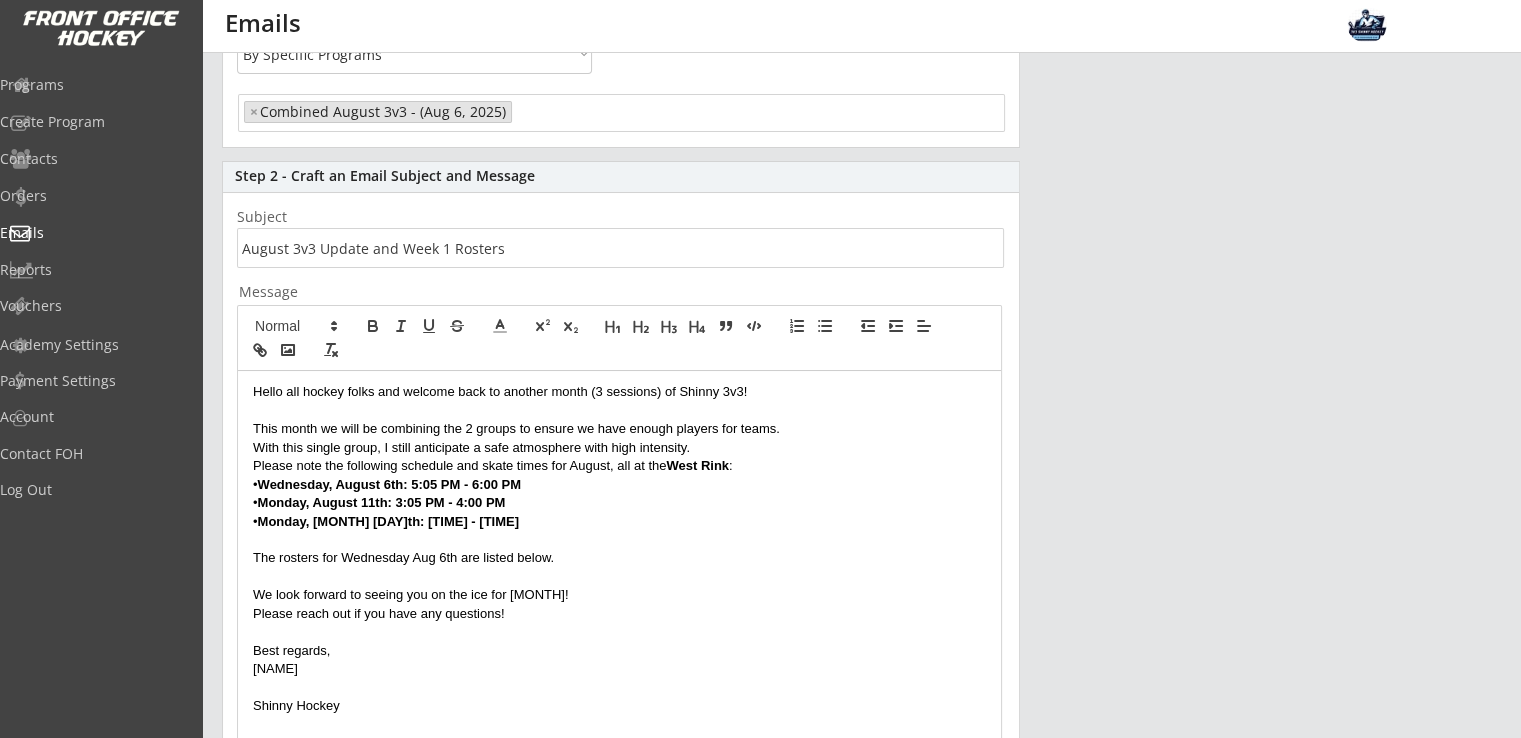 scroll, scrollTop: 266, scrollLeft: 0, axis: vertical 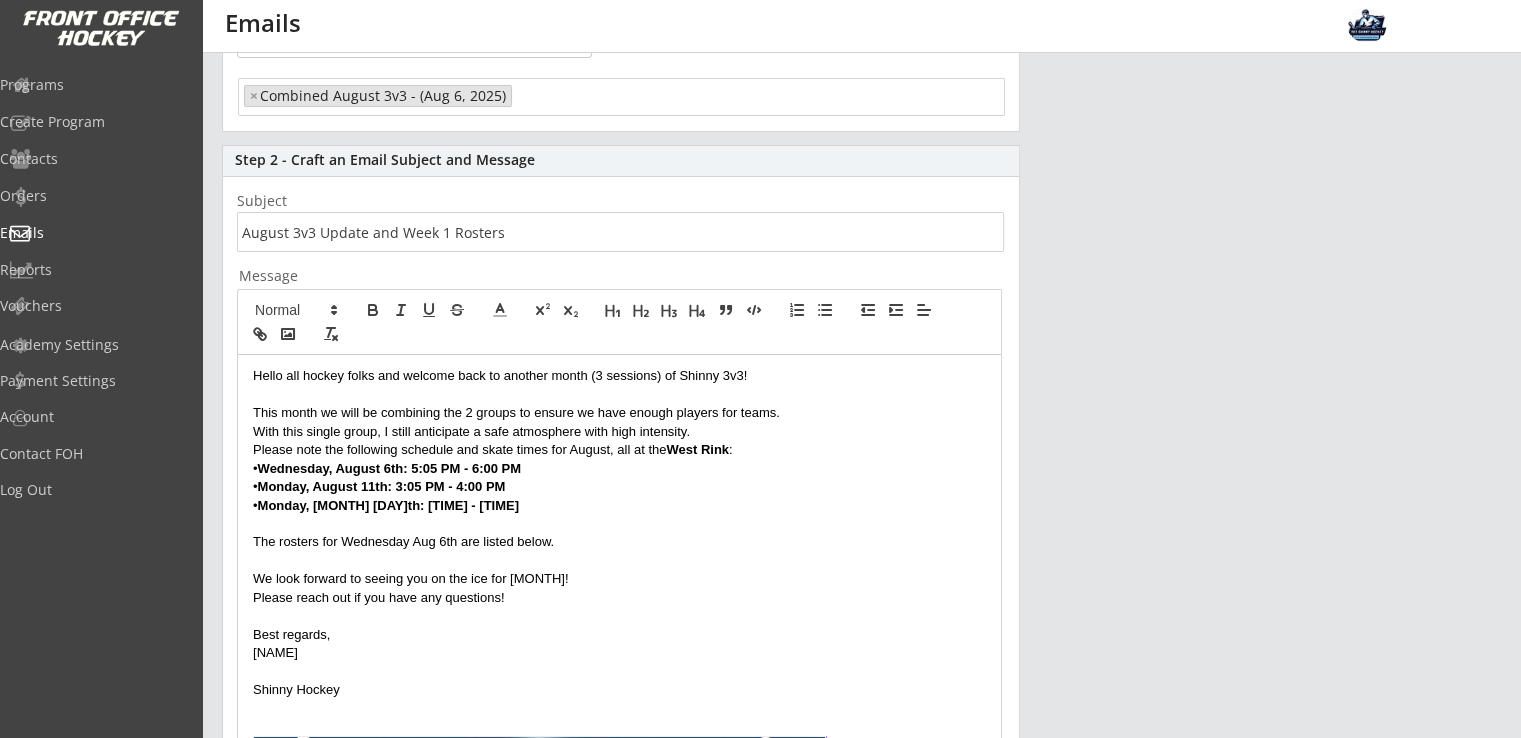 click on "This month we will be combining the 2 groups to ensure we have enough players for teams." at bounding box center (619, 413) 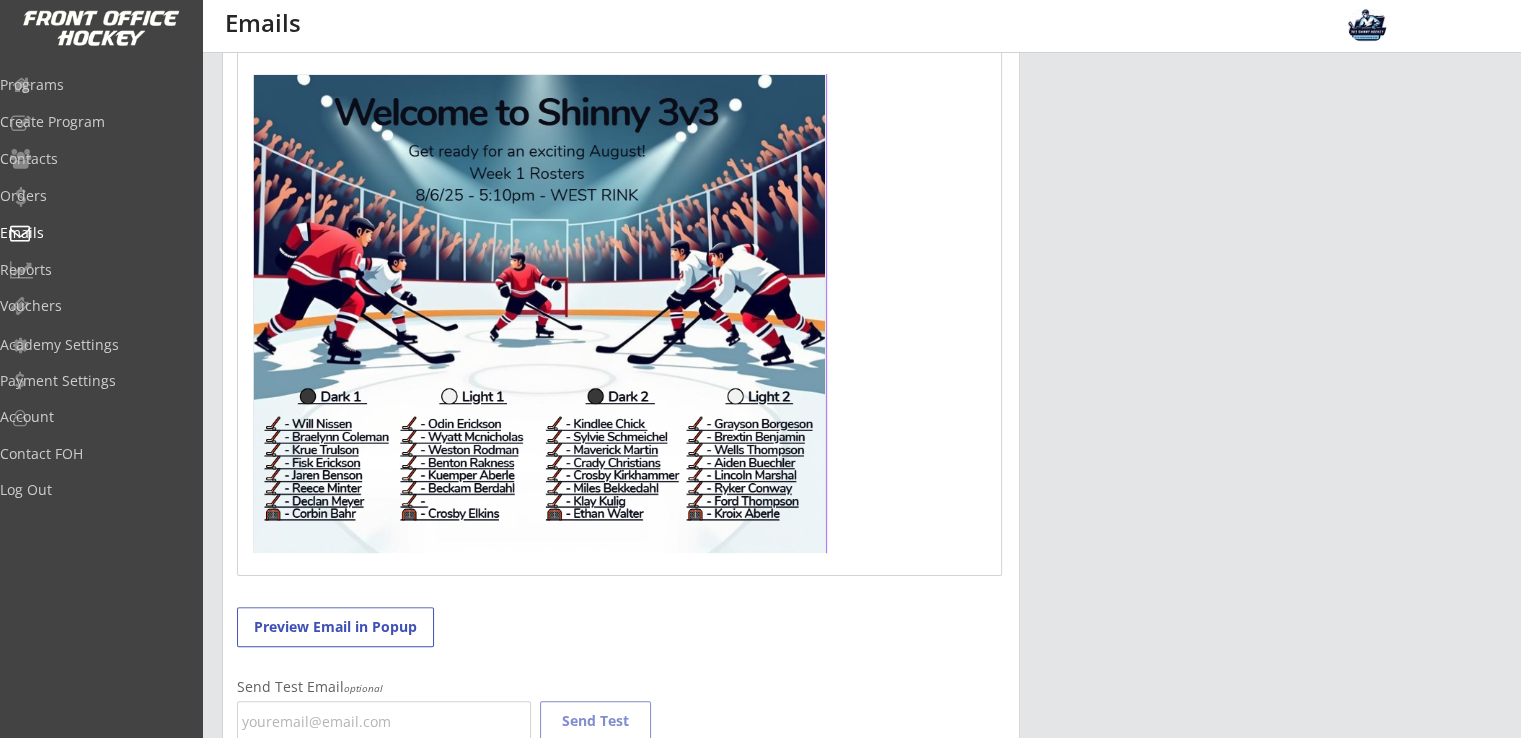scroll, scrollTop: 933, scrollLeft: 0, axis: vertical 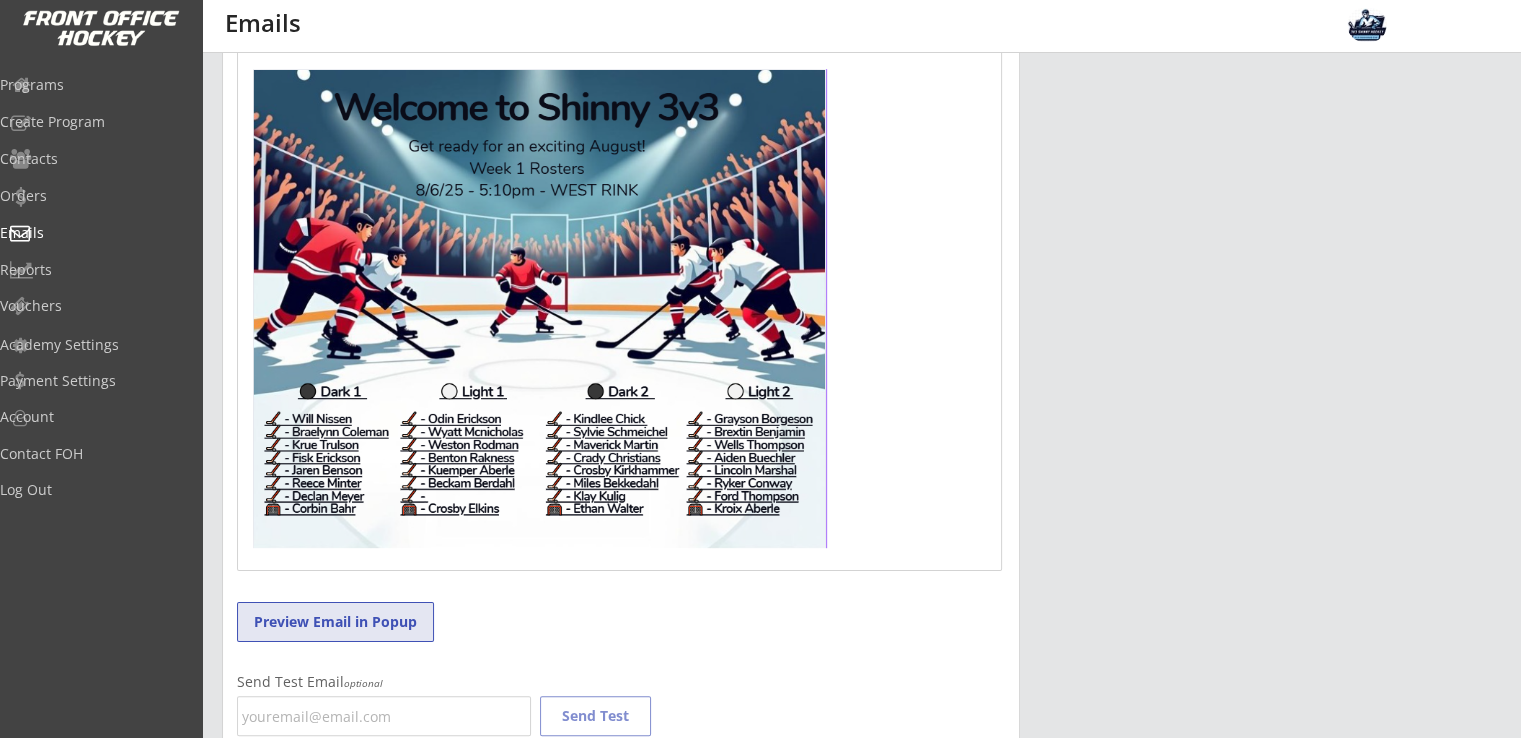 click on "Preview Email in Popup" at bounding box center [335, 622] 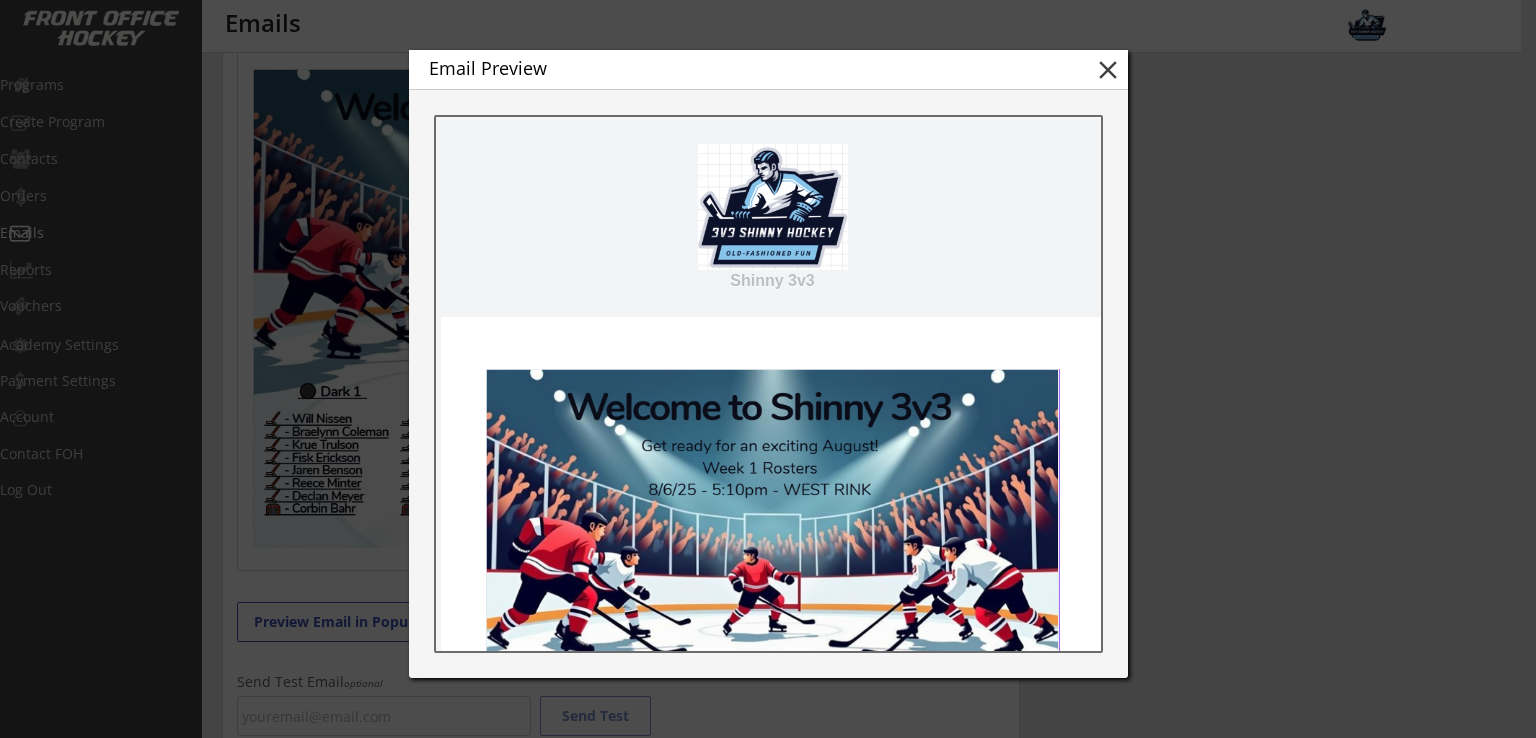 click on "close" at bounding box center (1108, 70) 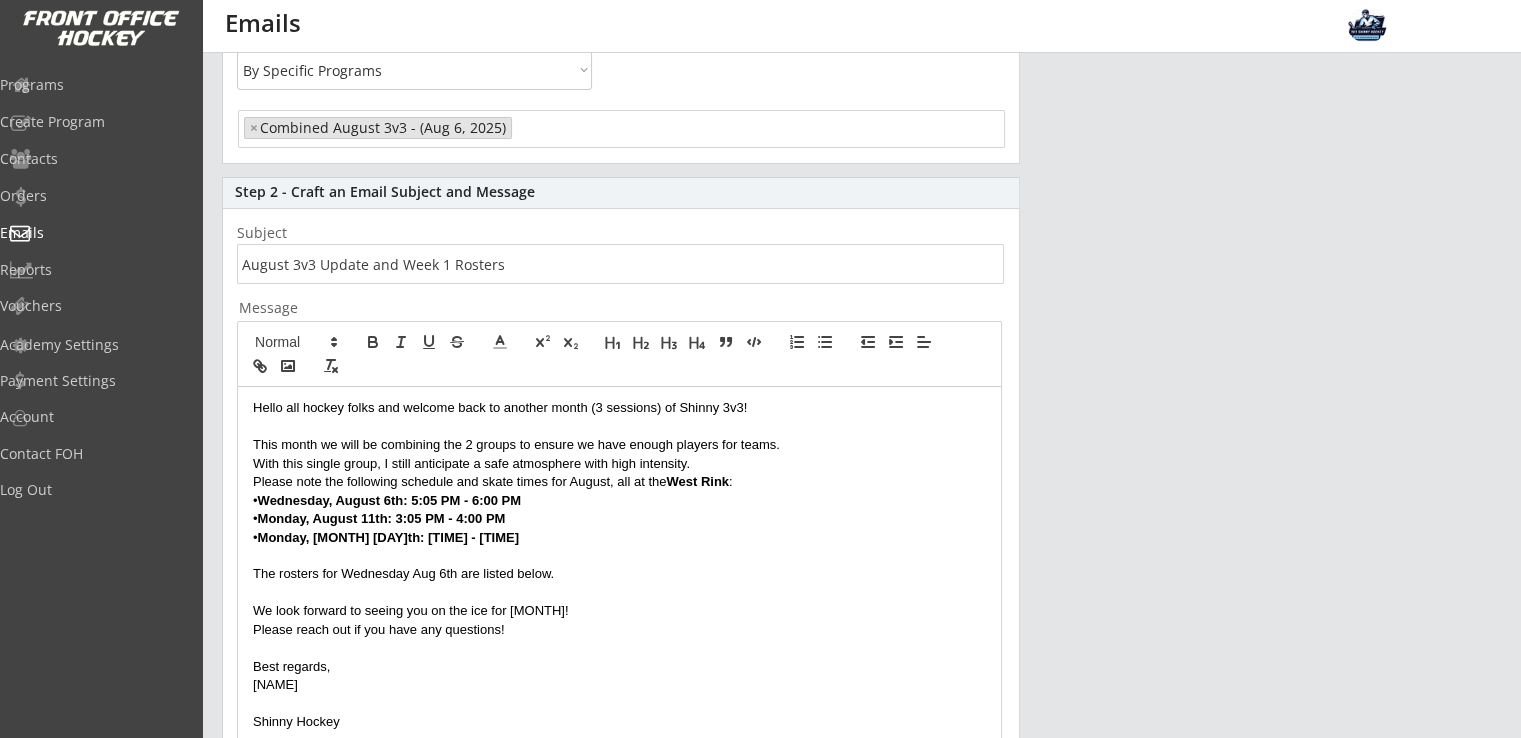 scroll, scrollTop: 266, scrollLeft: 0, axis: vertical 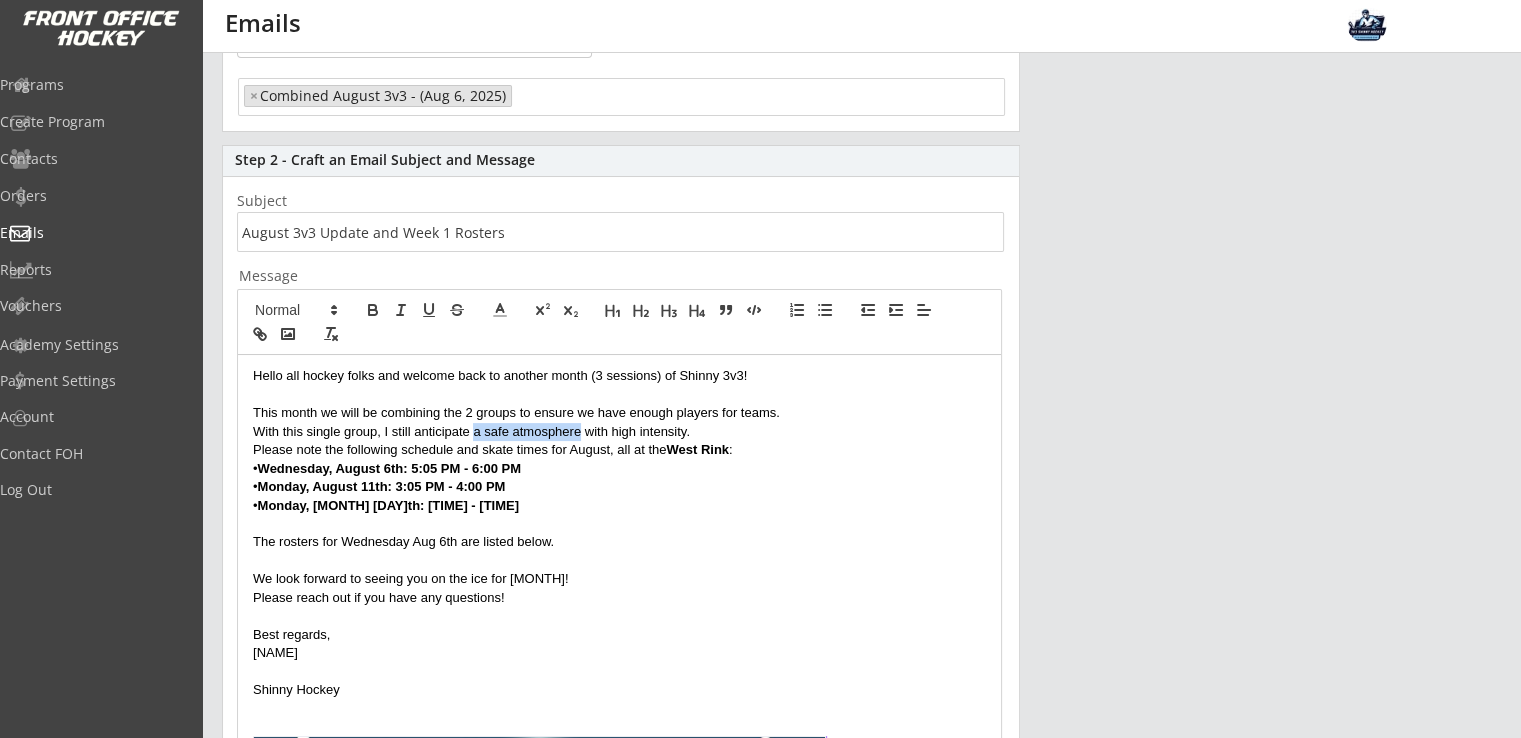 drag, startPoint x: 580, startPoint y: 432, endPoint x: 474, endPoint y: 429, distance: 106.04244 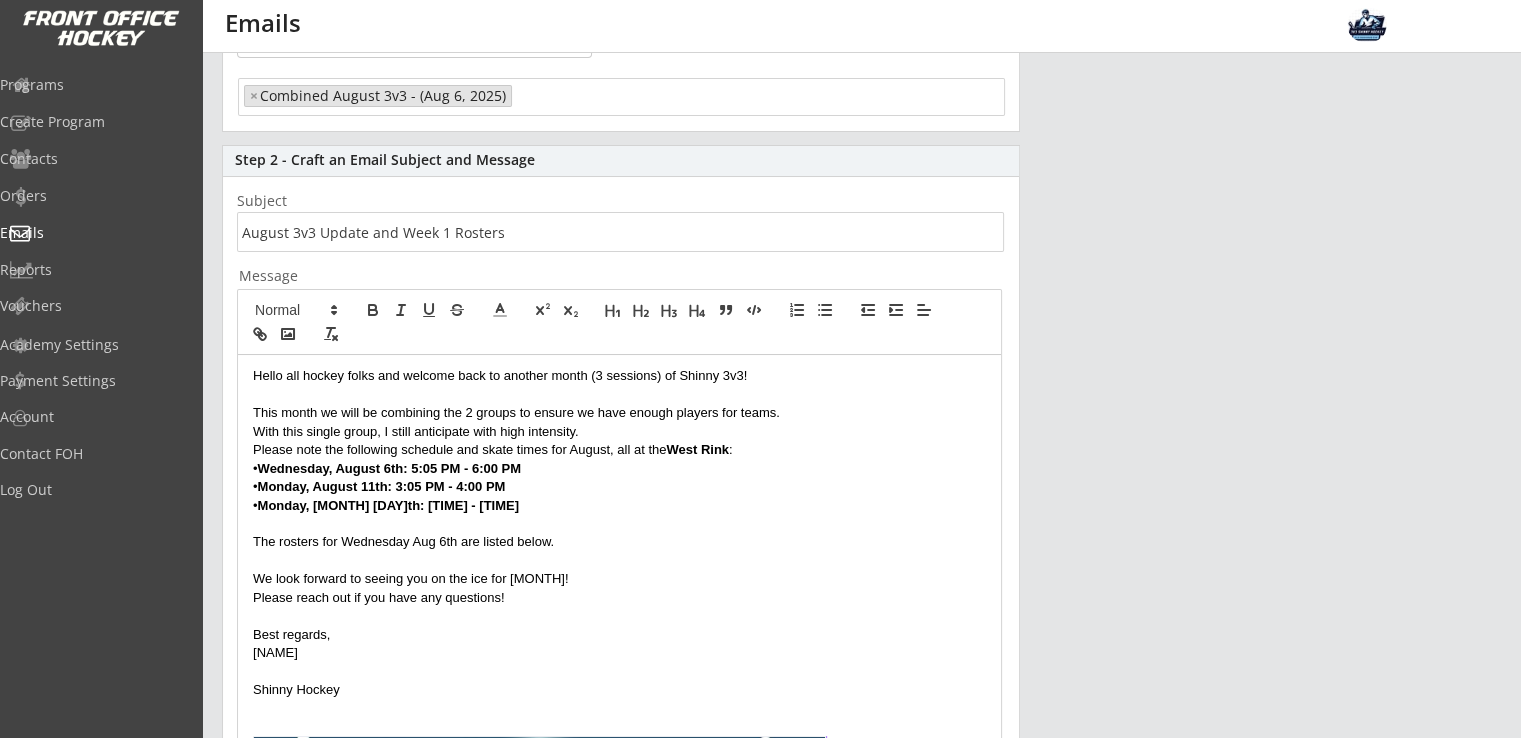click on "With this single group, I still anticipate with high intensity." at bounding box center [619, 432] 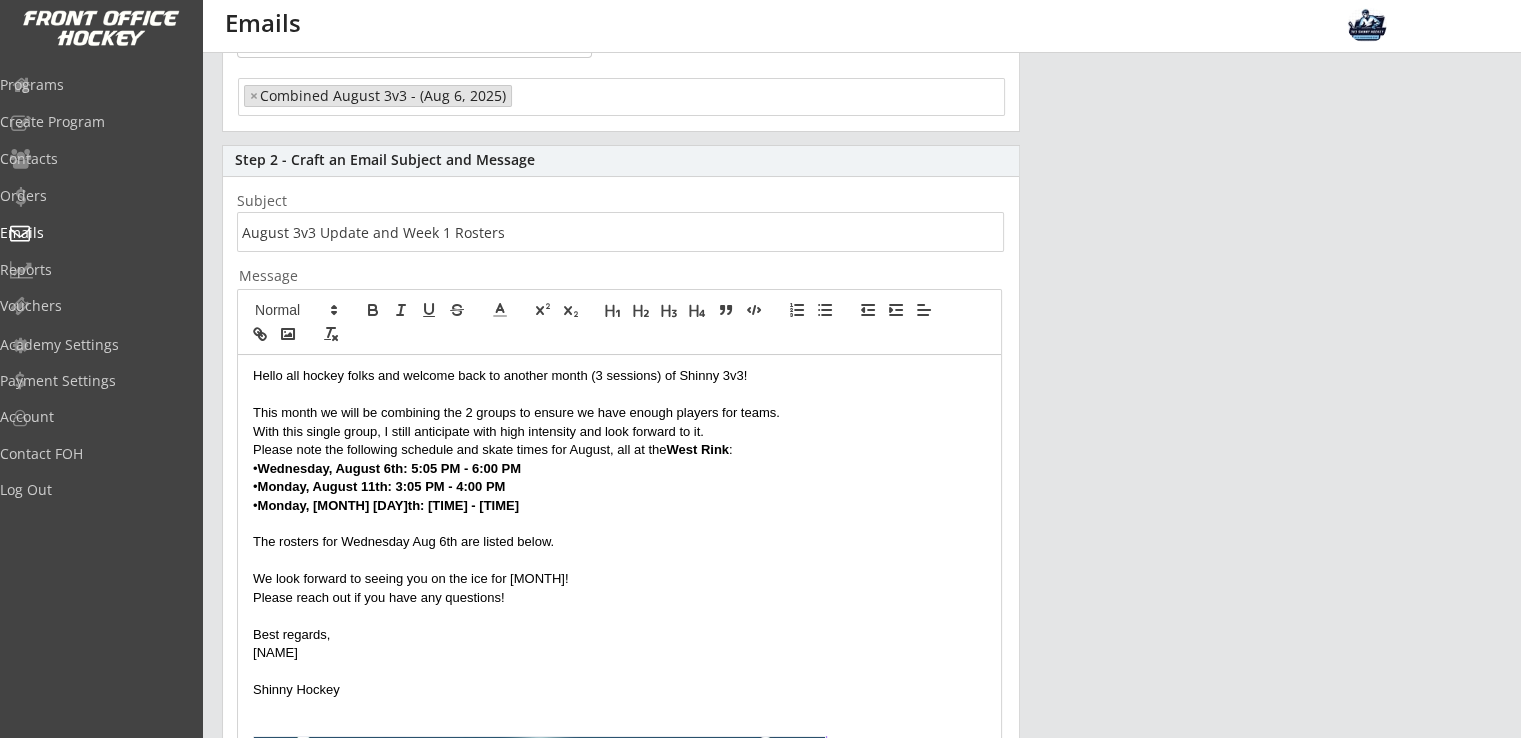 scroll, scrollTop: 400, scrollLeft: 0, axis: vertical 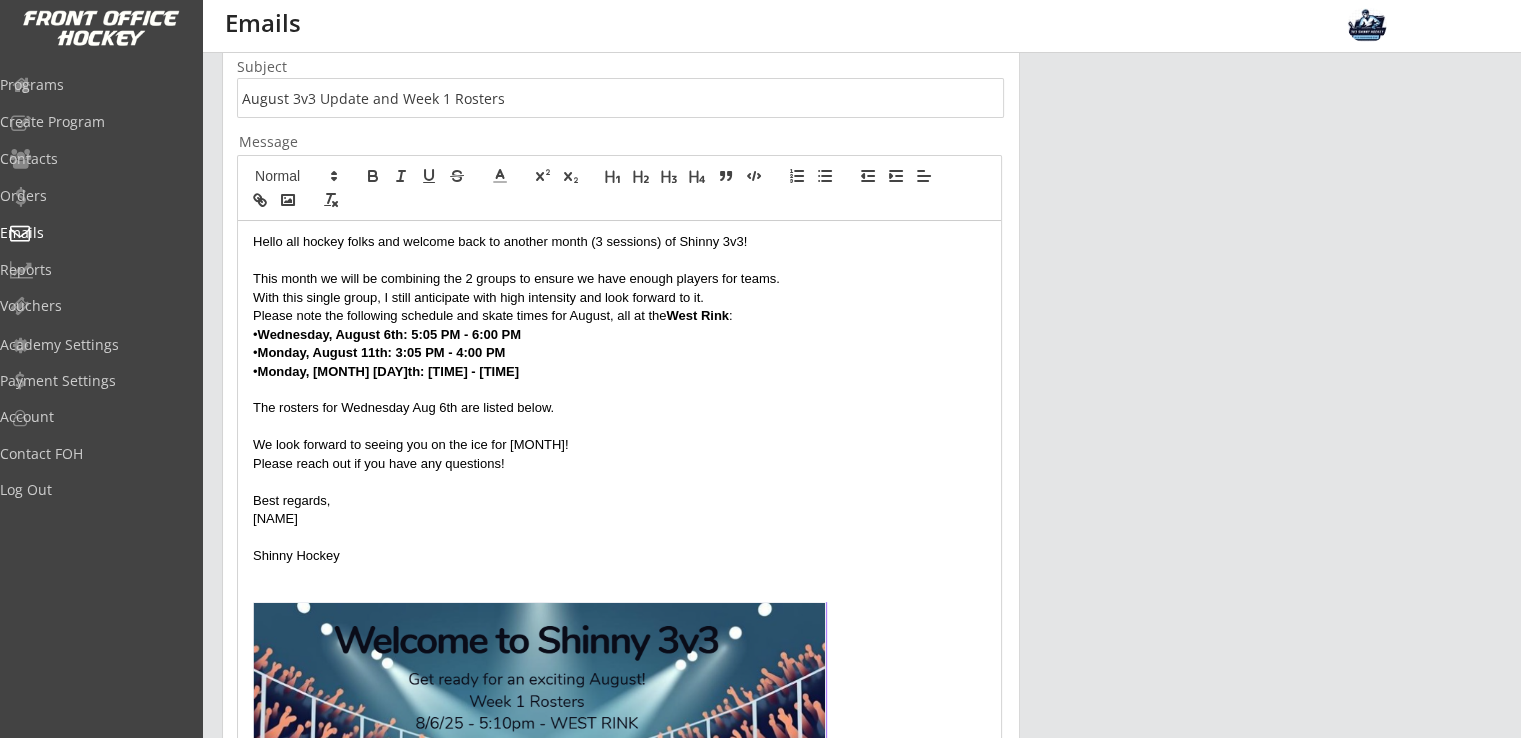 click at bounding box center (619, 390) 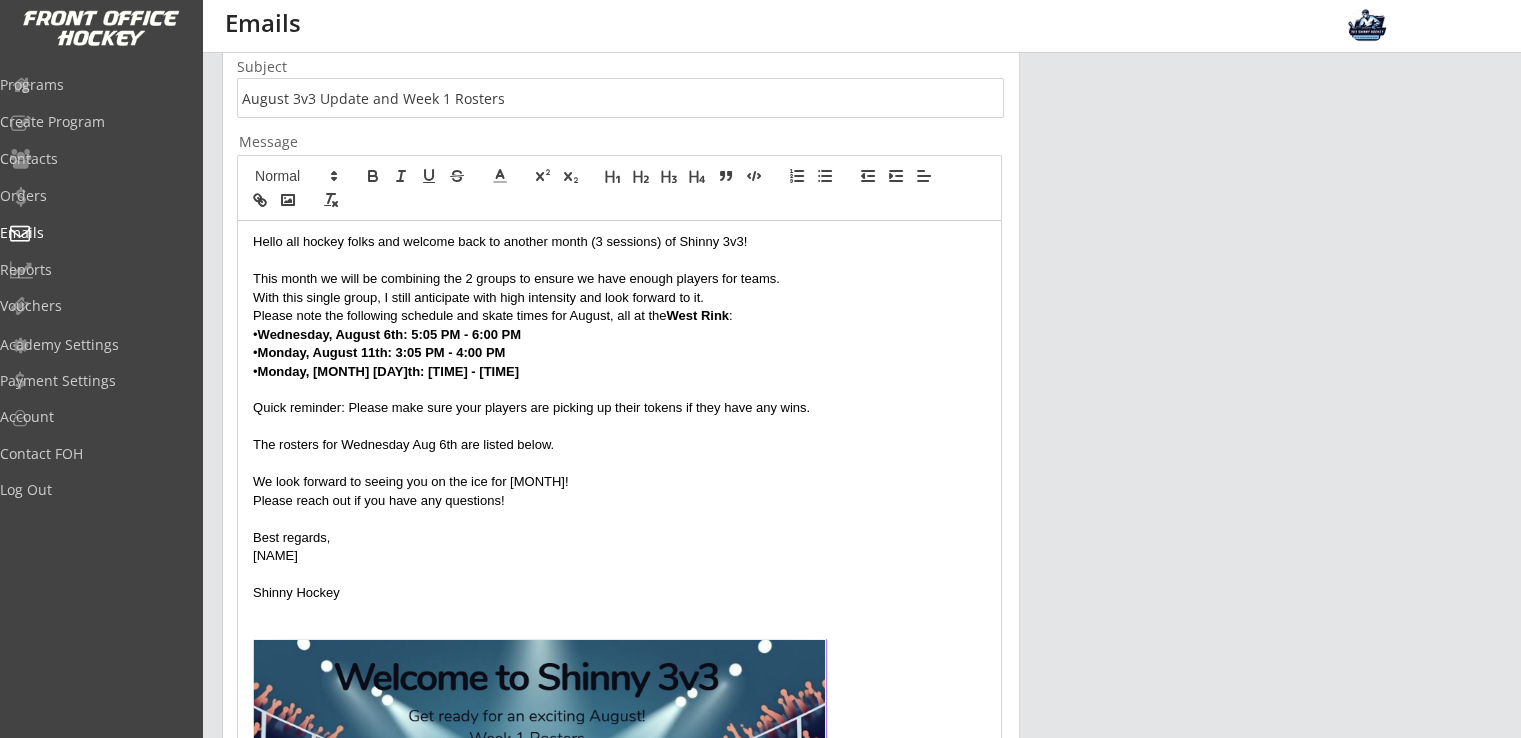 click on "Quick reminder: Please make sure your players are picking up their tokens if they have any wins." at bounding box center (619, 408) 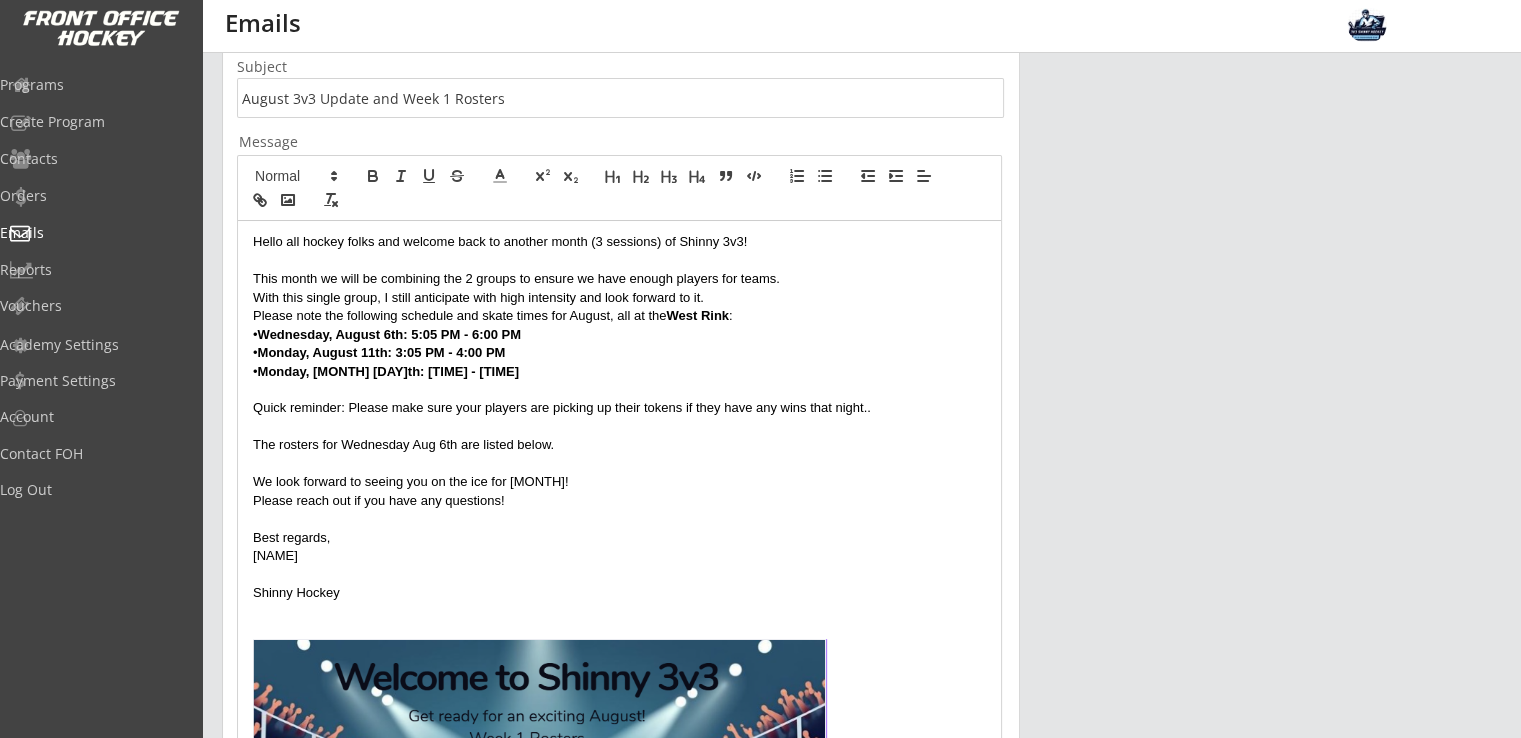 click on "Quick reminder: Please make sure your players are picking up their tokens if they have any wins that night.." at bounding box center [619, 408] 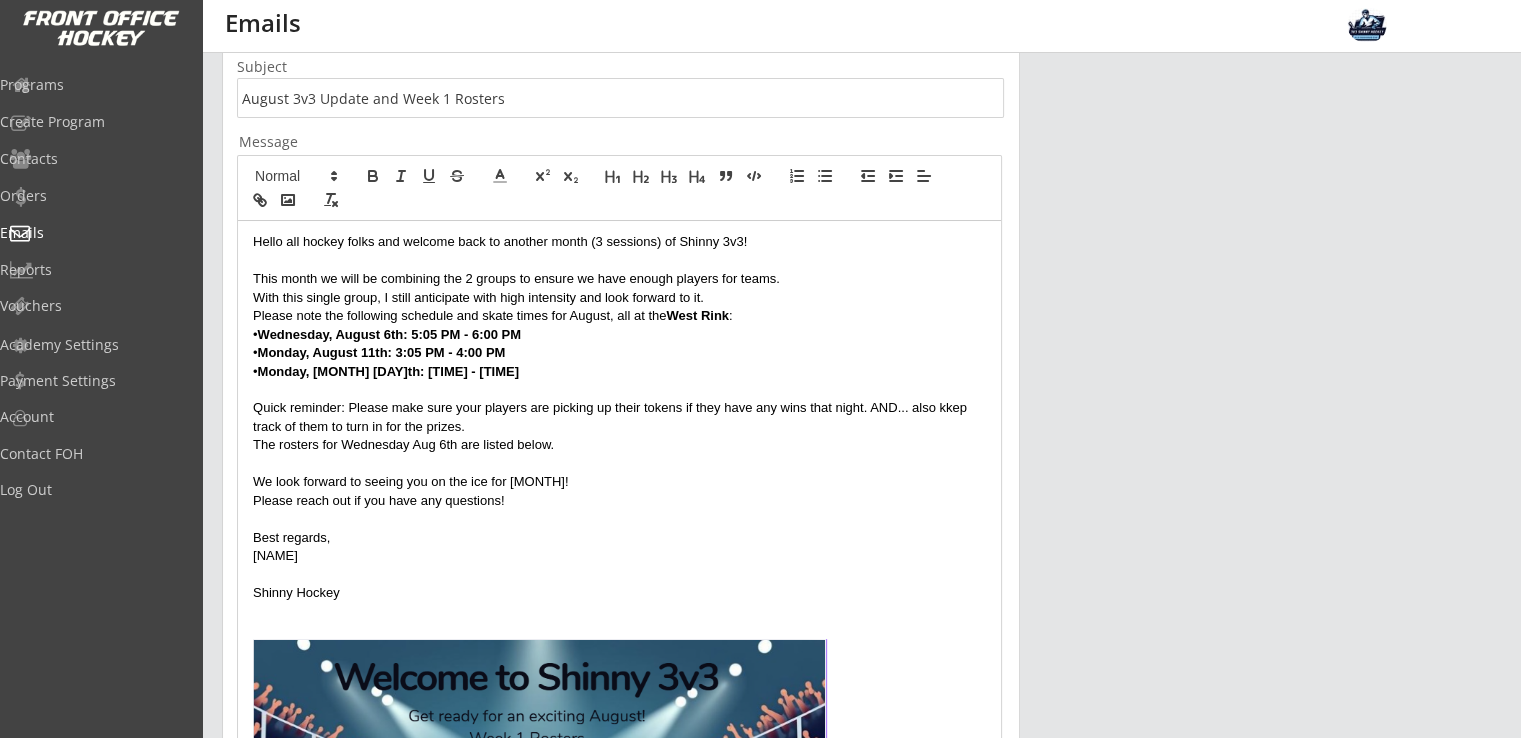 click on "Quick reminder: Please make sure your players are picking up their tokens if they have any wins that night. AND... also kkep track of them to turn in for the prizes." at bounding box center [619, 417] 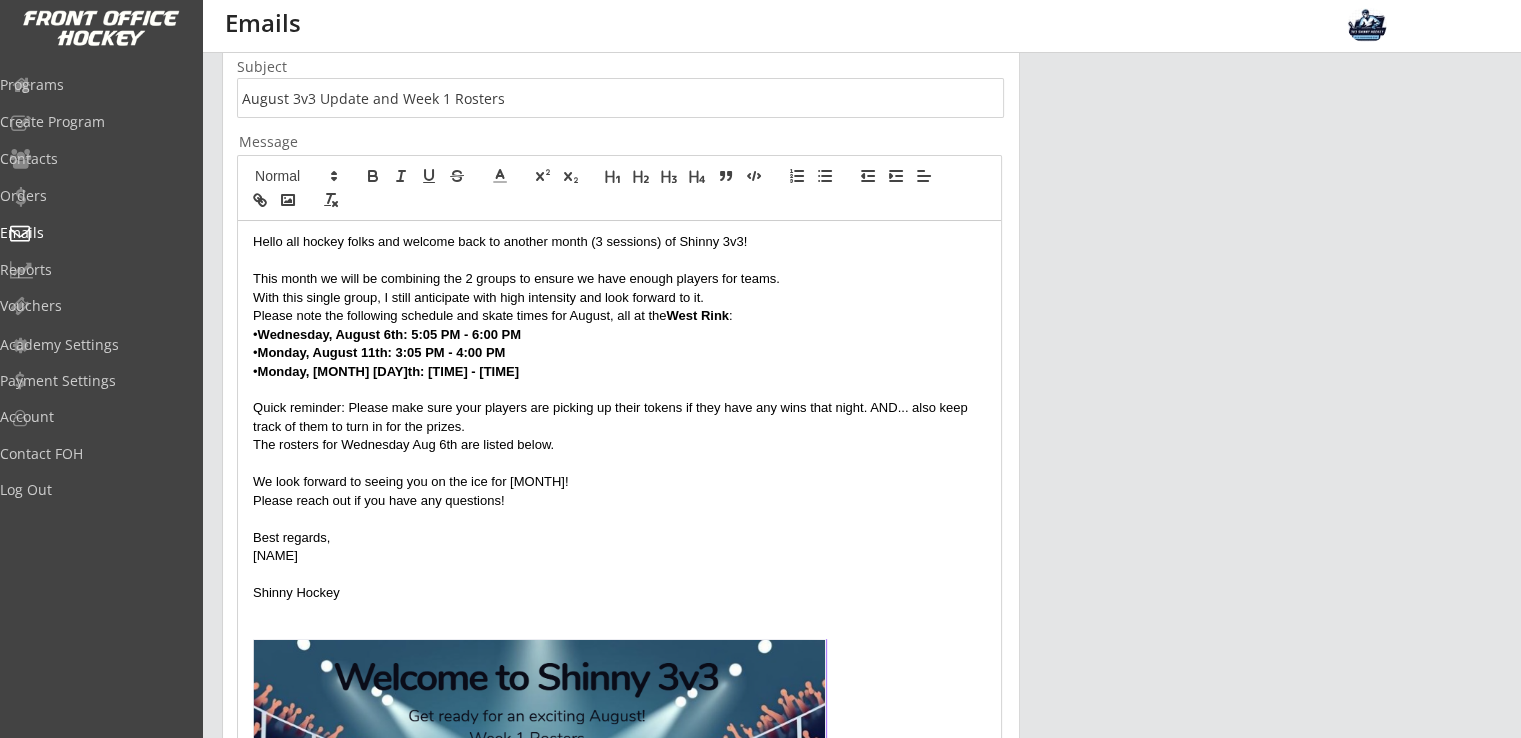 click on "Quick reminder: Please make sure your players are picking up their tokens if they have any wins that night. AND... also keep track of them to turn in for the prizes." at bounding box center [619, 417] 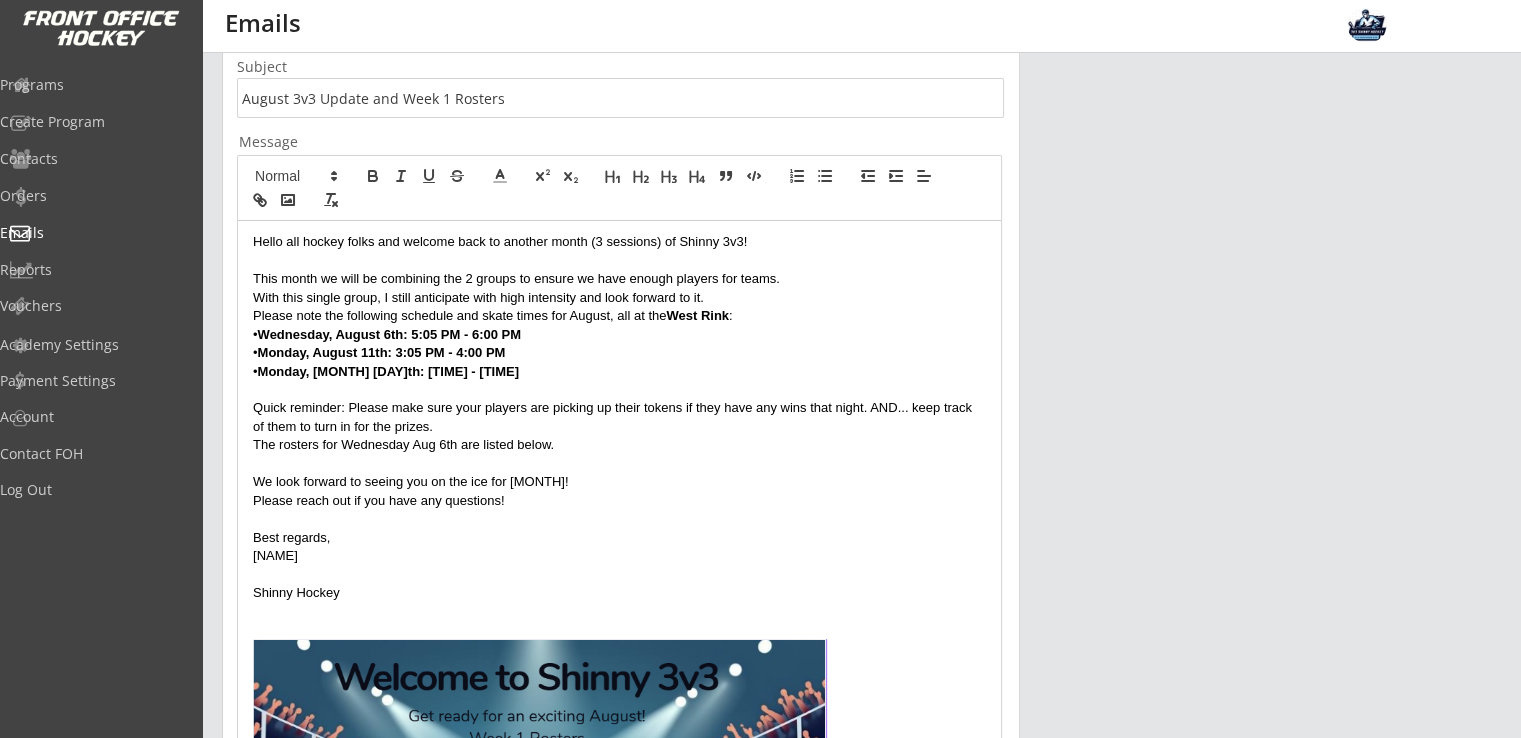click on "The rosters for Wednesday Aug 6th are listed below." at bounding box center [619, 445] 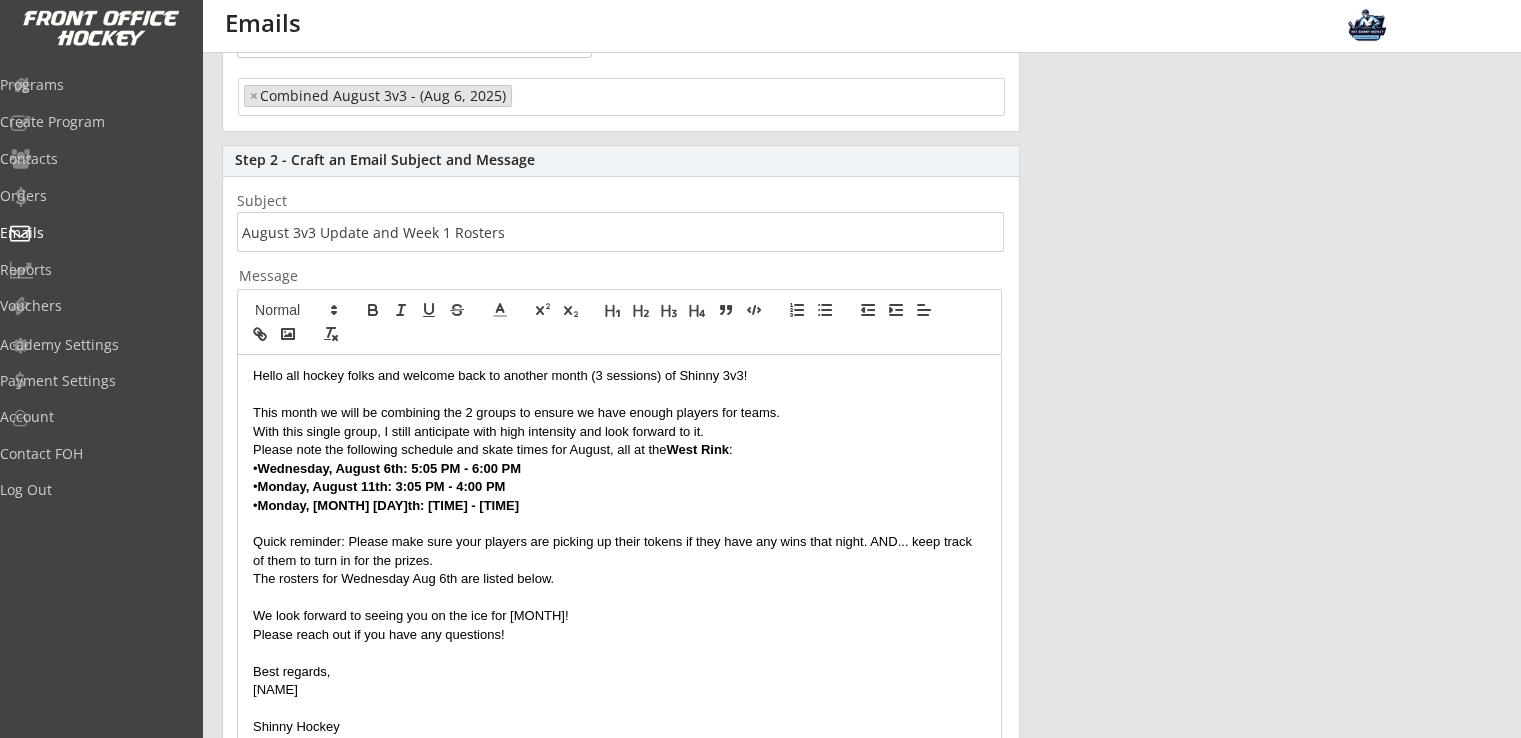 scroll, scrollTop: 400, scrollLeft: 0, axis: vertical 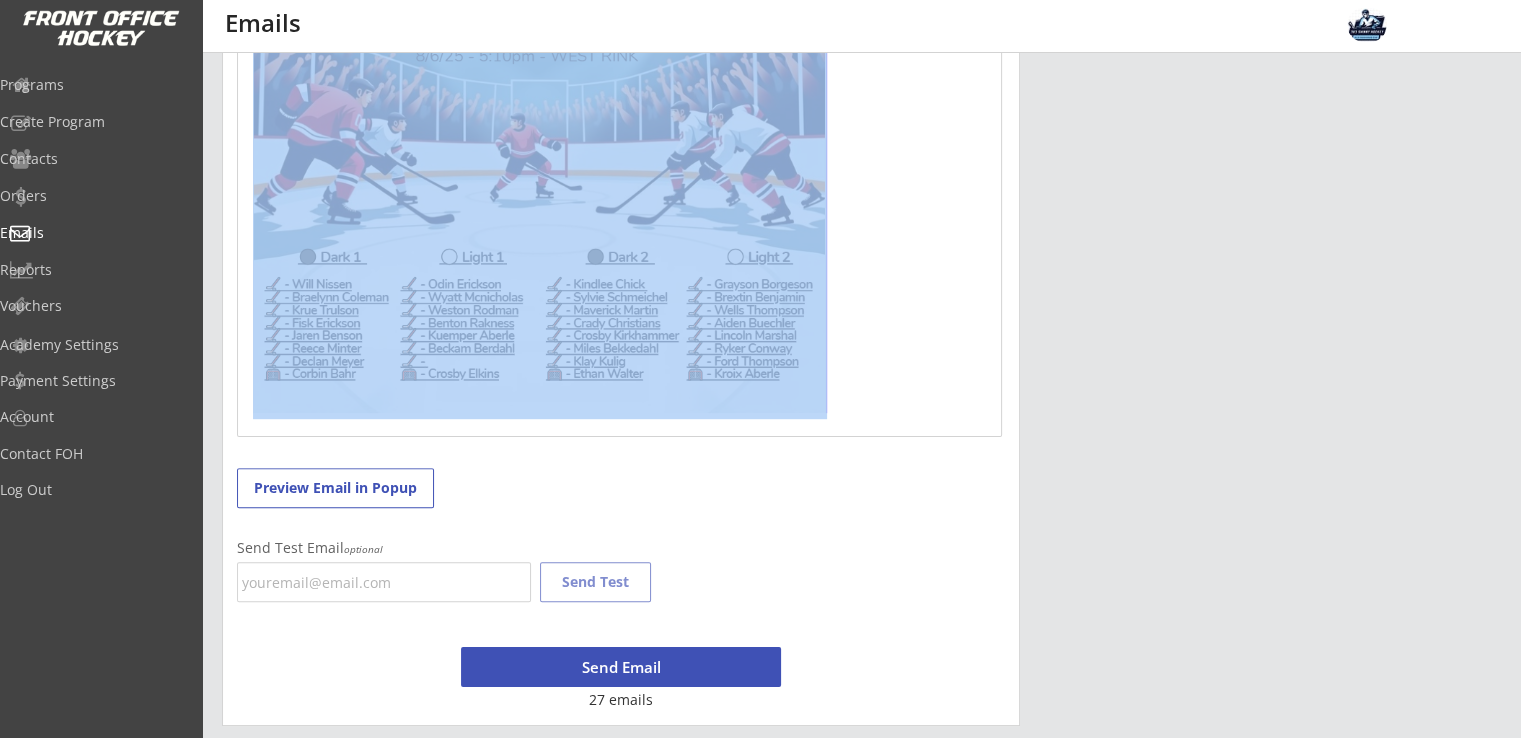 drag, startPoint x: 250, startPoint y: 237, endPoint x: 922, endPoint y: 317, distance: 676.7452 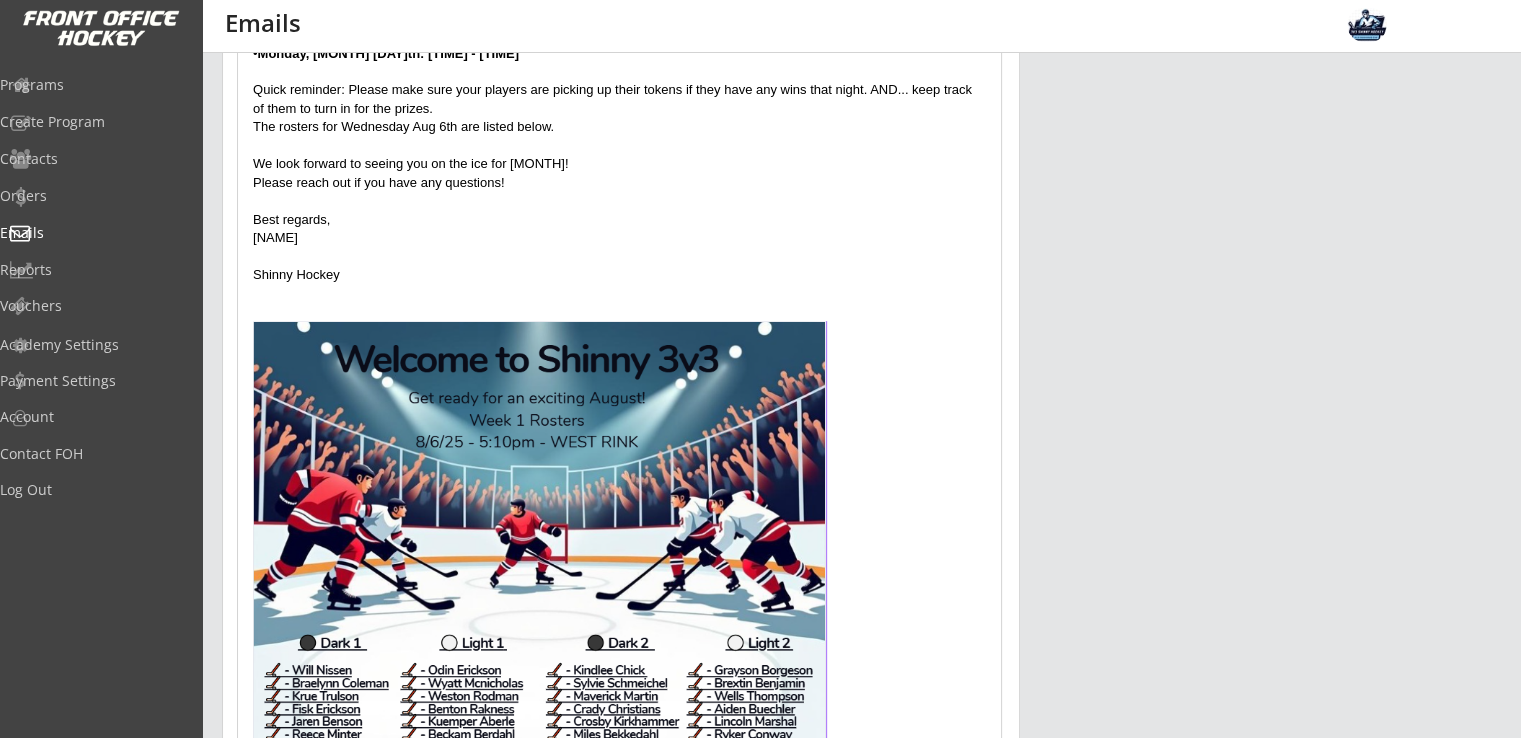 scroll, scrollTop: 571, scrollLeft: 0, axis: vertical 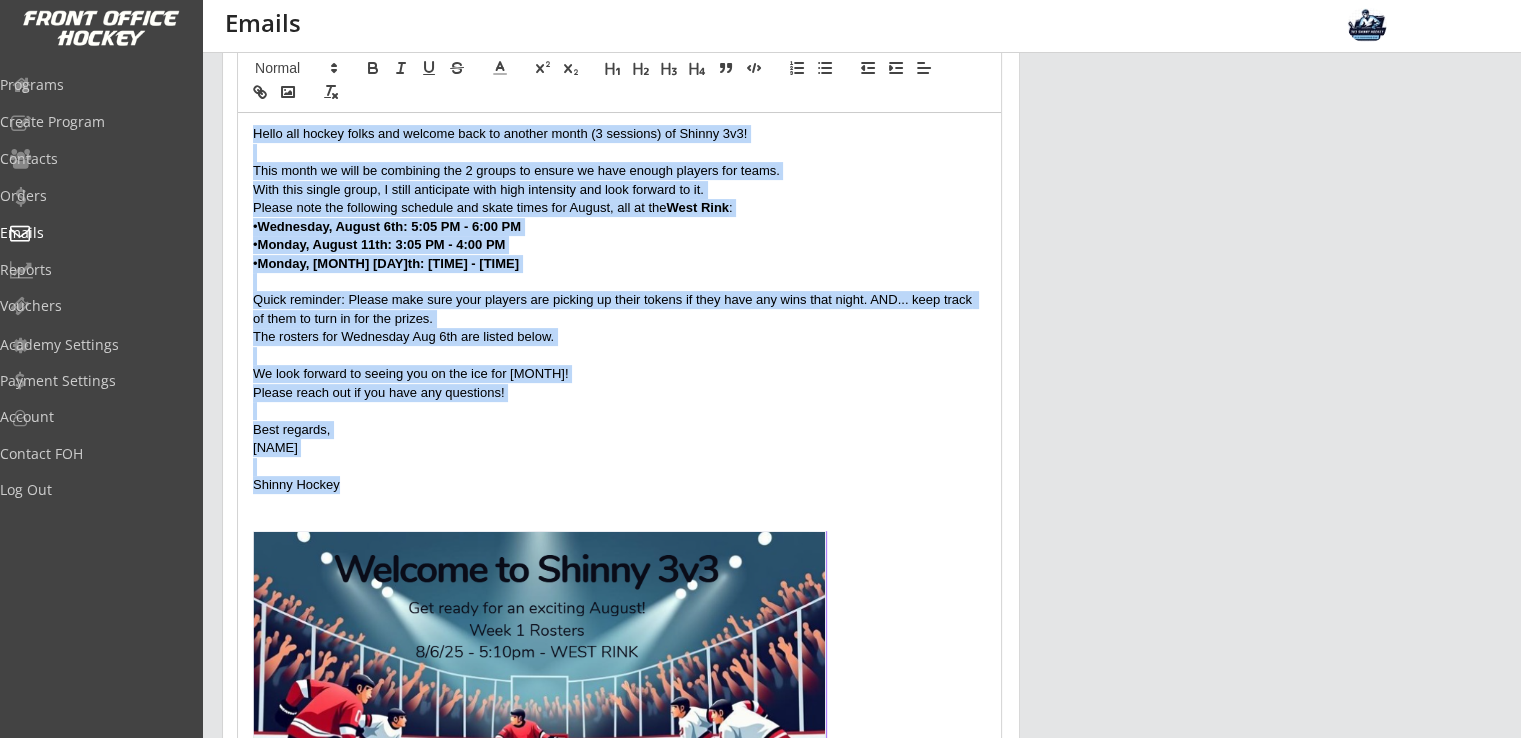 drag, startPoint x: 313, startPoint y: 356, endPoint x: 222, endPoint y: 105, distance: 266.98688 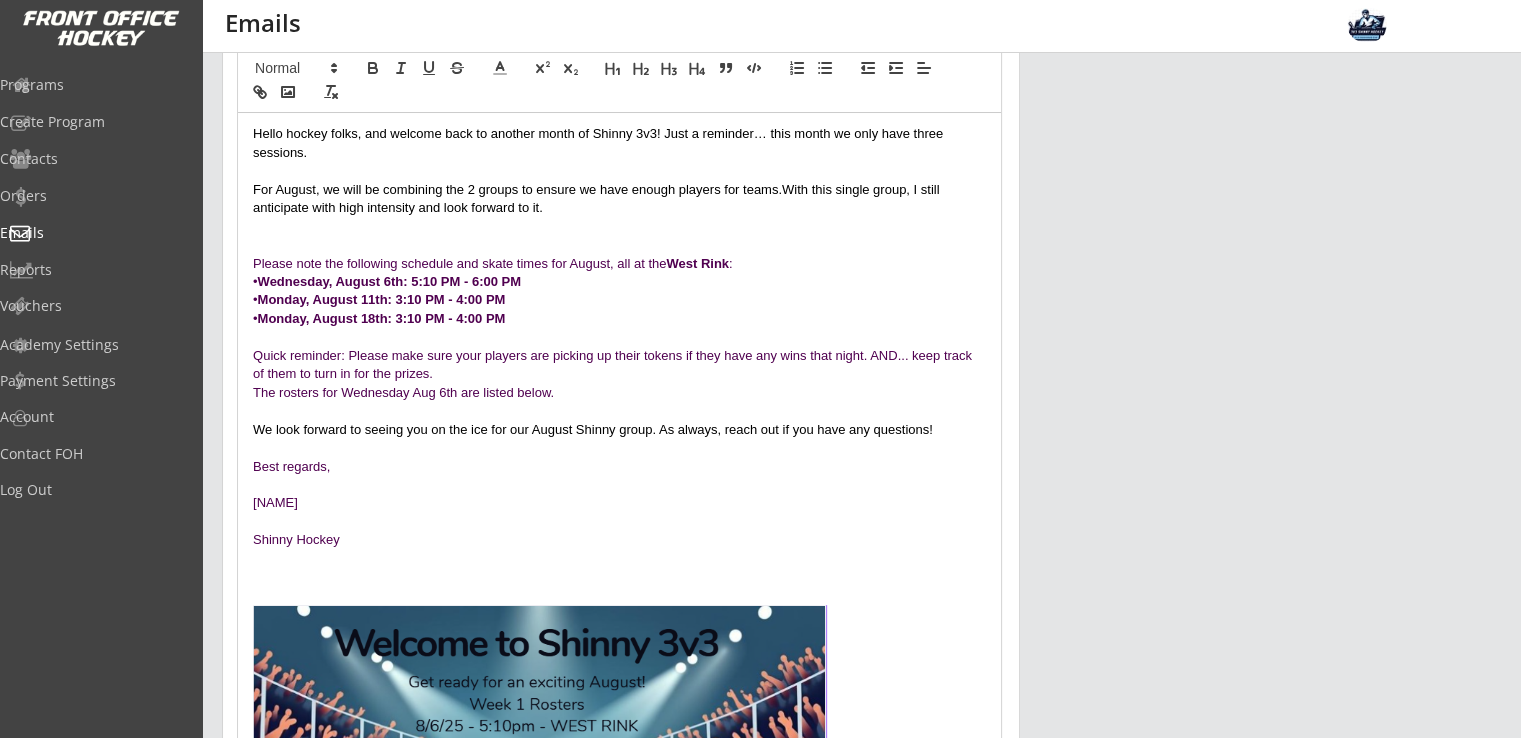 scroll, scrollTop: 0, scrollLeft: 0, axis: both 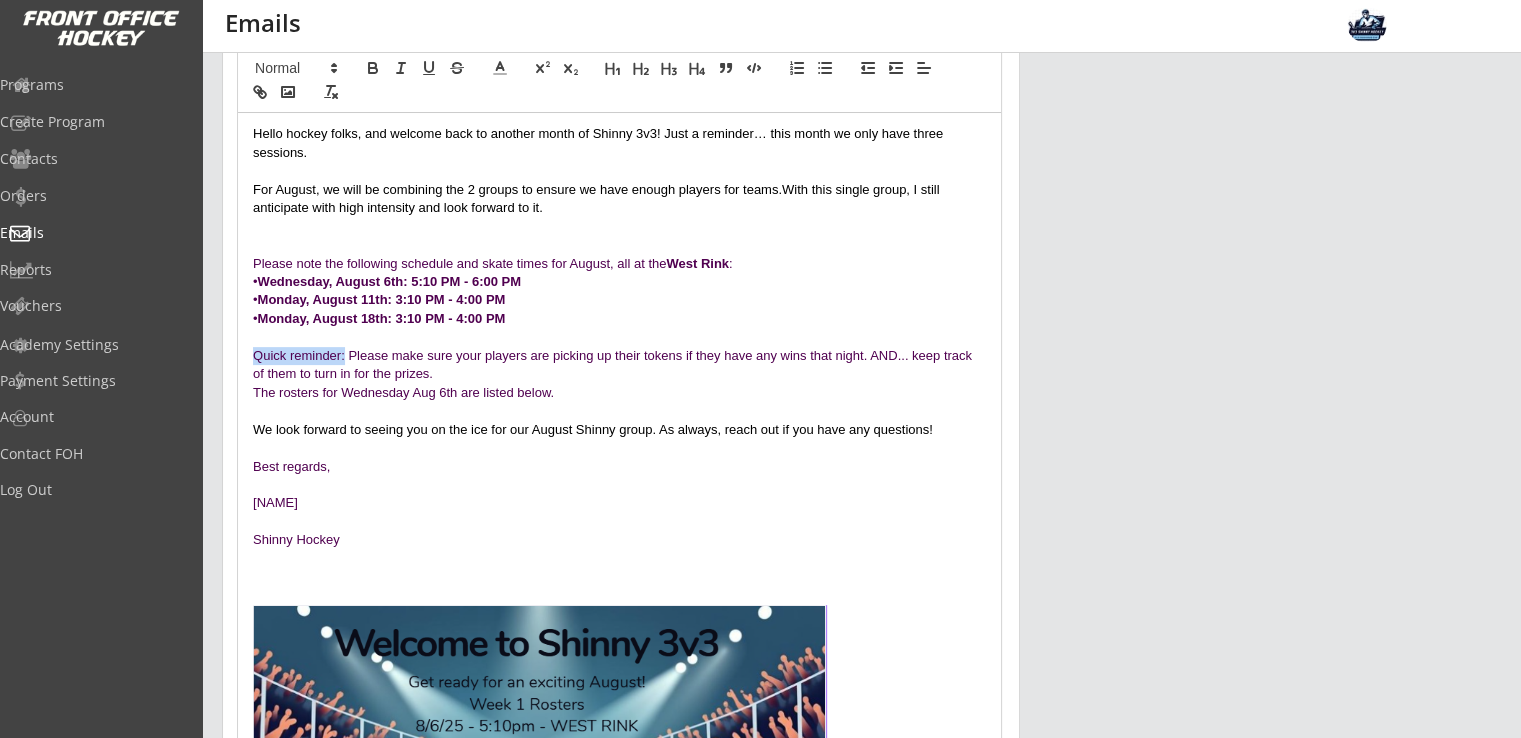 drag, startPoint x: 345, startPoint y: 354, endPoint x: 249, endPoint y: 349, distance: 96.13012 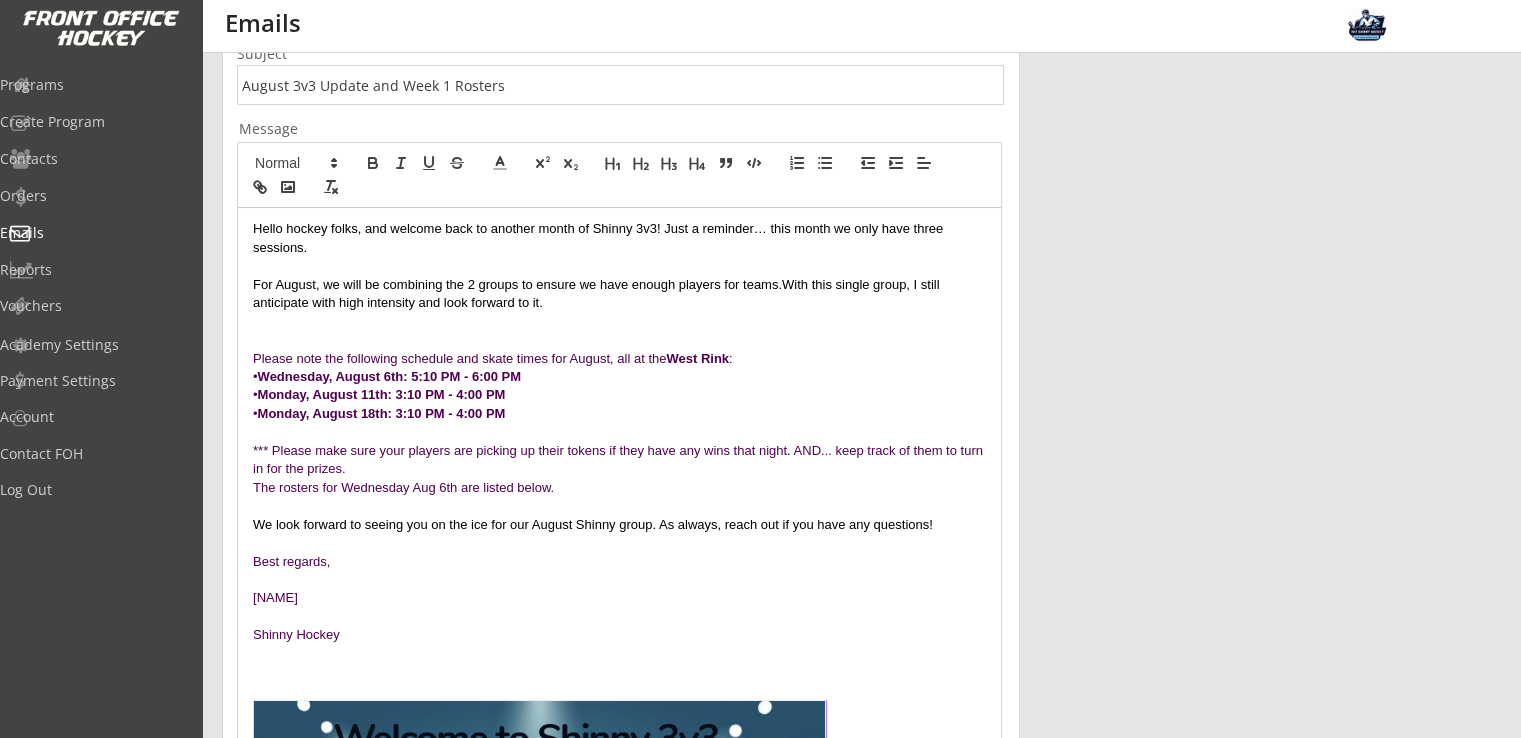 scroll, scrollTop: 375, scrollLeft: 0, axis: vertical 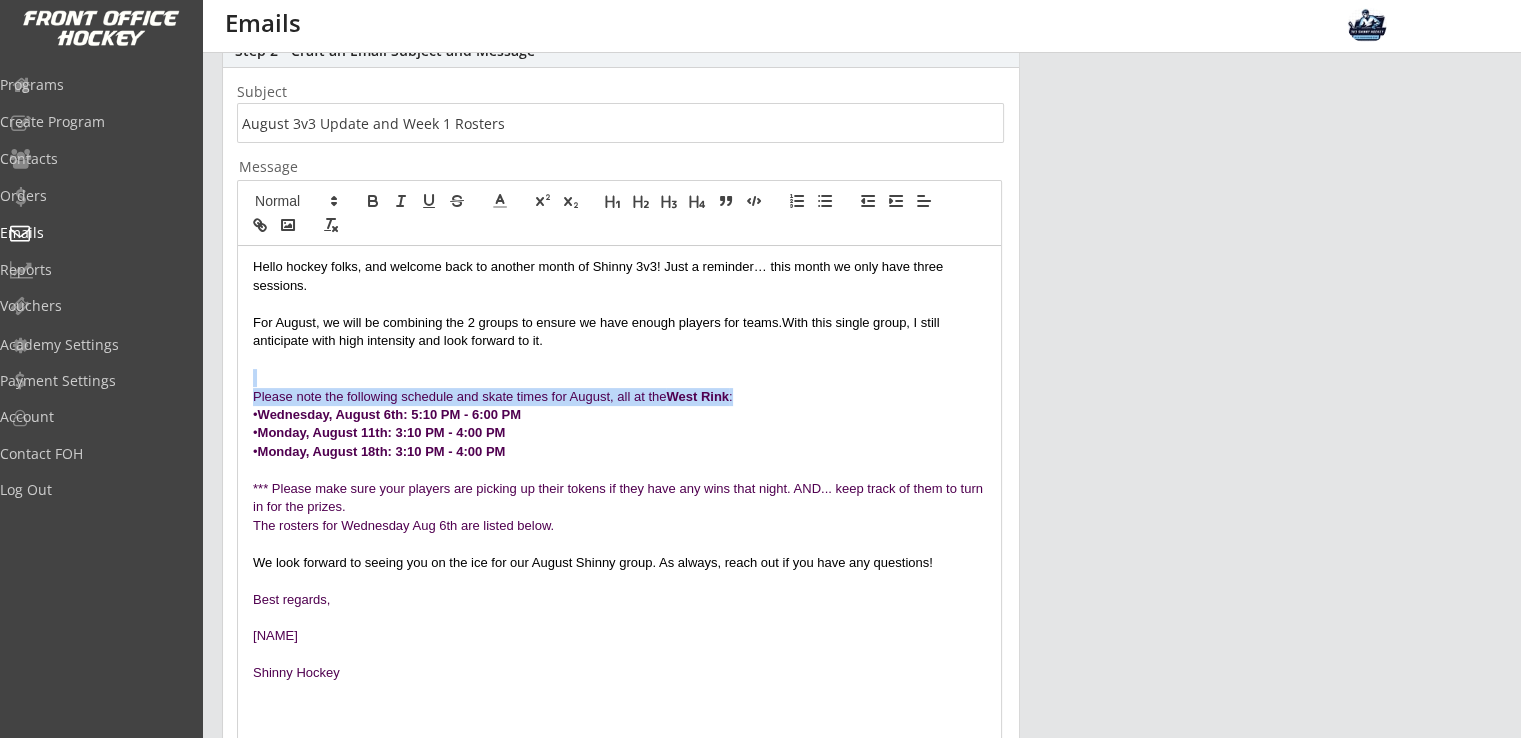 drag, startPoint x: 754, startPoint y: 403, endPoint x: 360, endPoint y: 373, distance: 395.14047 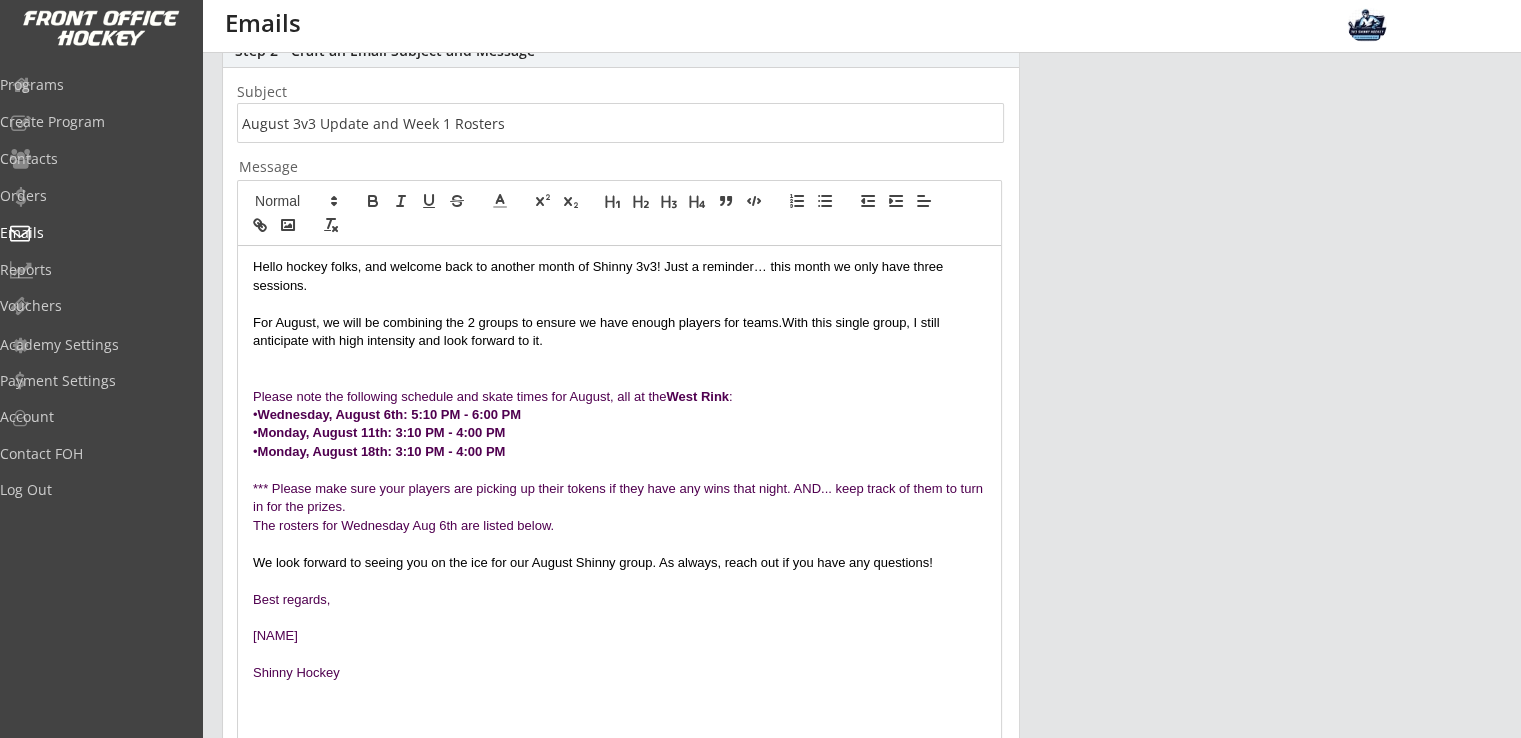 click at bounding box center (619, 360) 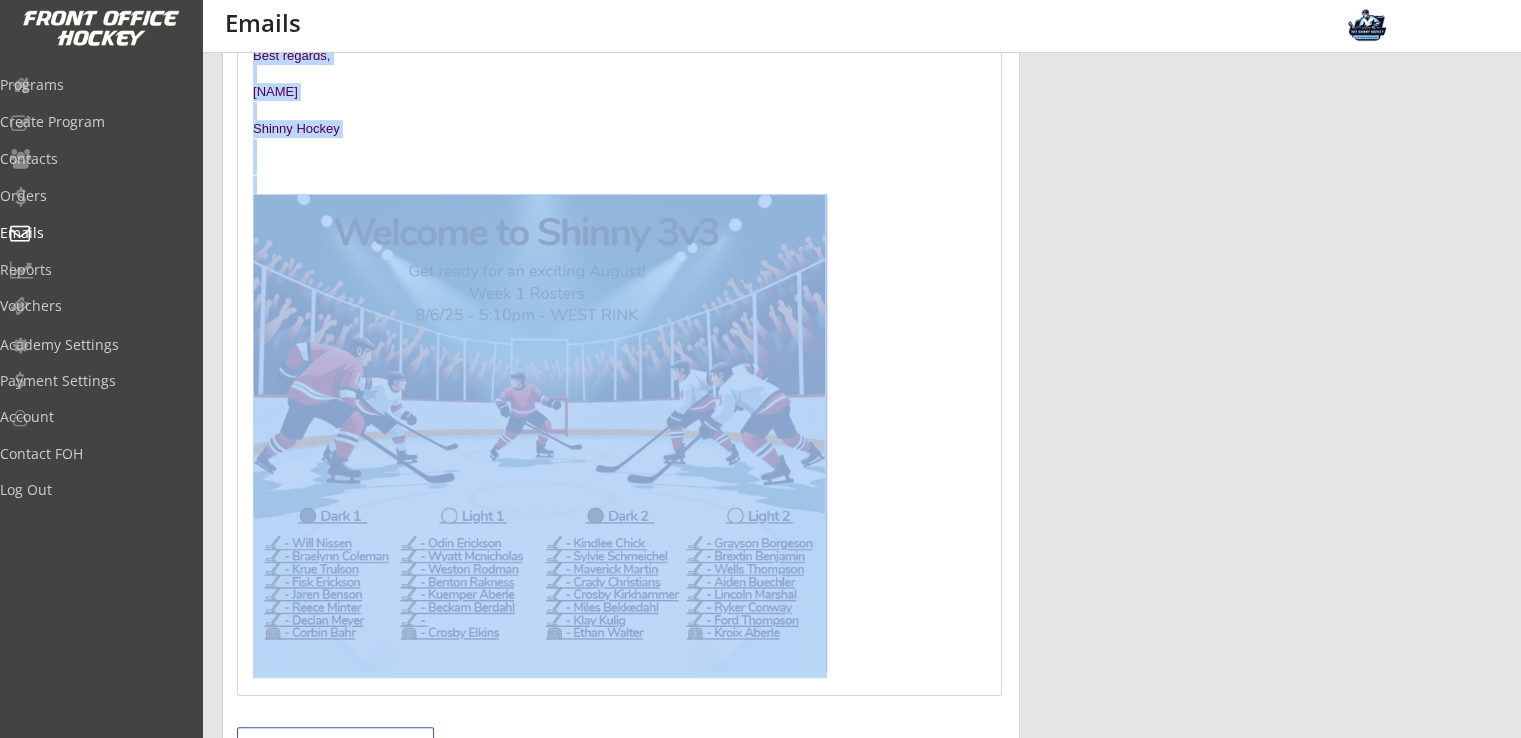 scroll, scrollTop: 954, scrollLeft: 0, axis: vertical 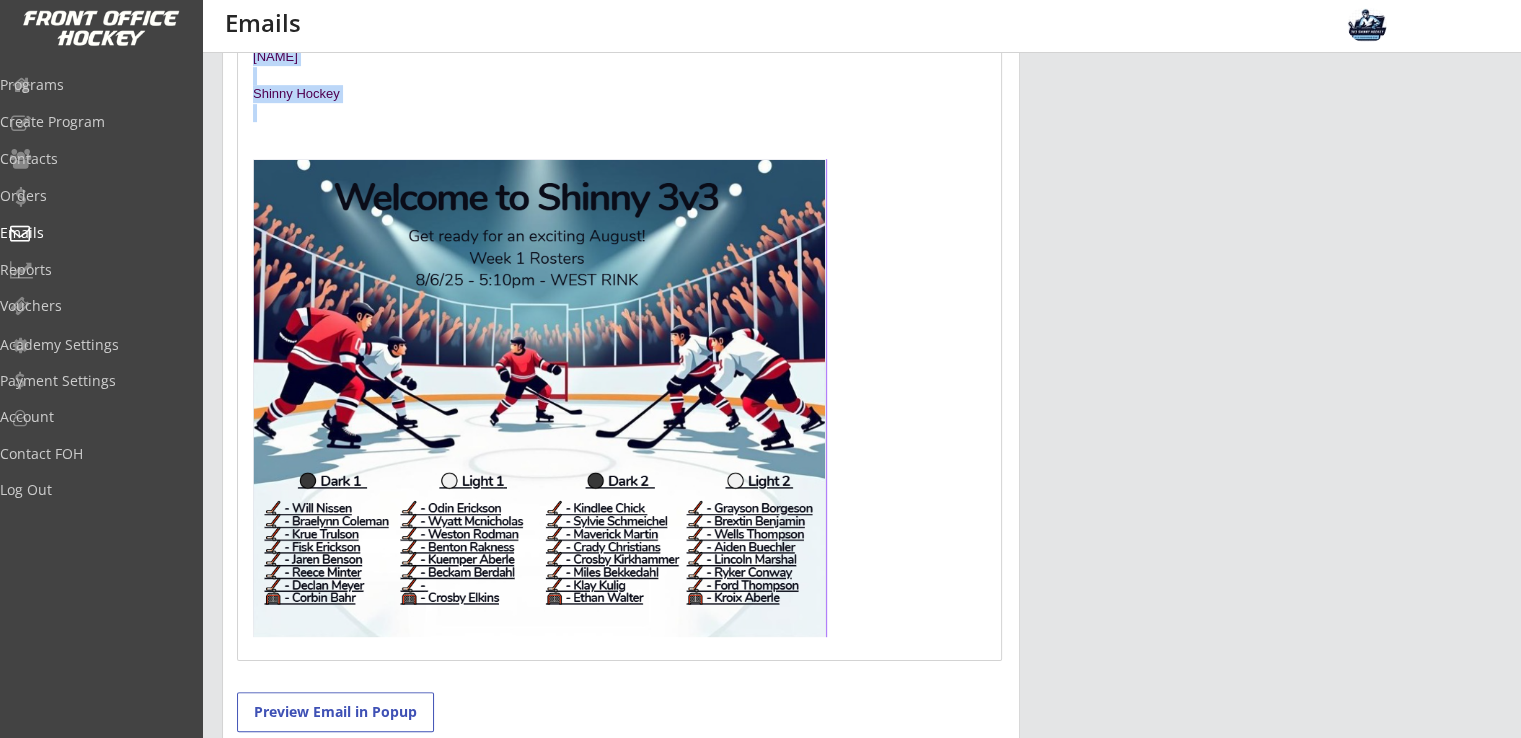 drag, startPoint x: 253, startPoint y: 262, endPoint x: 391, endPoint y: 112, distance: 203.82346 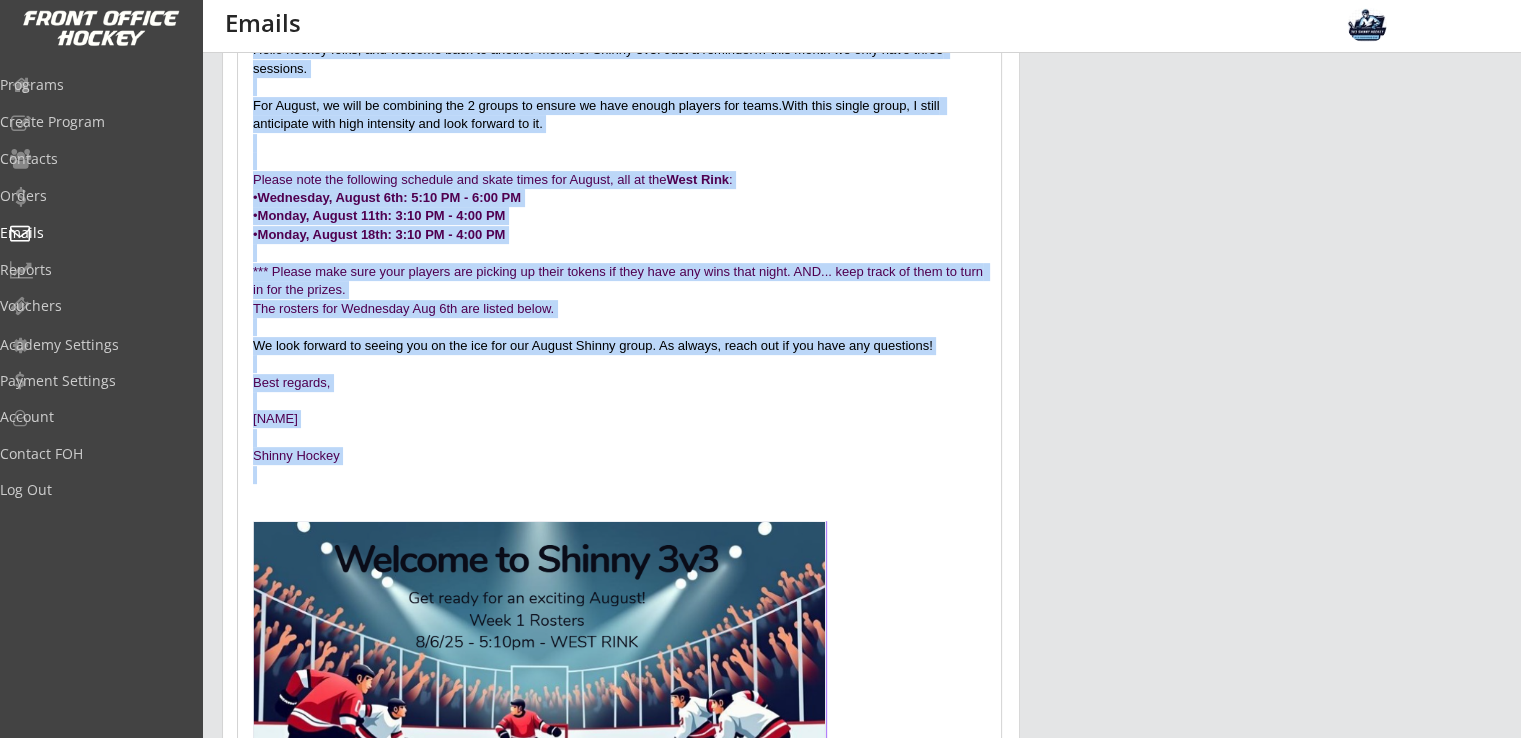 scroll, scrollTop: 554, scrollLeft: 0, axis: vertical 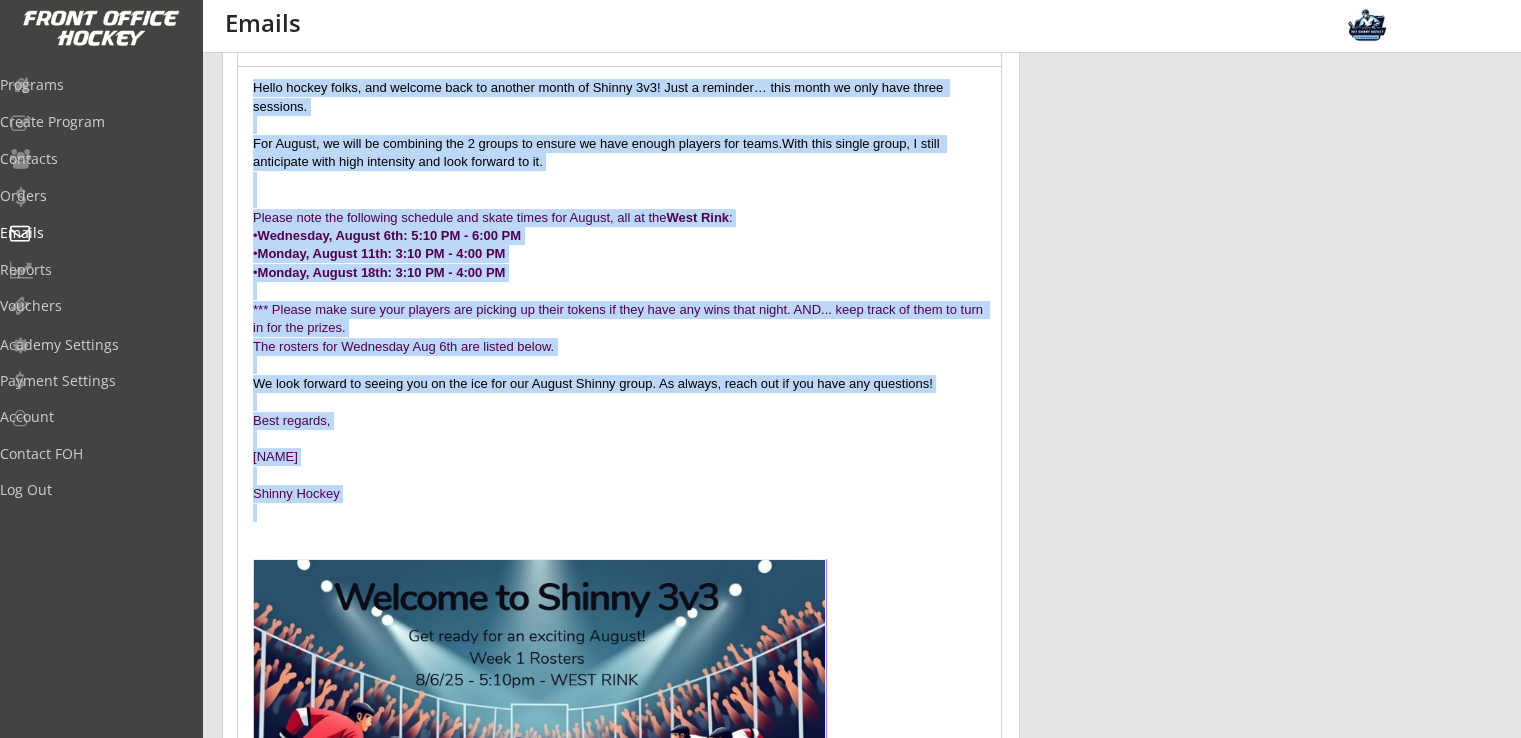 click on "[NAME]" at bounding box center [619, 457] 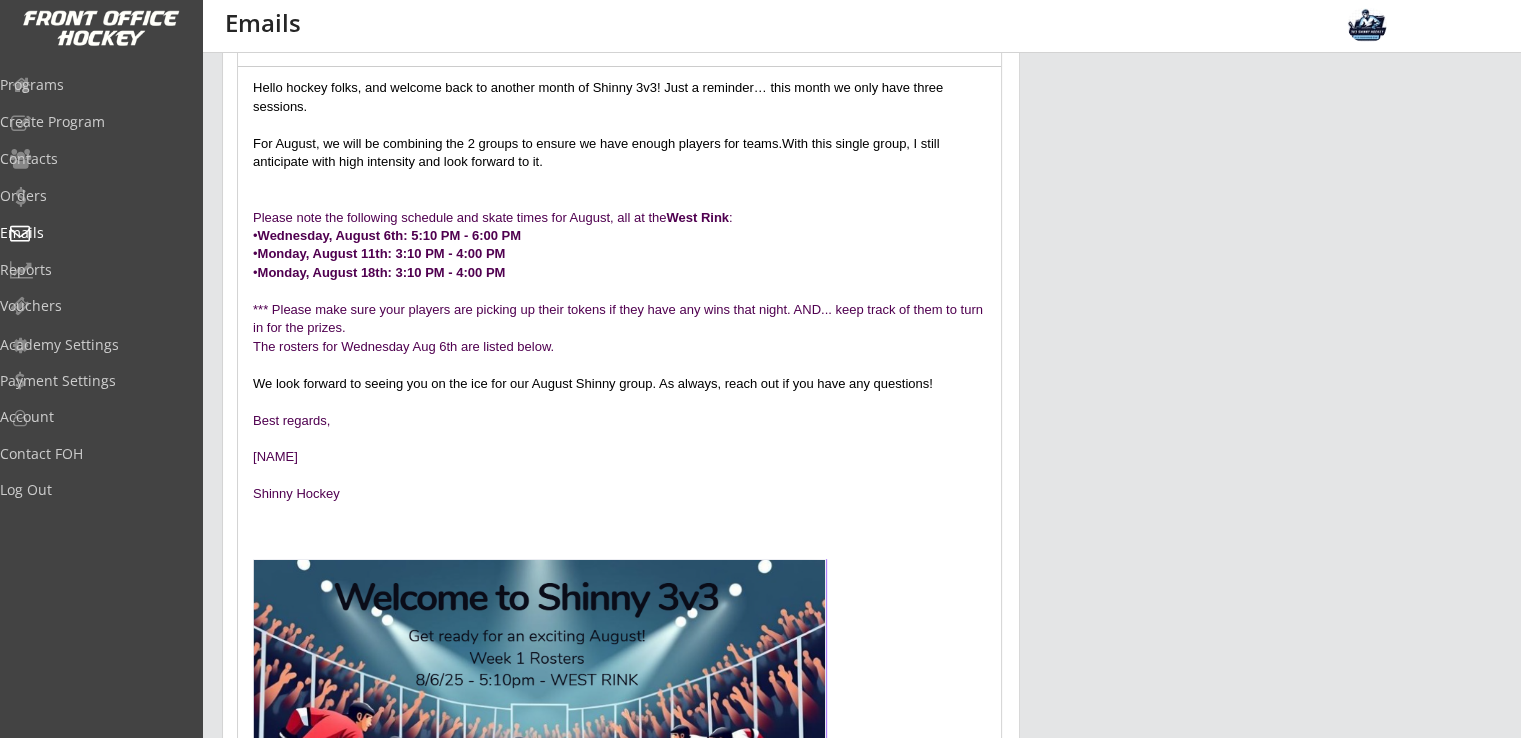 click at bounding box center (619, 439) 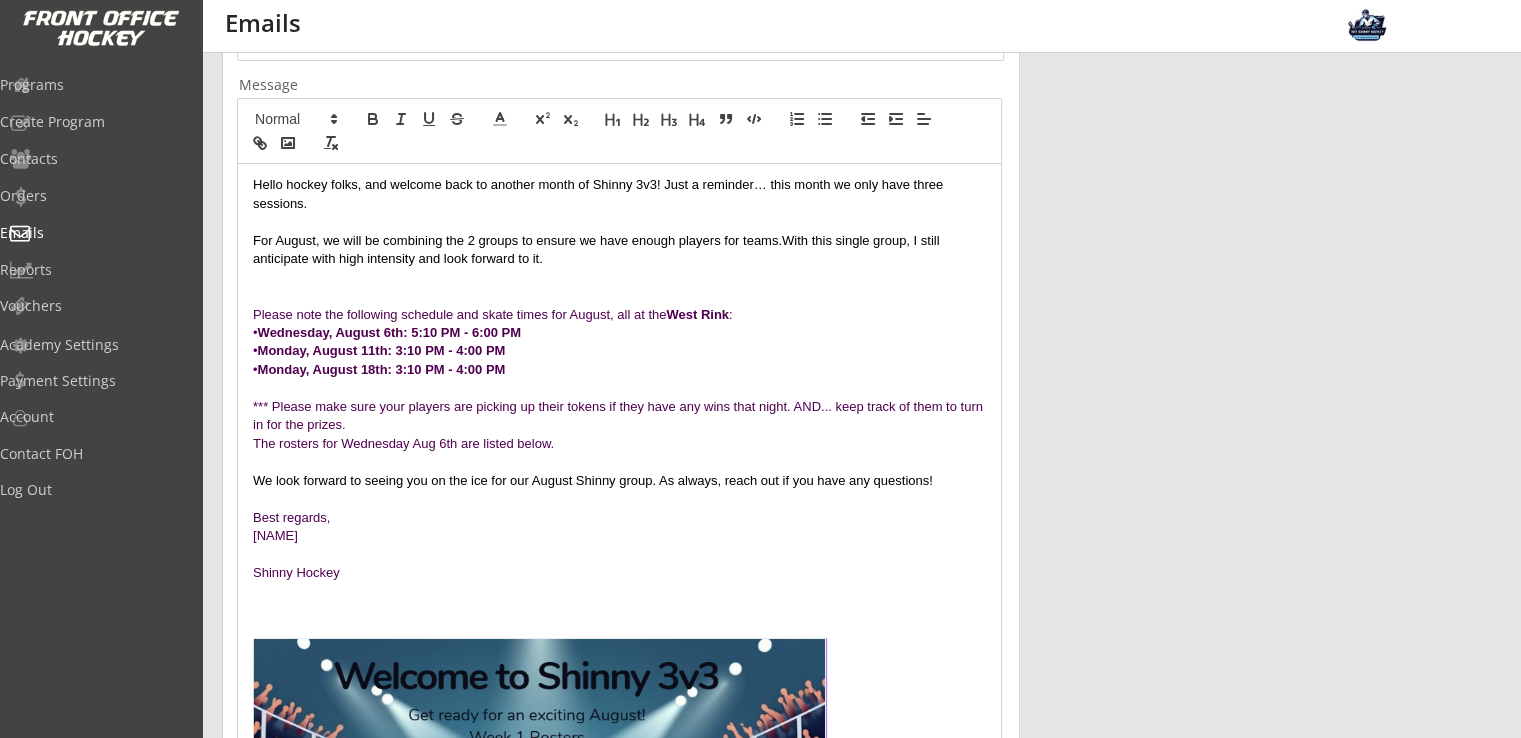 scroll, scrollTop: 420, scrollLeft: 0, axis: vertical 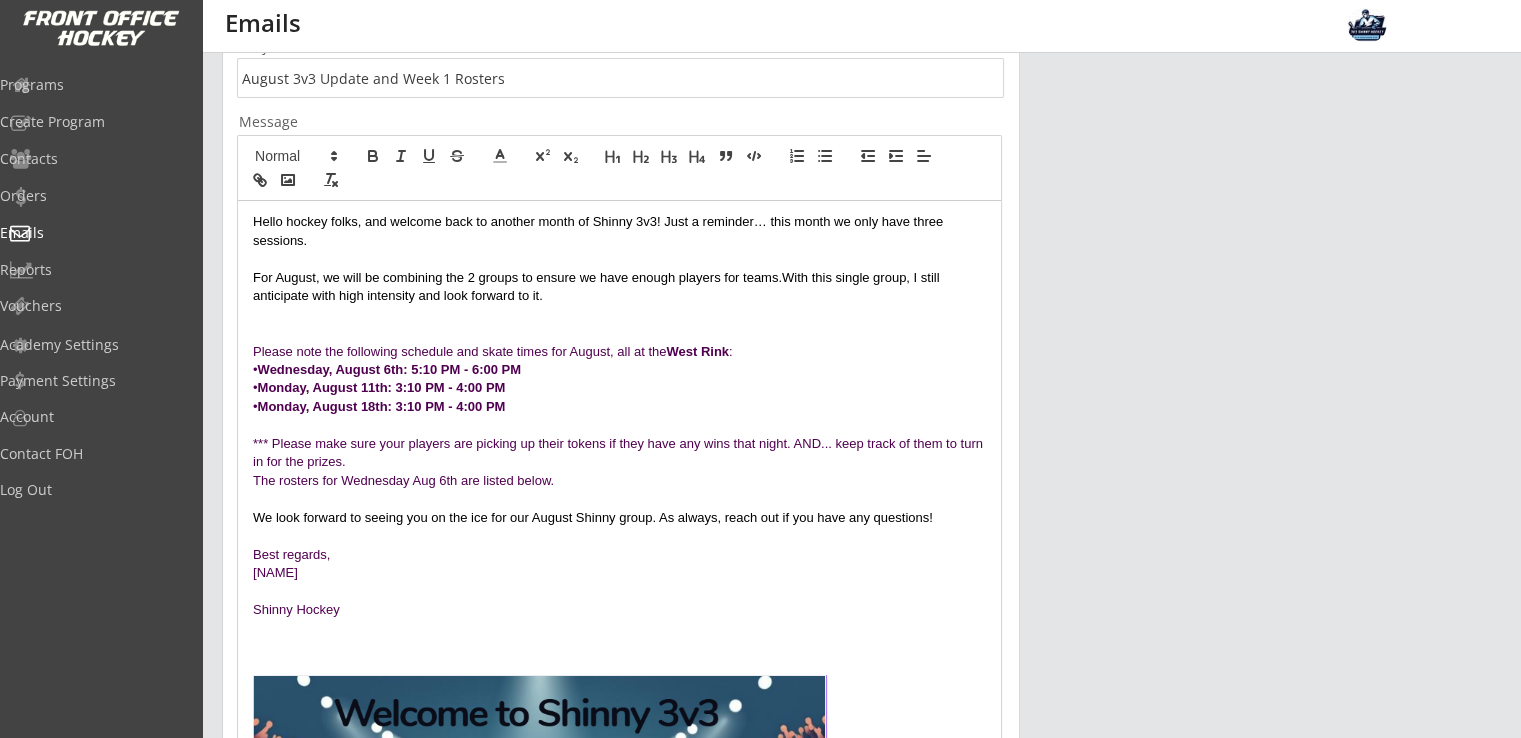 click on "For August, we will be combining the 2 groups to ensure we have enough players for teams.With this single group, I still anticipate with high intensity and look forward to it." at bounding box center [619, 287] 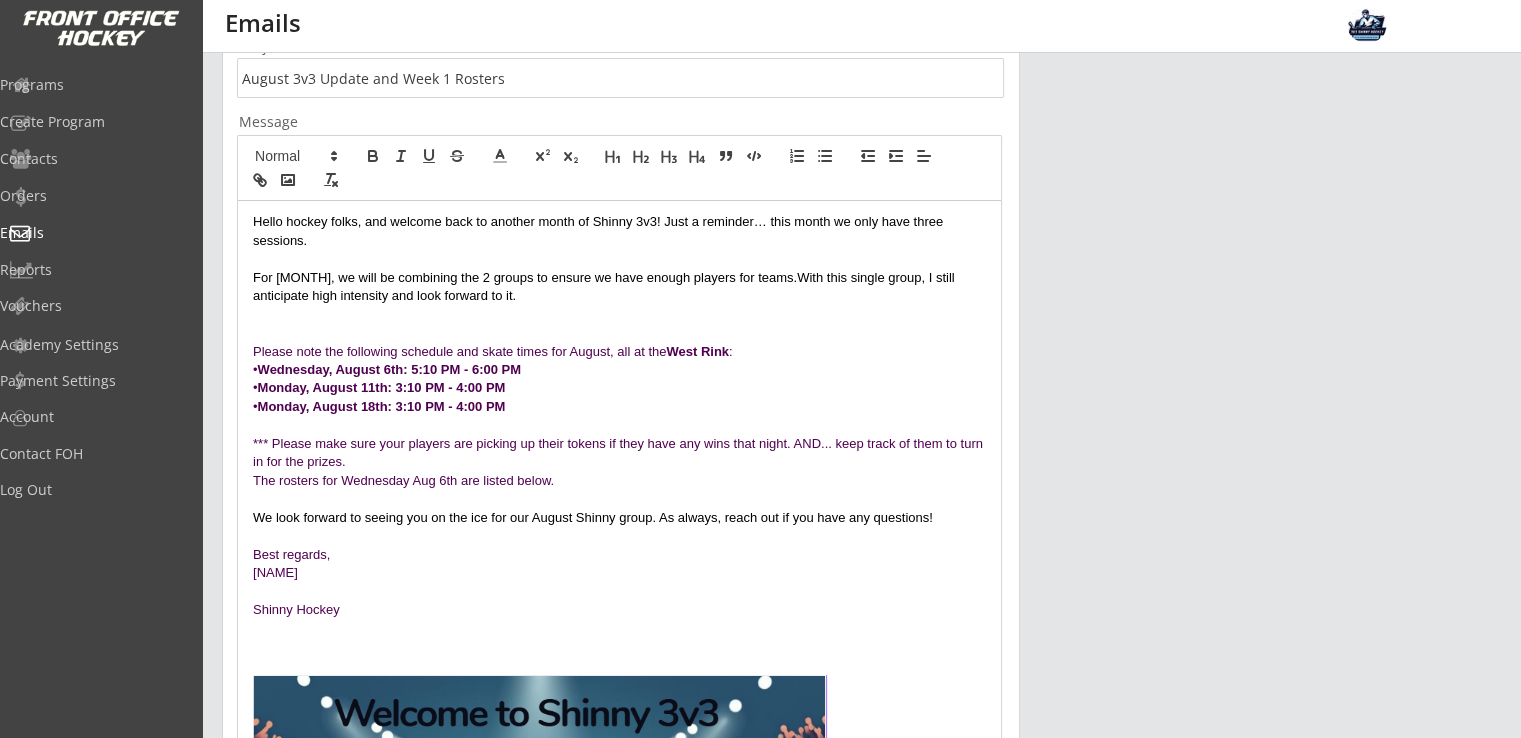 click on "For [MONTH], we will be combining the 2 groups to ensure we have enough players for teams.With this single group, I still anticipate high intensity and look forward to it." at bounding box center [619, 287] 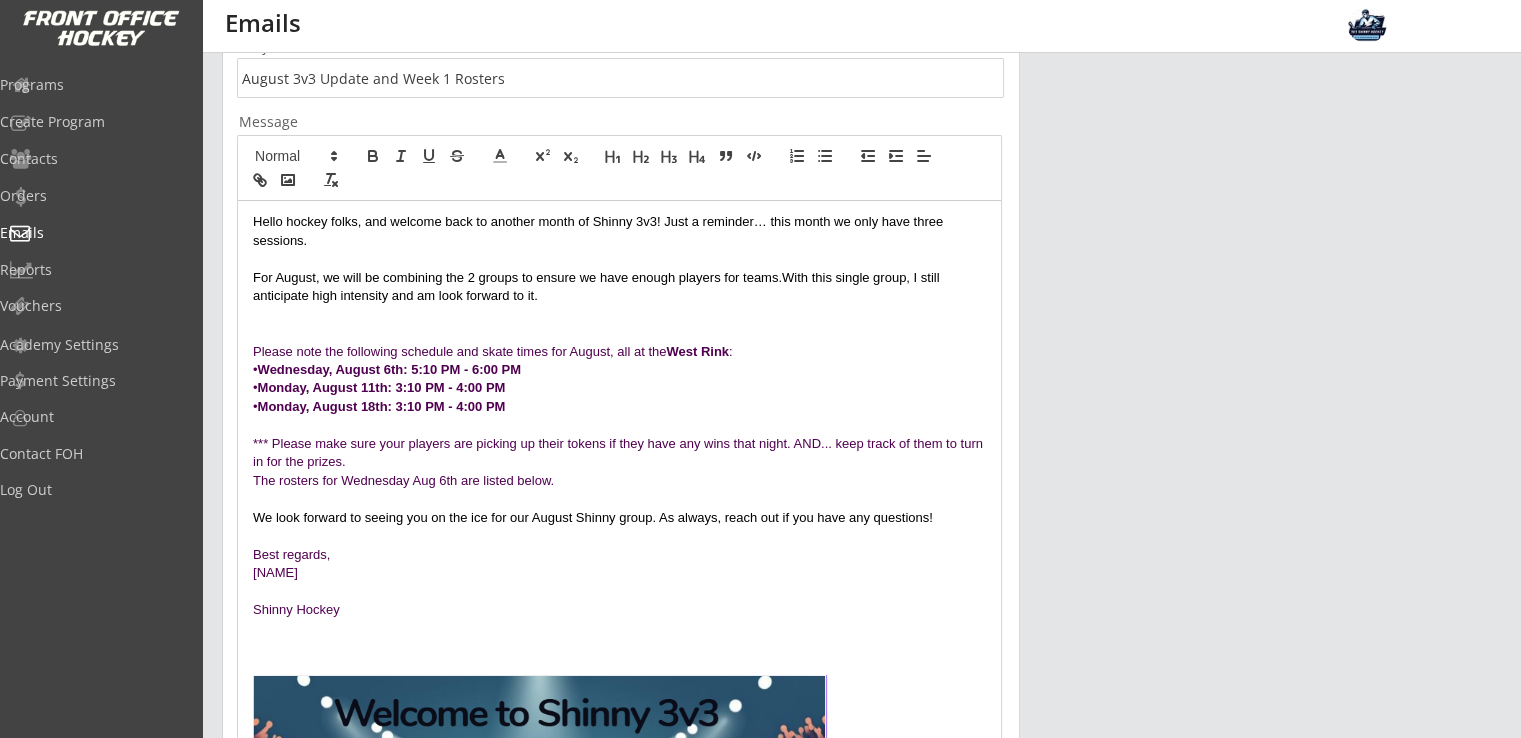 click on "For August, we will be combining the 2 groups to ensure we have enough players for teams.With this single group, I still anticipate high intensity and am look forward to it." at bounding box center [619, 287] 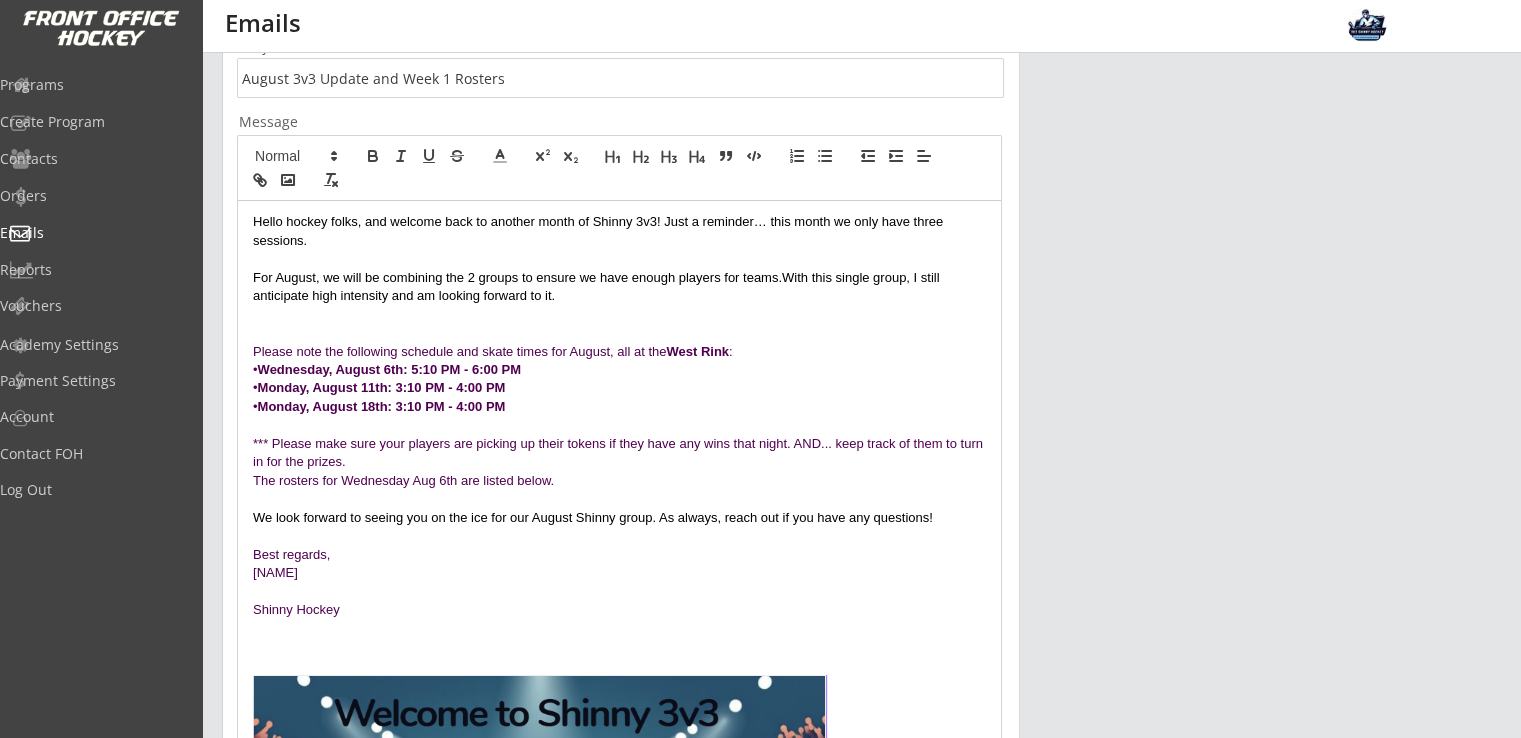 click at bounding box center (619, 315) 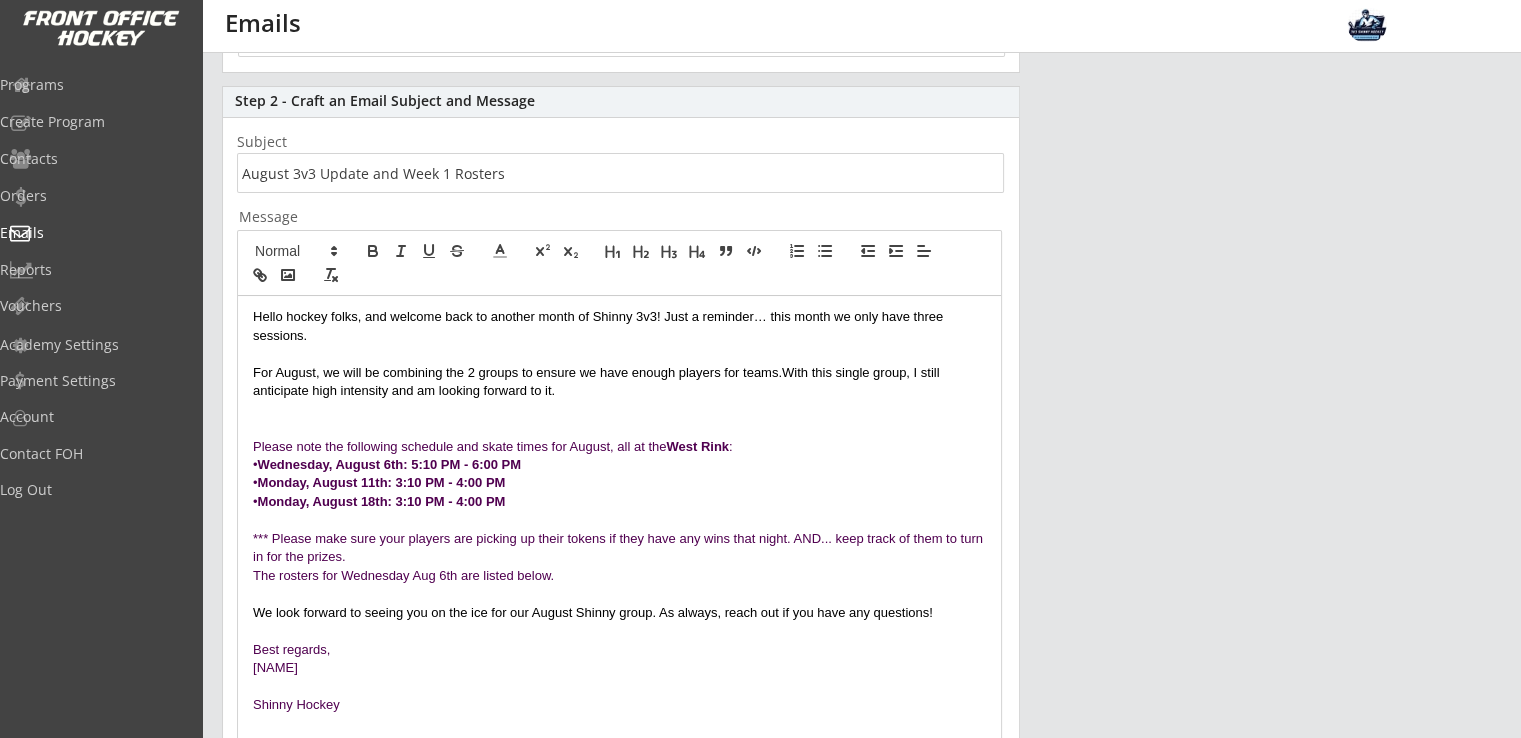 scroll, scrollTop: 287, scrollLeft: 0, axis: vertical 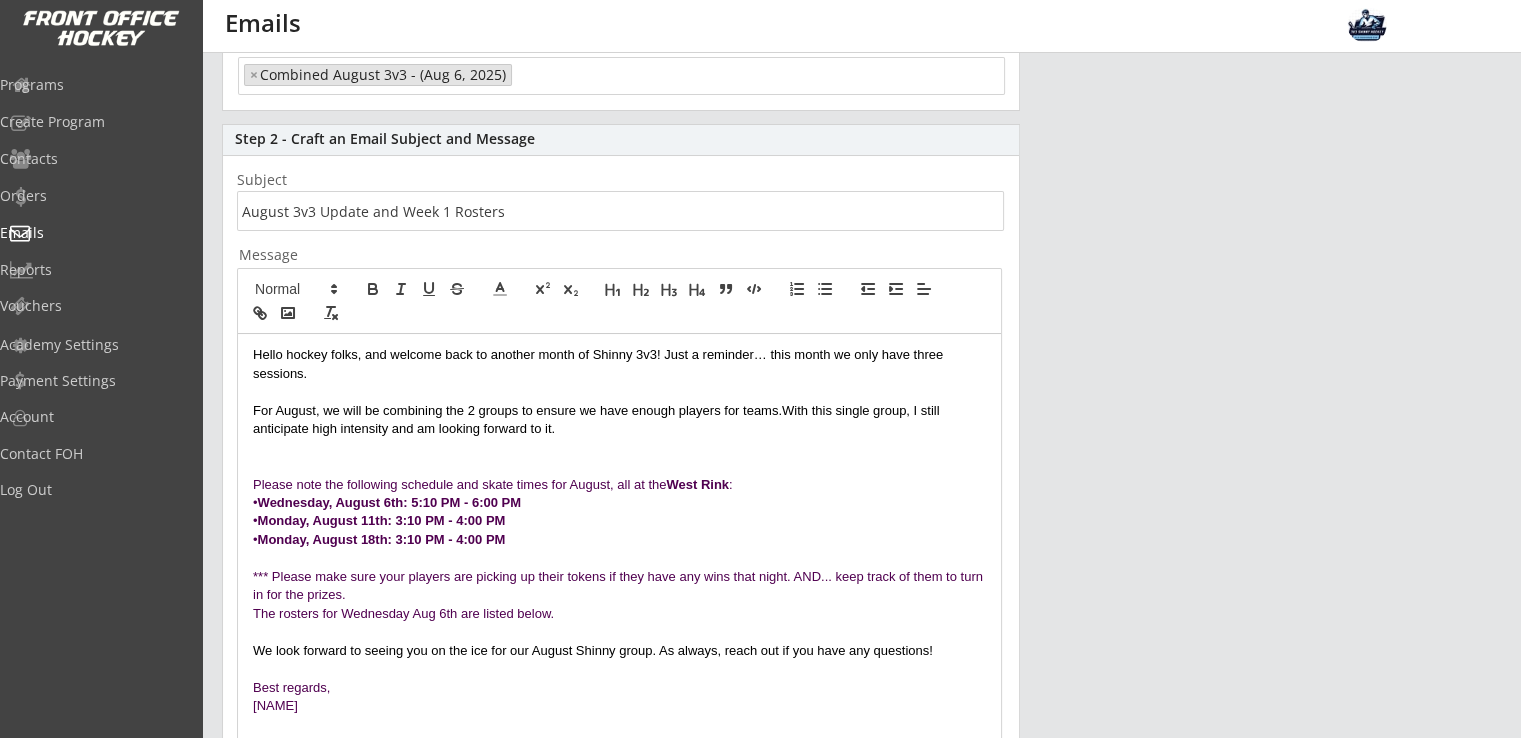 click on "For August, we will be combining the 2 groups to ensure we have enough players for teams.With this single group, I still anticipate high intensity and am looking forward to it." at bounding box center (619, 420) 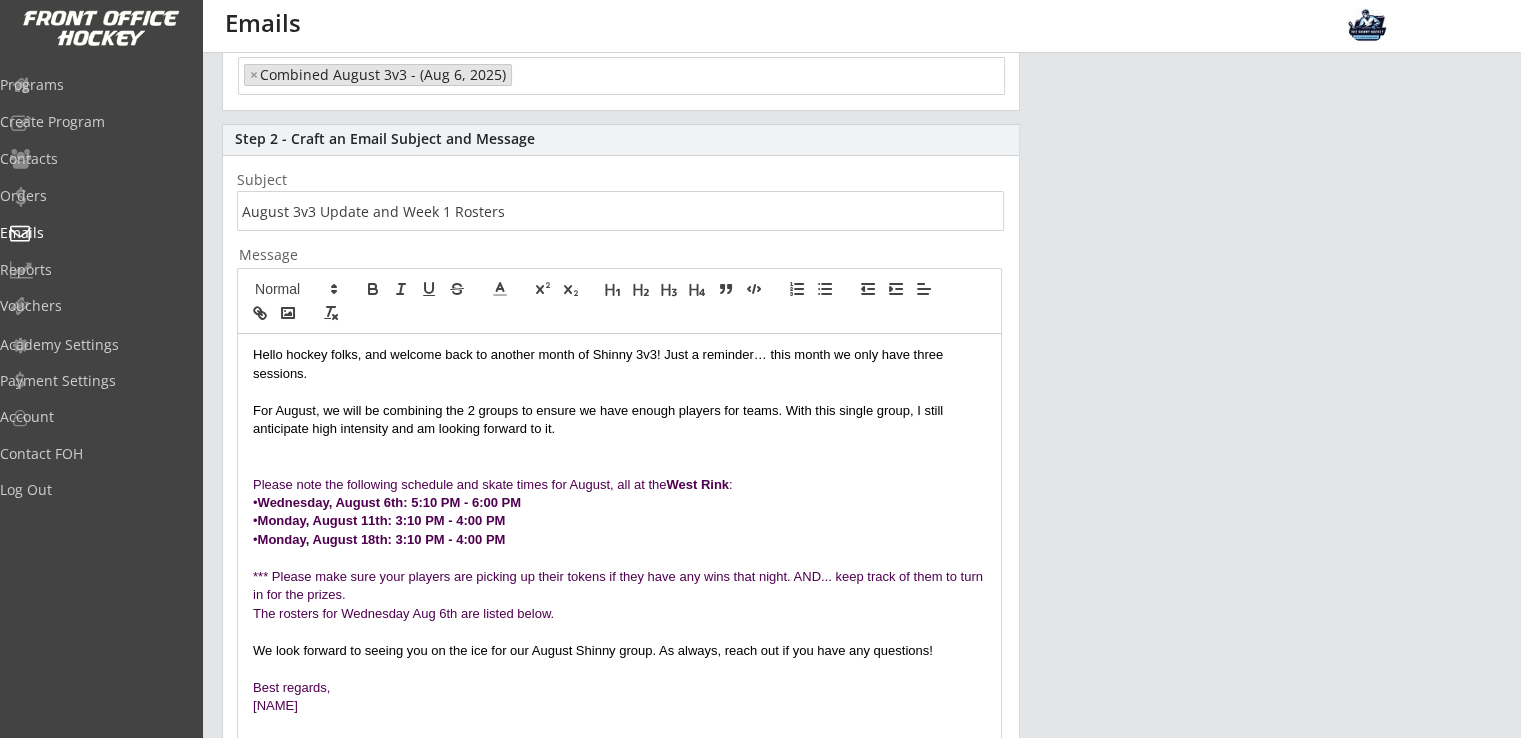 click at bounding box center (619, 466) 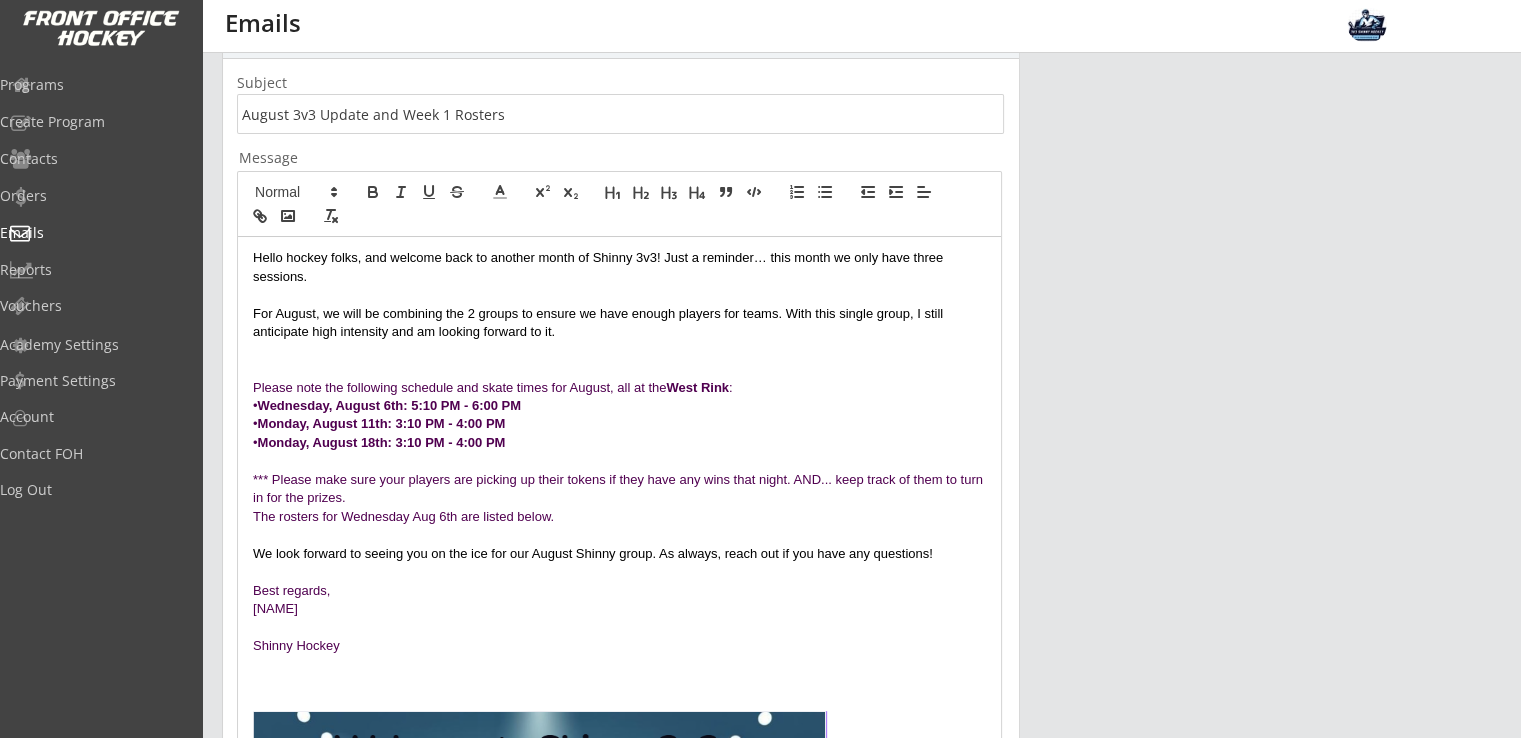 scroll, scrollTop: 420, scrollLeft: 0, axis: vertical 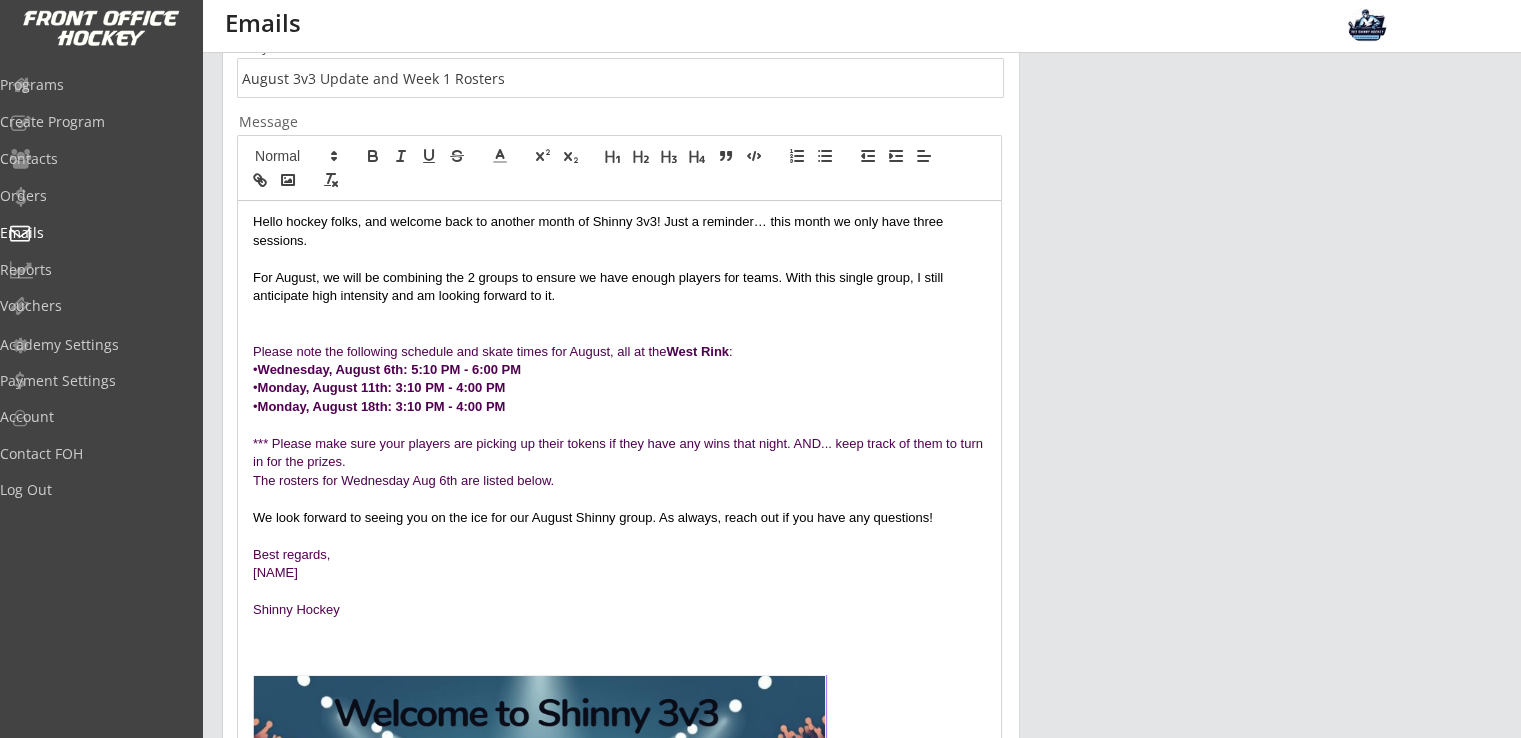 click on "Hello hockey folks, and welcome back to another month of Shinny 3v3! Just a reminder… this month we only have three sessions. For August, we will be combining the 2 groups to ensure we have enough players for teams. With this single group, I still anticipate high intensity and am looking forward to it. Please note the following schedule and skate times for August, all at the West Rink : • Wednesday, August 6th: 5:10 PM - 6:00 PM • Monday, August 11th: 3:10 PM - 4:00 PM • Monday, August 18th: 3:10 PM - 4:00 PM *** Please make sure your players are picking up their tokens if they have any wins that night. AND... keep track of them to turn in for the prizes. The rosters for Wednesday Aug 6th are listed below. We look forward to seeing you on the ice for our August Shinny group. As always, reach out if you have any questions! Best regards, Dane Shinny Hockey" at bounding box center [619, 688] 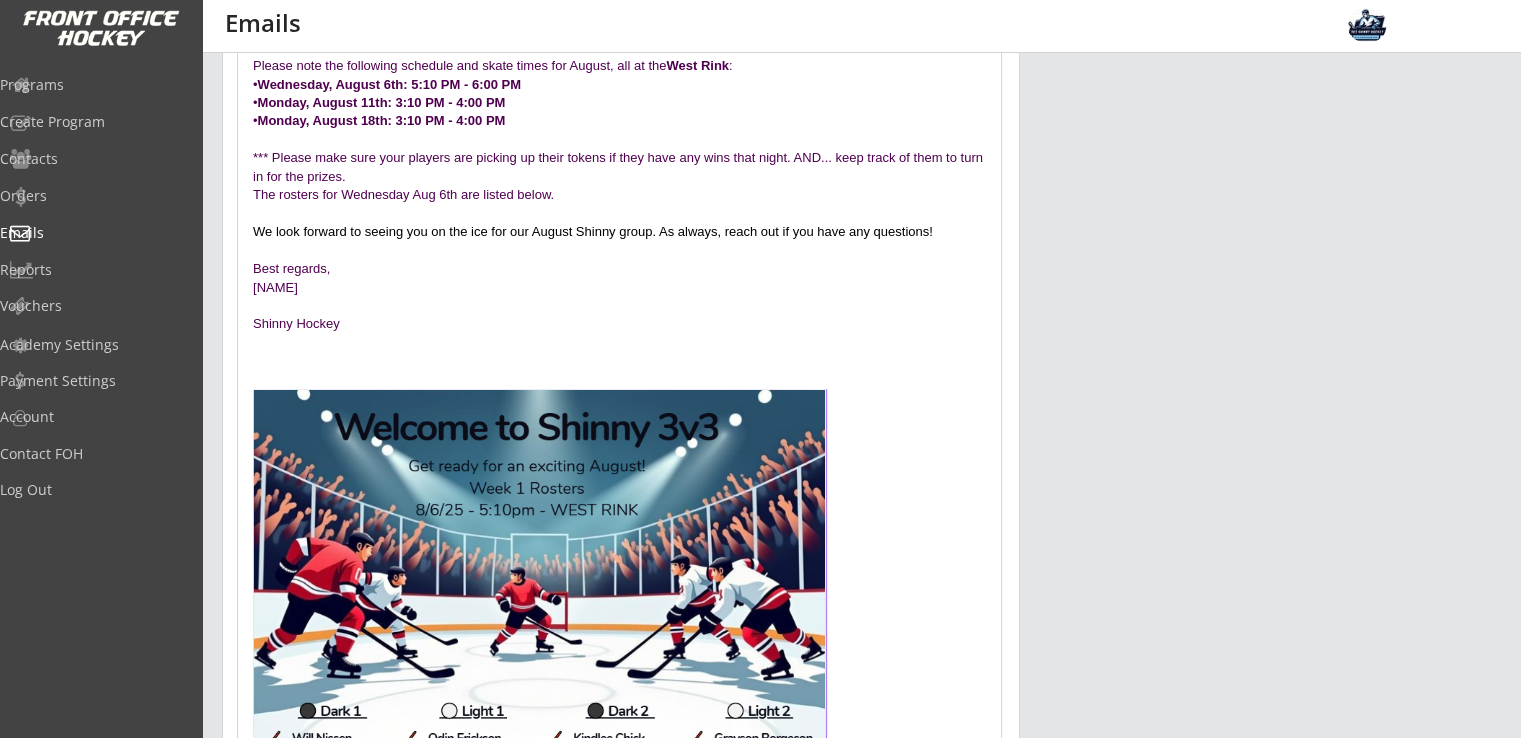scroll, scrollTop: 554, scrollLeft: 0, axis: vertical 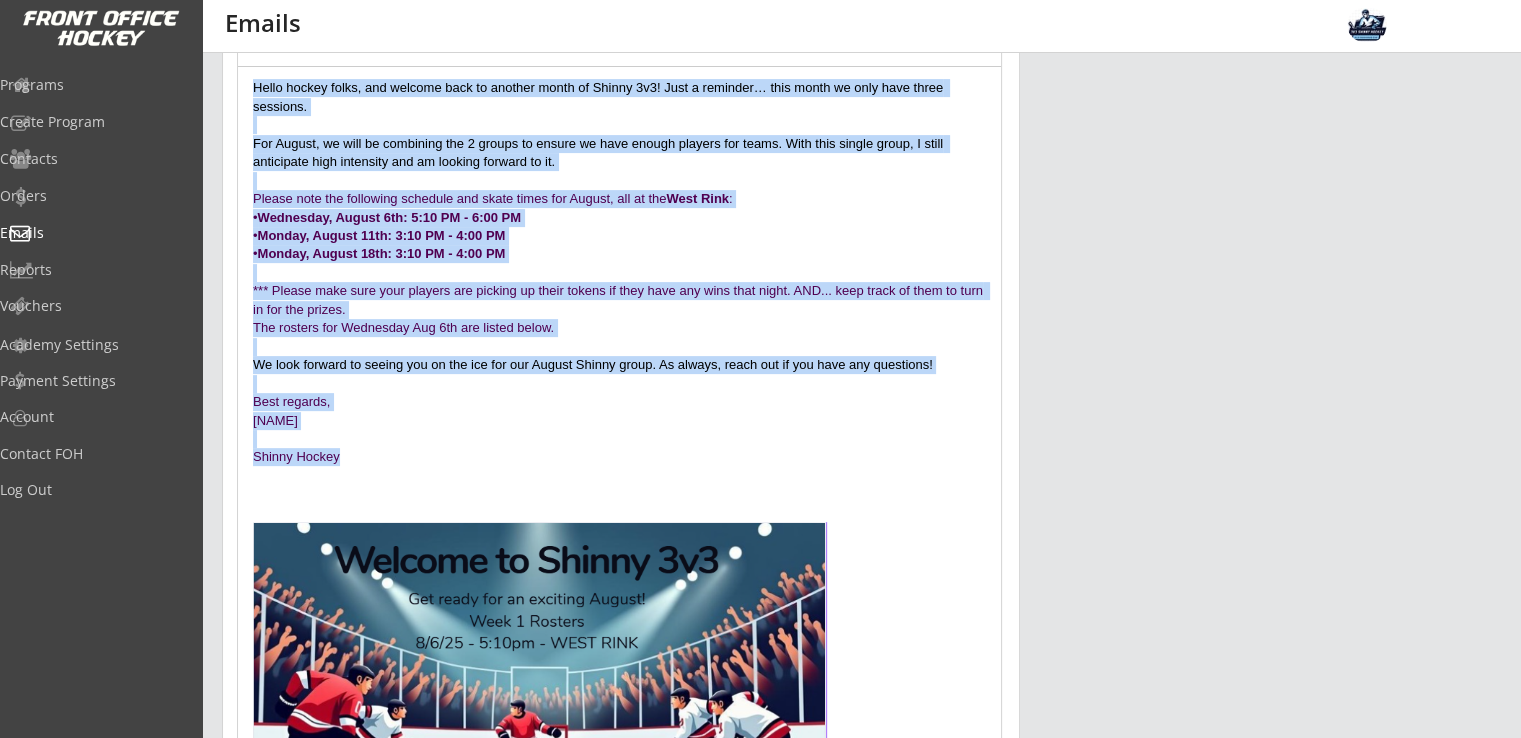 drag, startPoint x: 323, startPoint y: 404, endPoint x: 412, endPoint y: 165, distance: 255.03333 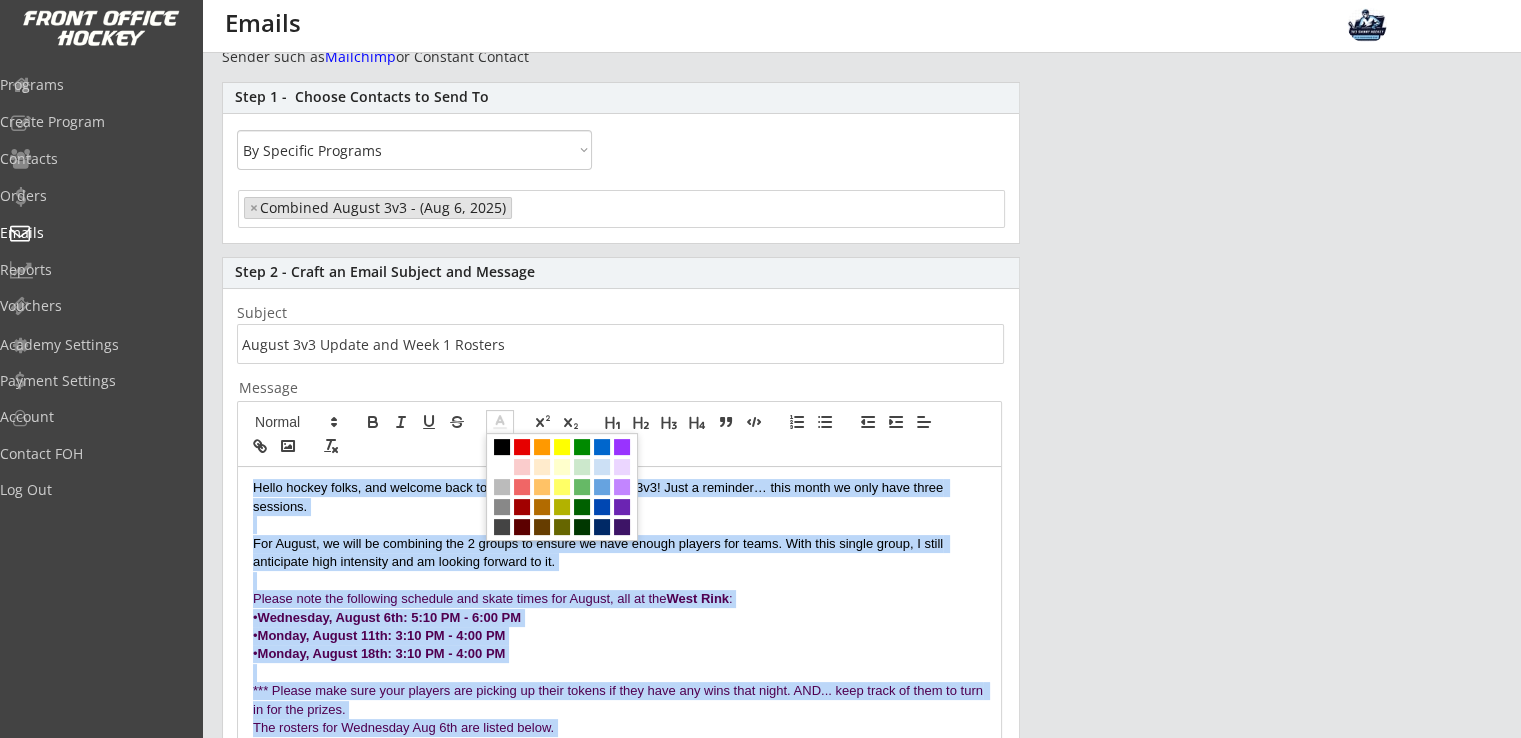 click 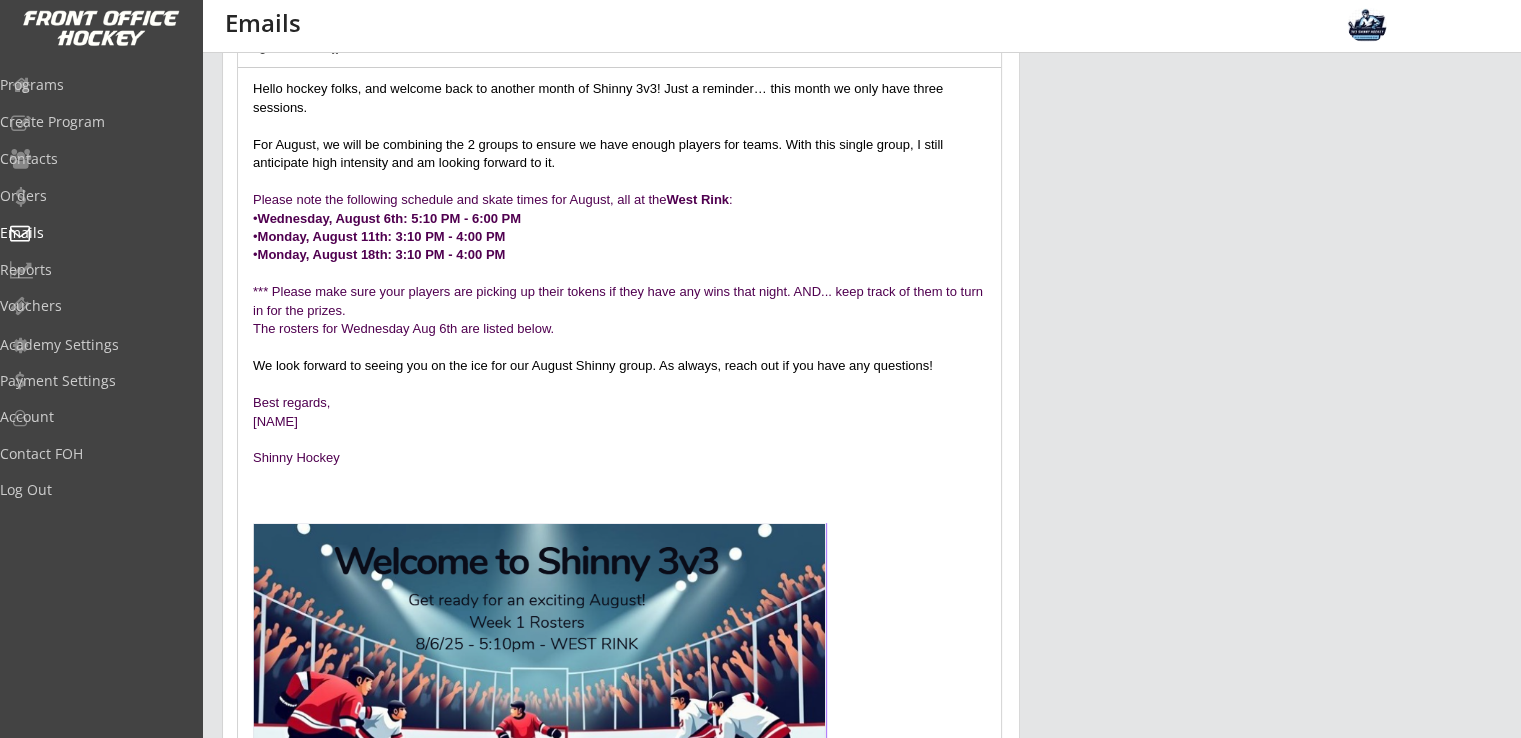 scroll, scrollTop: 554, scrollLeft: 0, axis: vertical 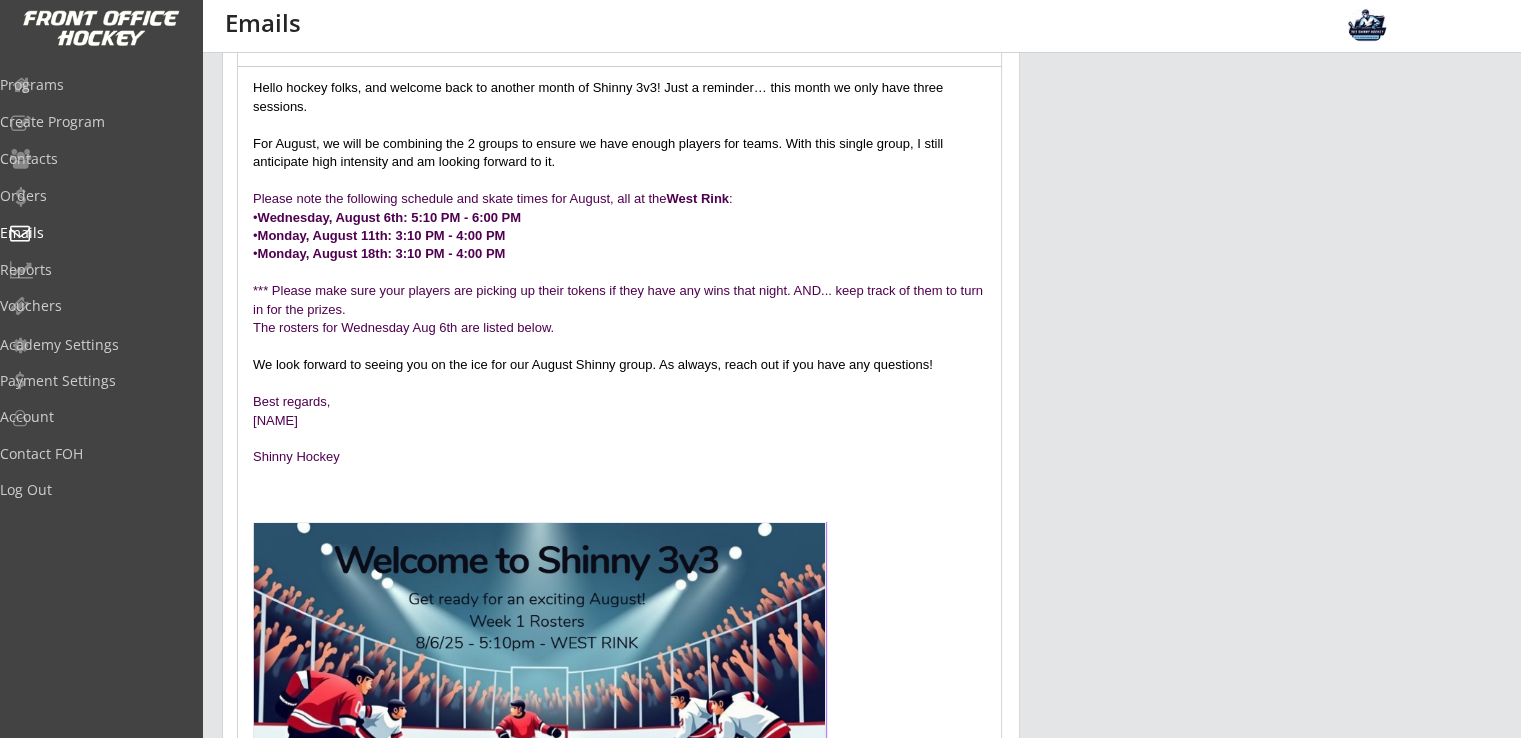 click at bounding box center [619, 513] 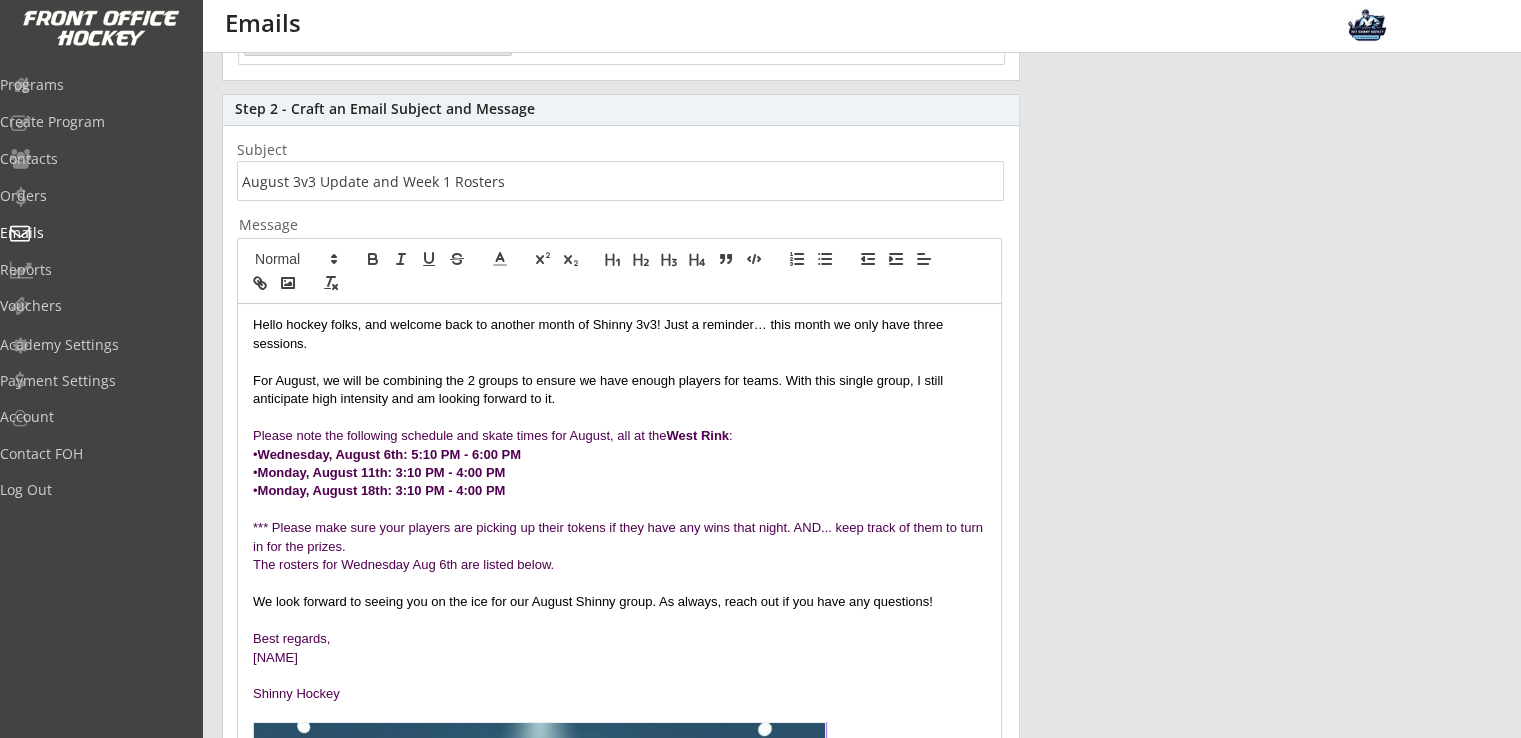 scroll, scrollTop: 287, scrollLeft: 0, axis: vertical 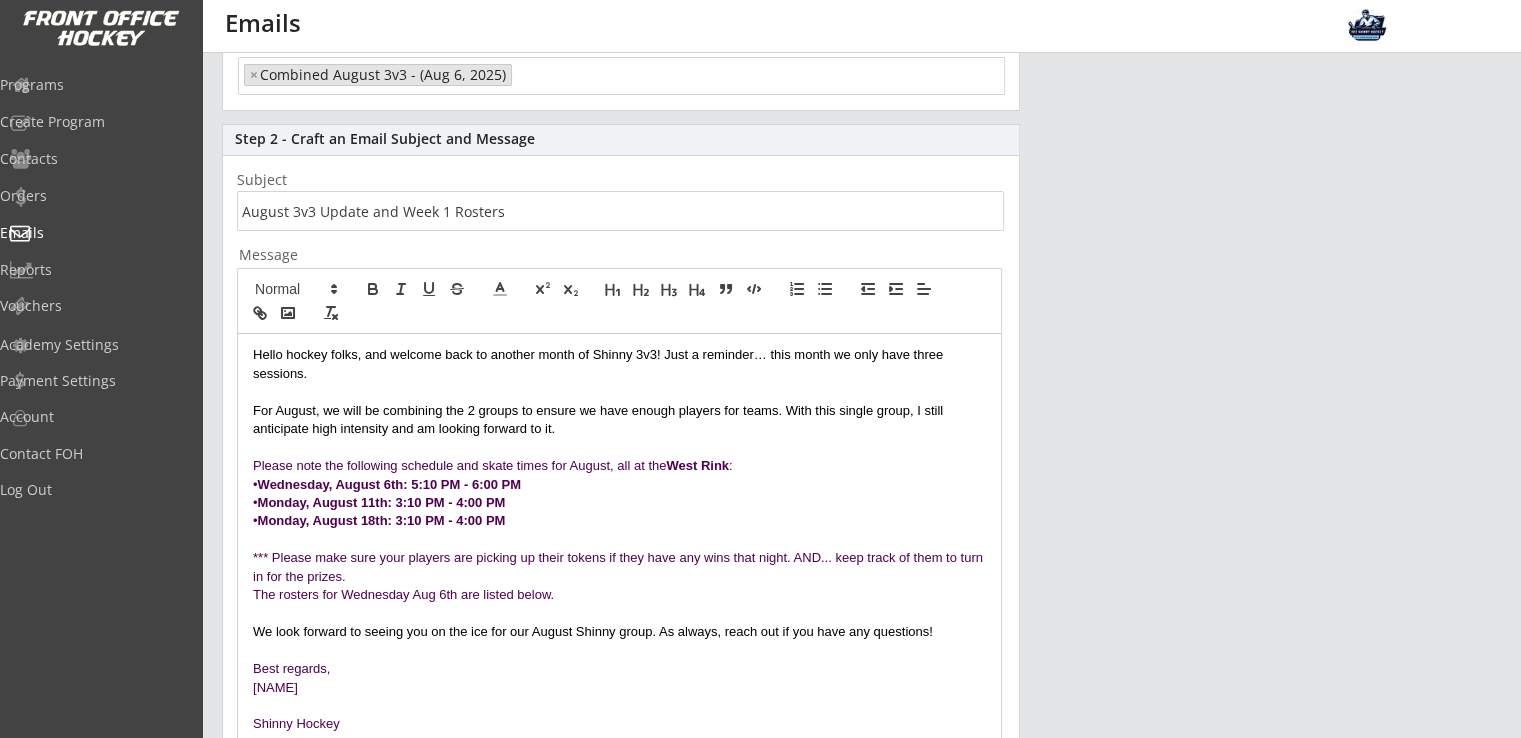 click at bounding box center [620, 211] 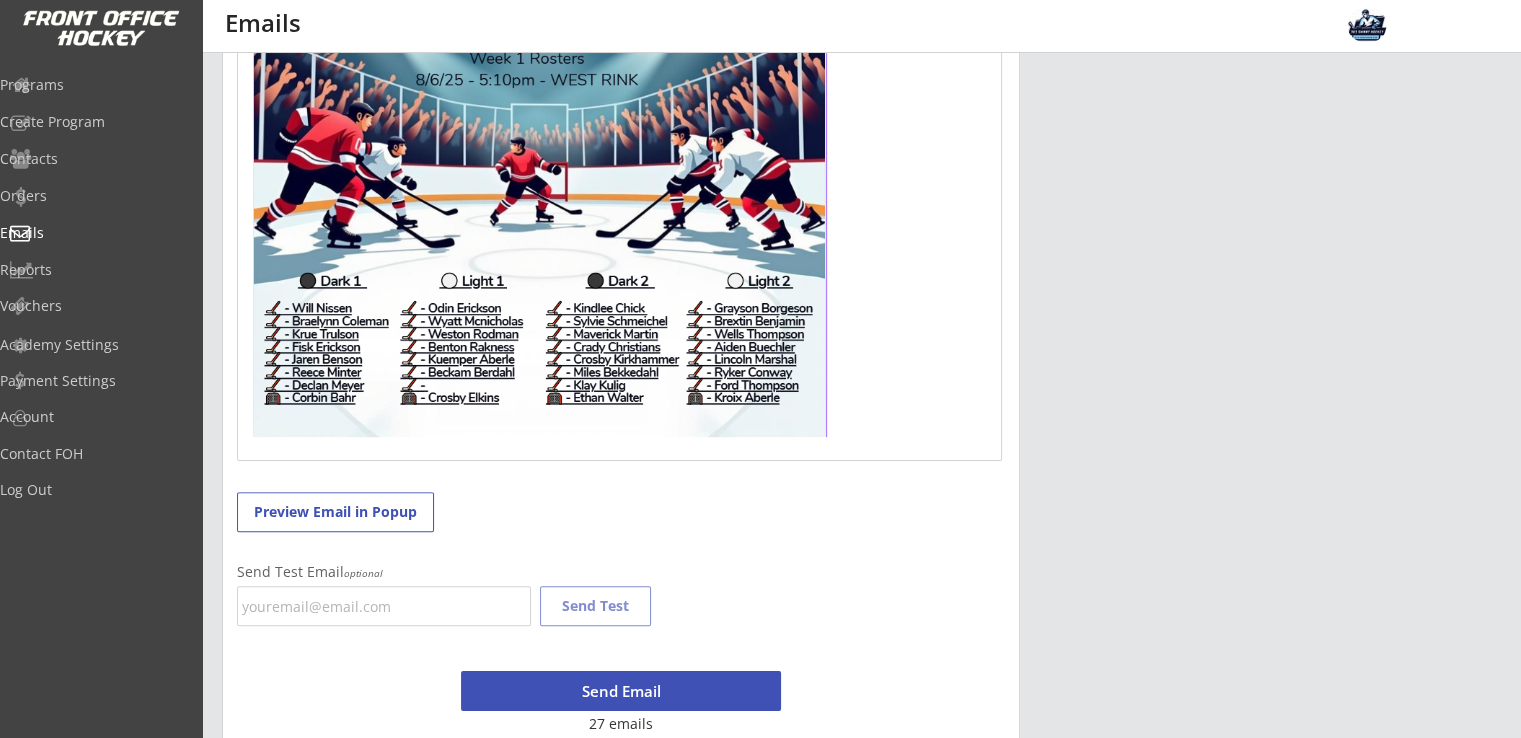 scroll, scrollTop: 1087, scrollLeft: 0, axis: vertical 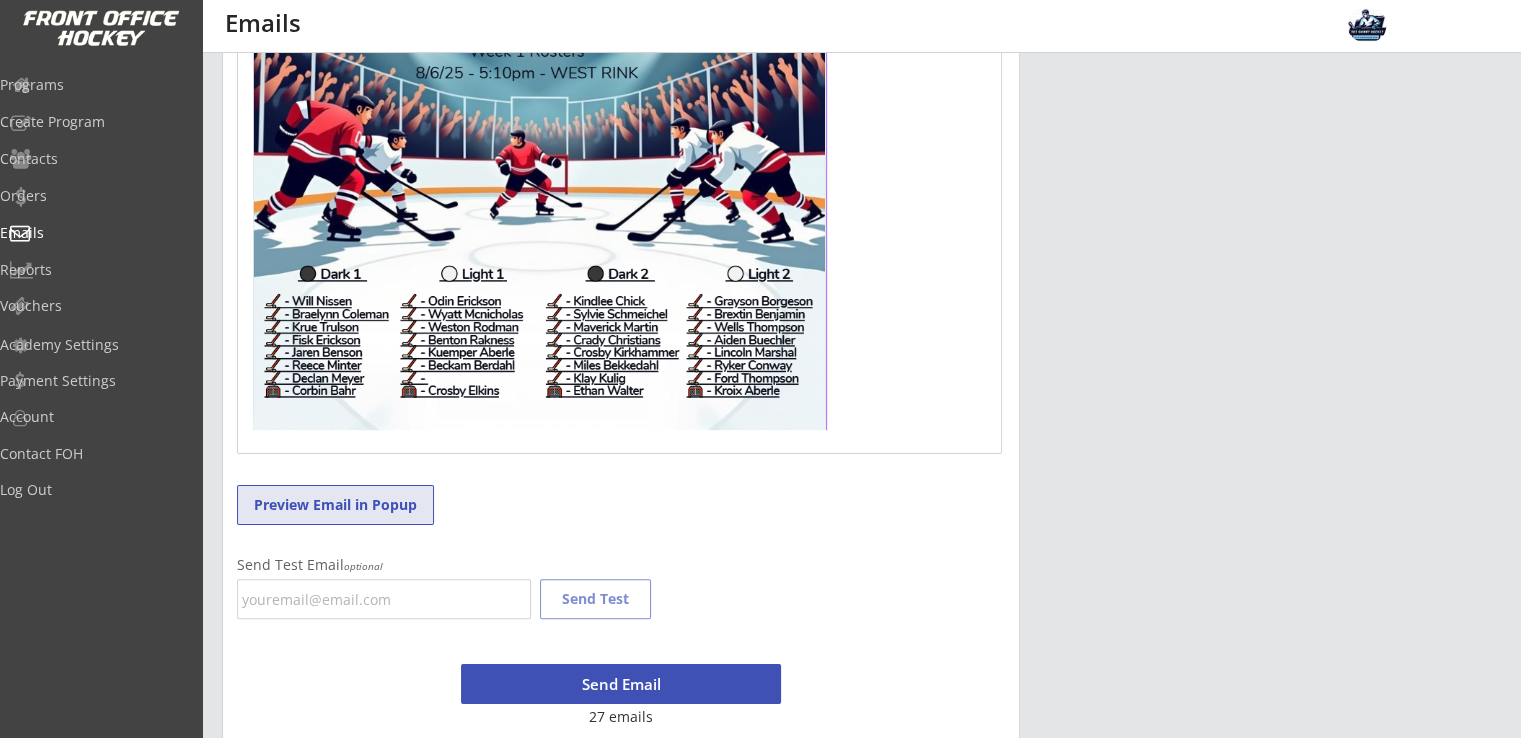 type on "August 3v3 Update and Week 1 Rosters" 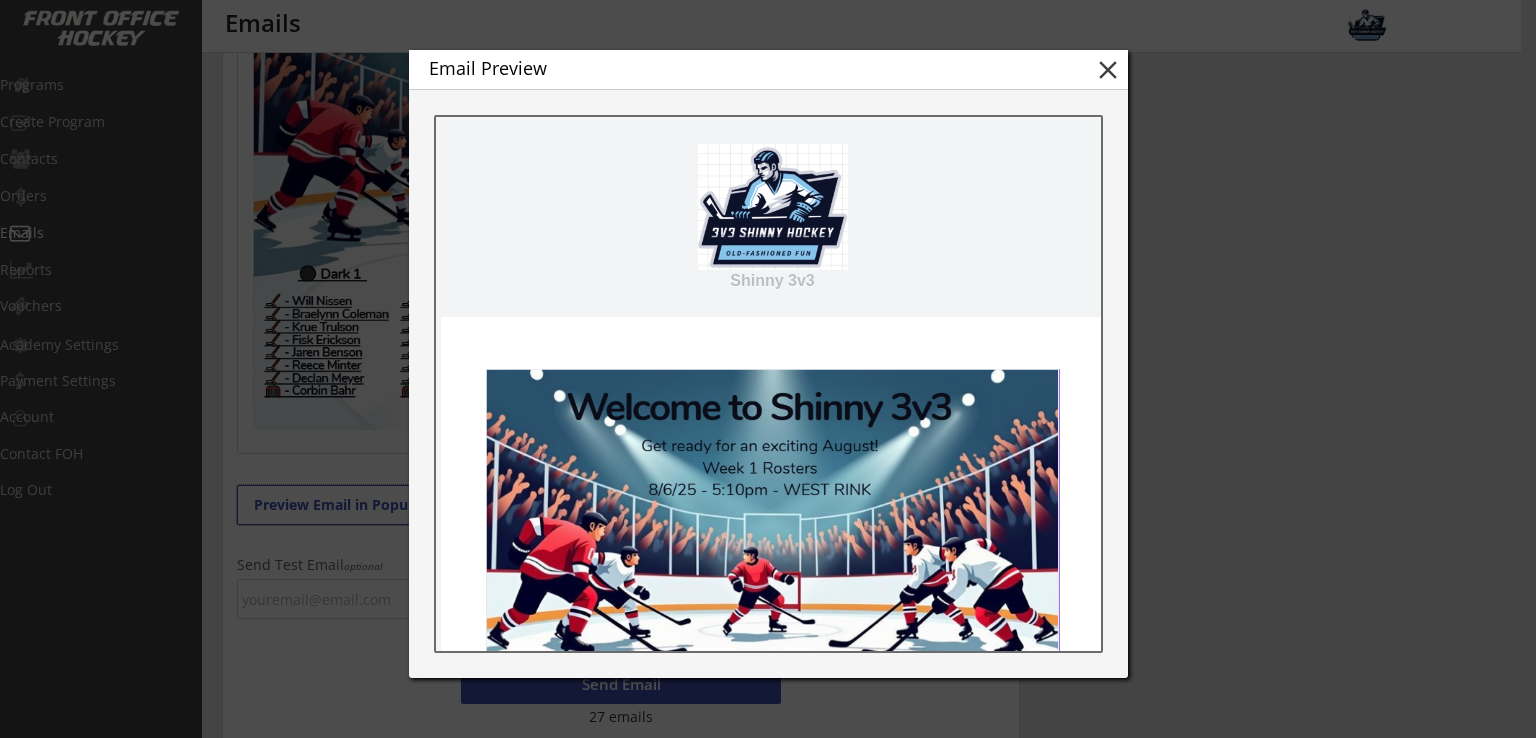 click on "close" at bounding box center [1108, 70] 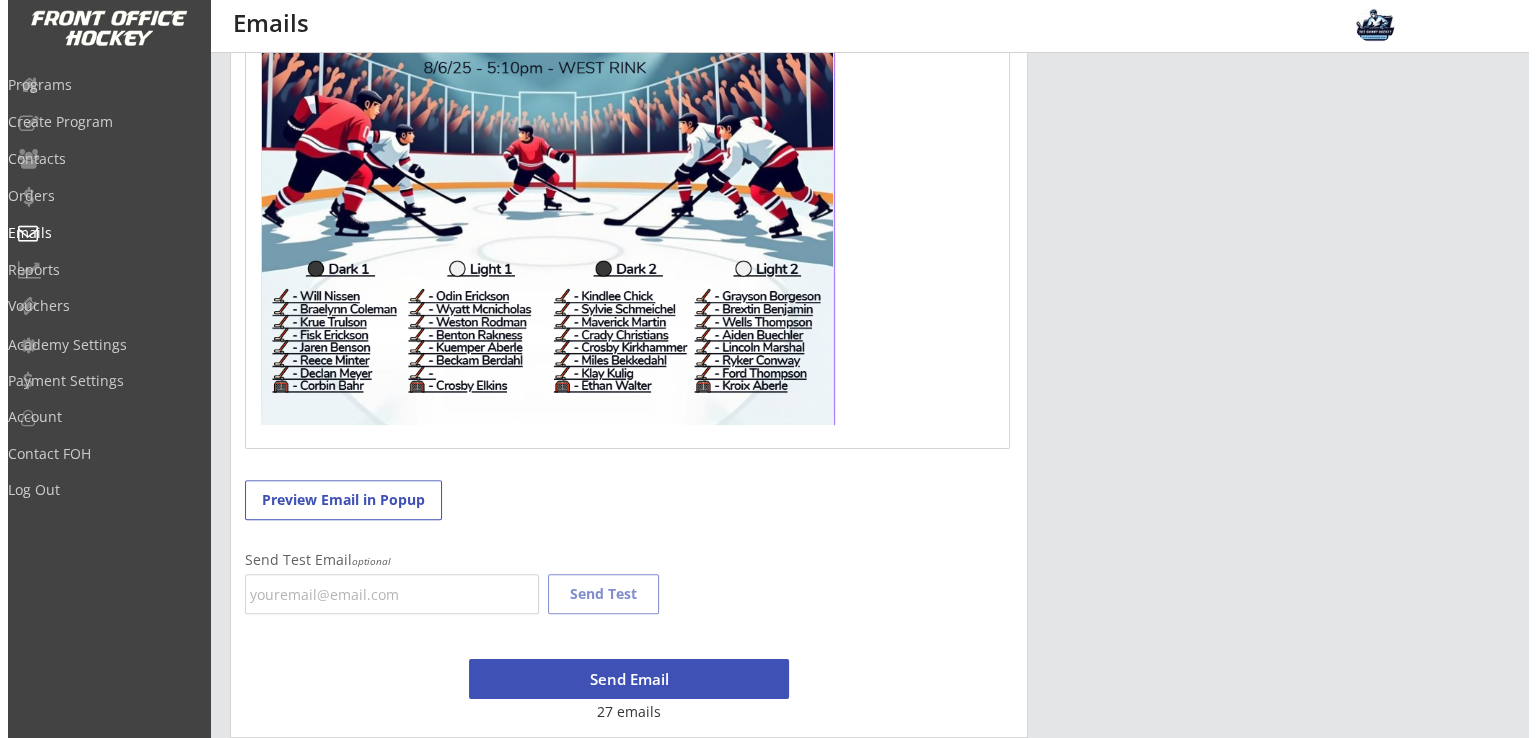 scroll, scrollTop: 1104, scrollLeft: 0, axis: vertical 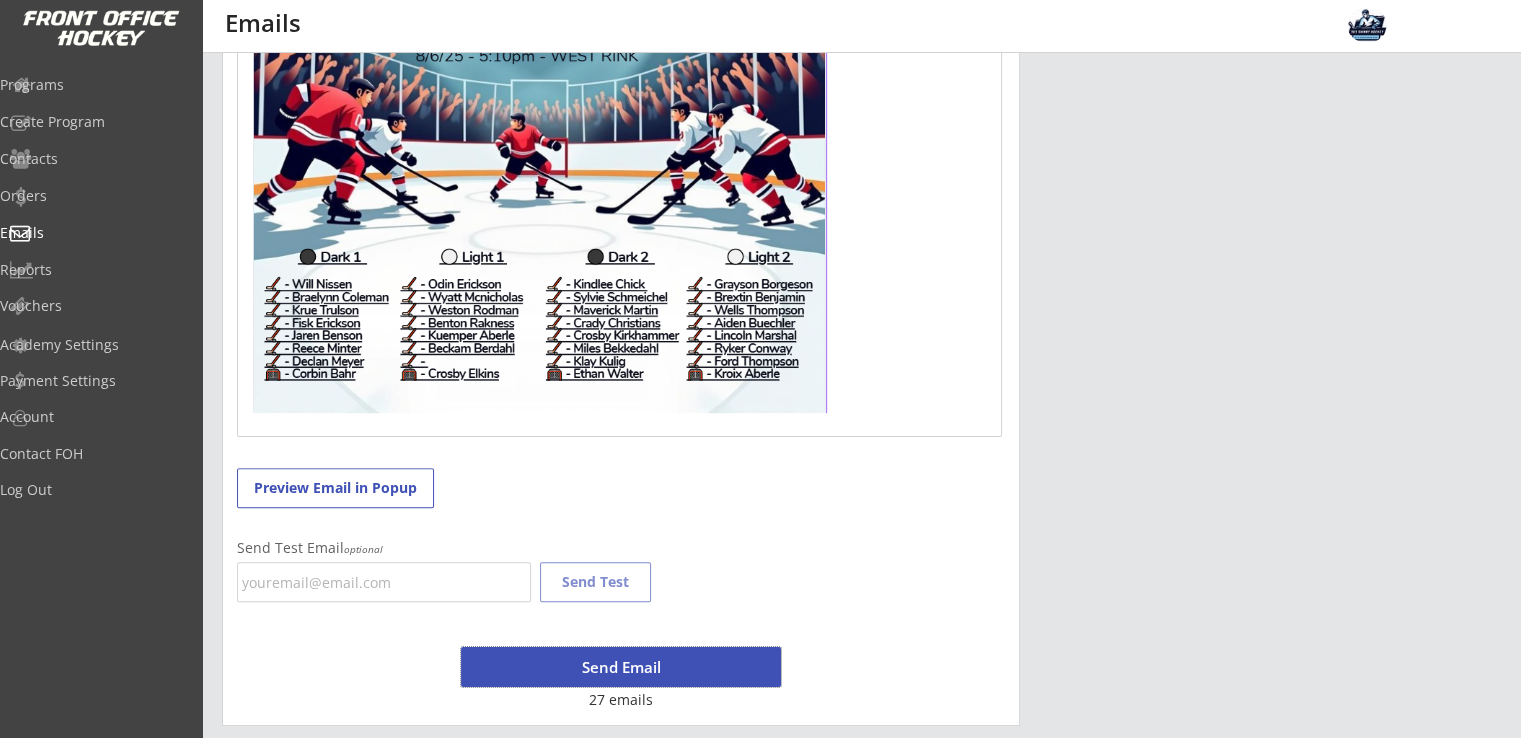 click on "Send Email" at bounding box center (621, 667) 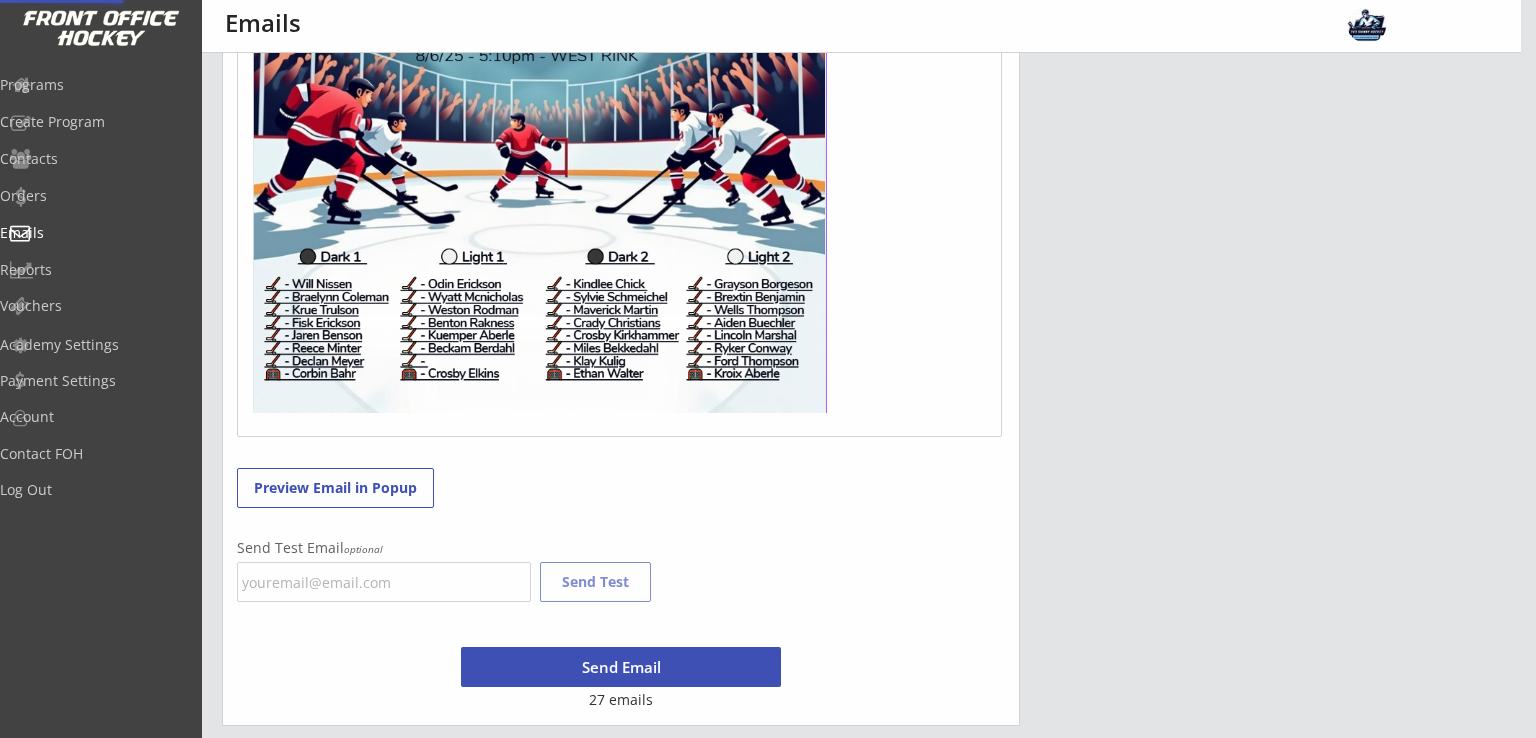 scroll, scrollTop: 971, scrollLeft: 0, axis: vertical 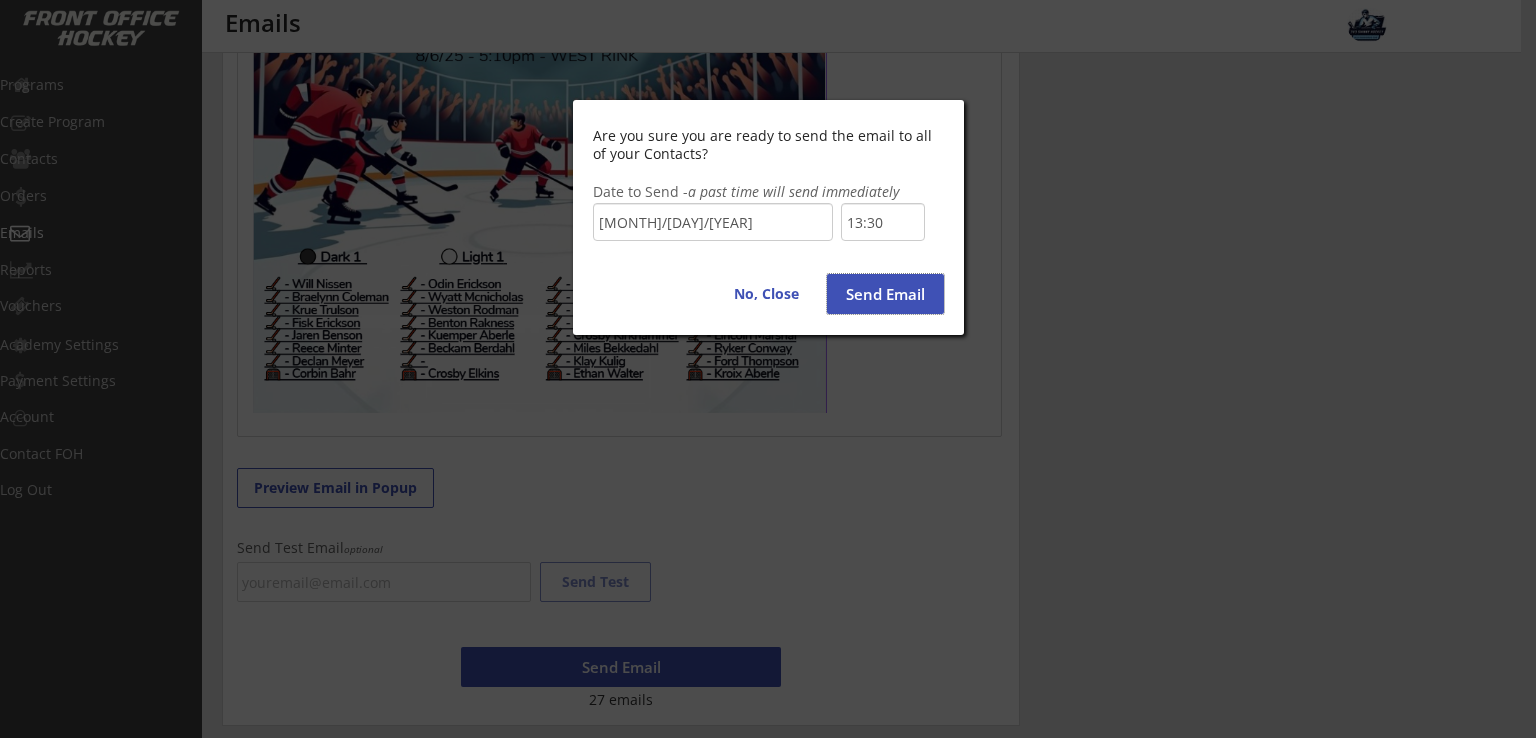 click on "Send Email" at bounding box center [885, 294] 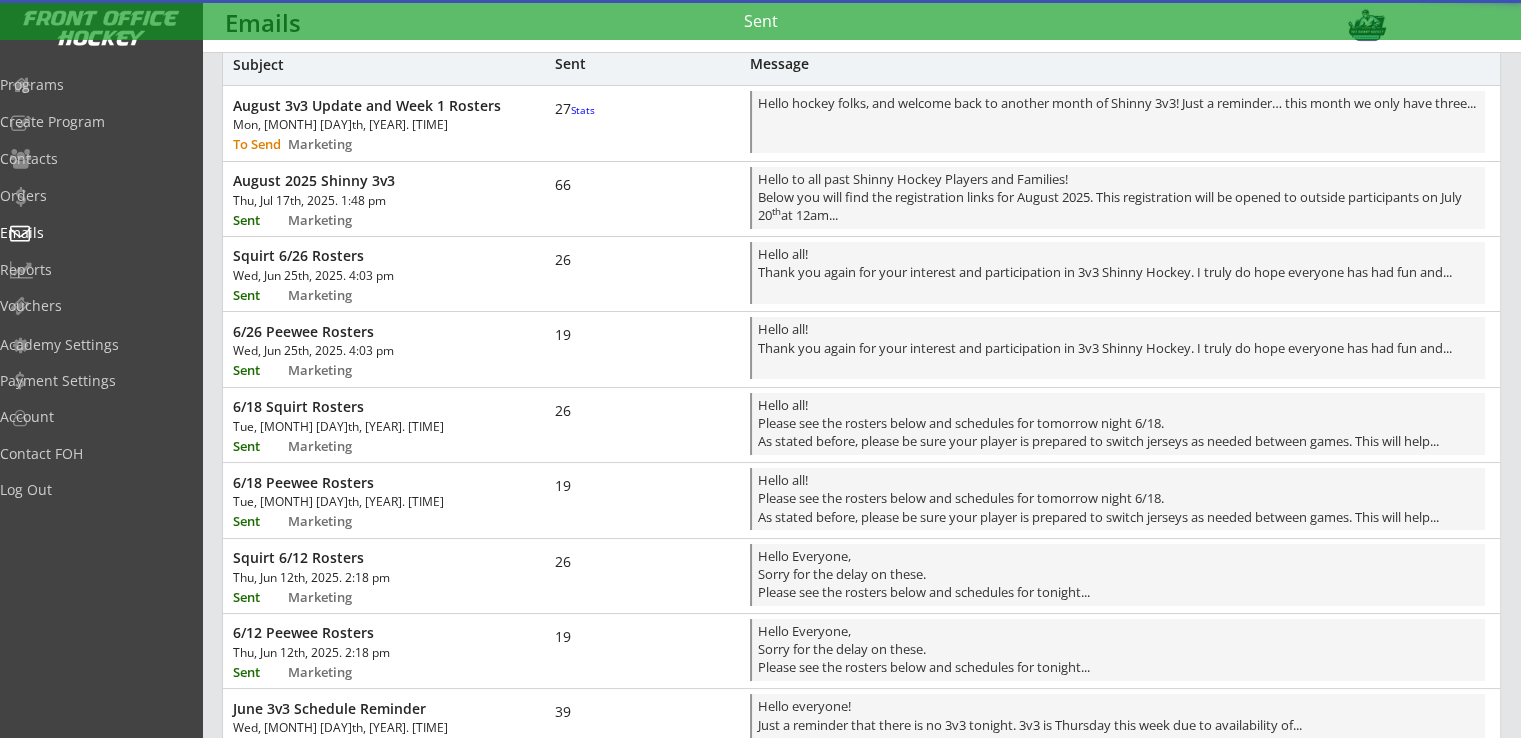 scroll, scrollTop: 0, scrollLeft: 0, axis: both 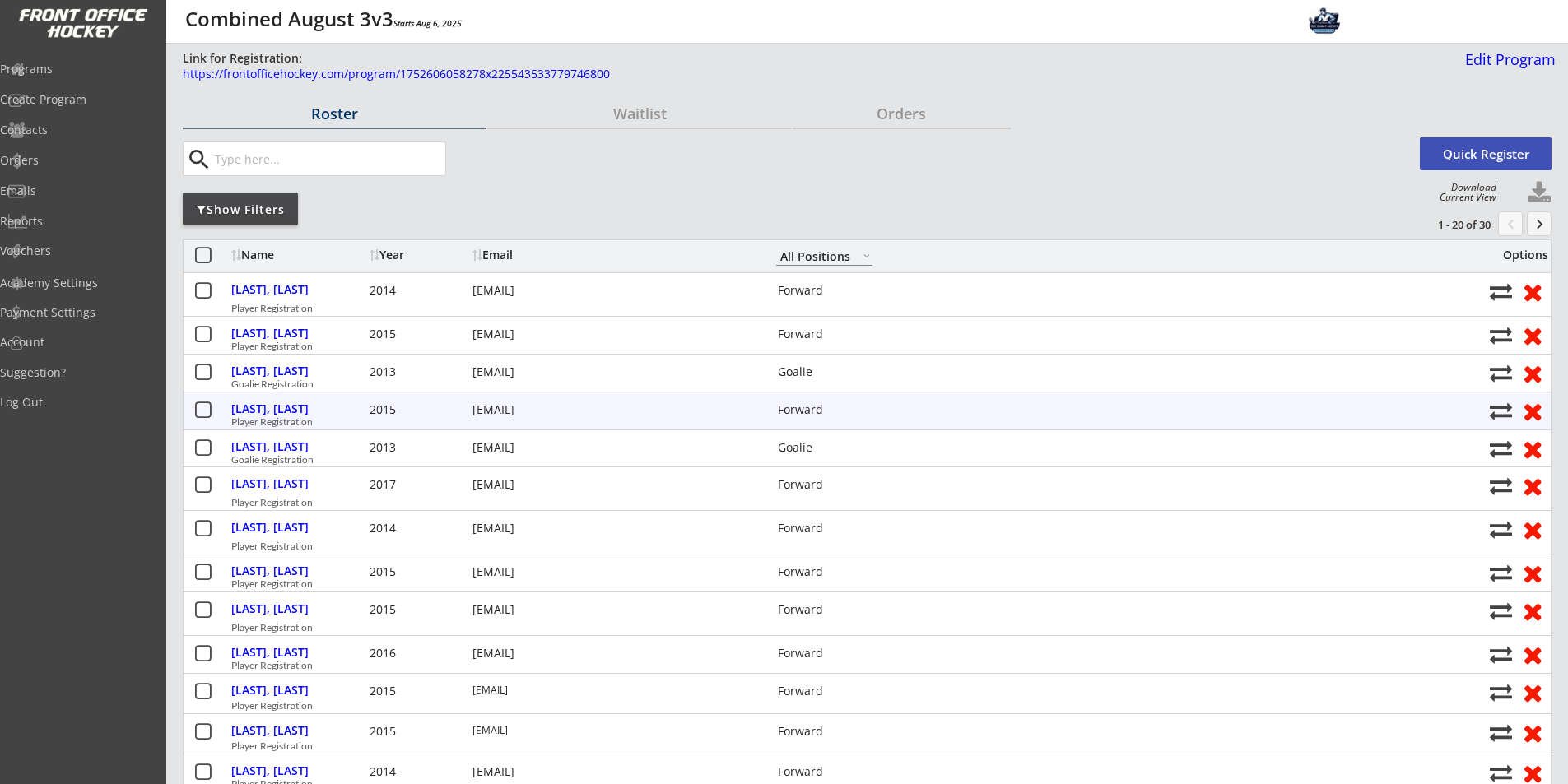 select on ""All Positions"" 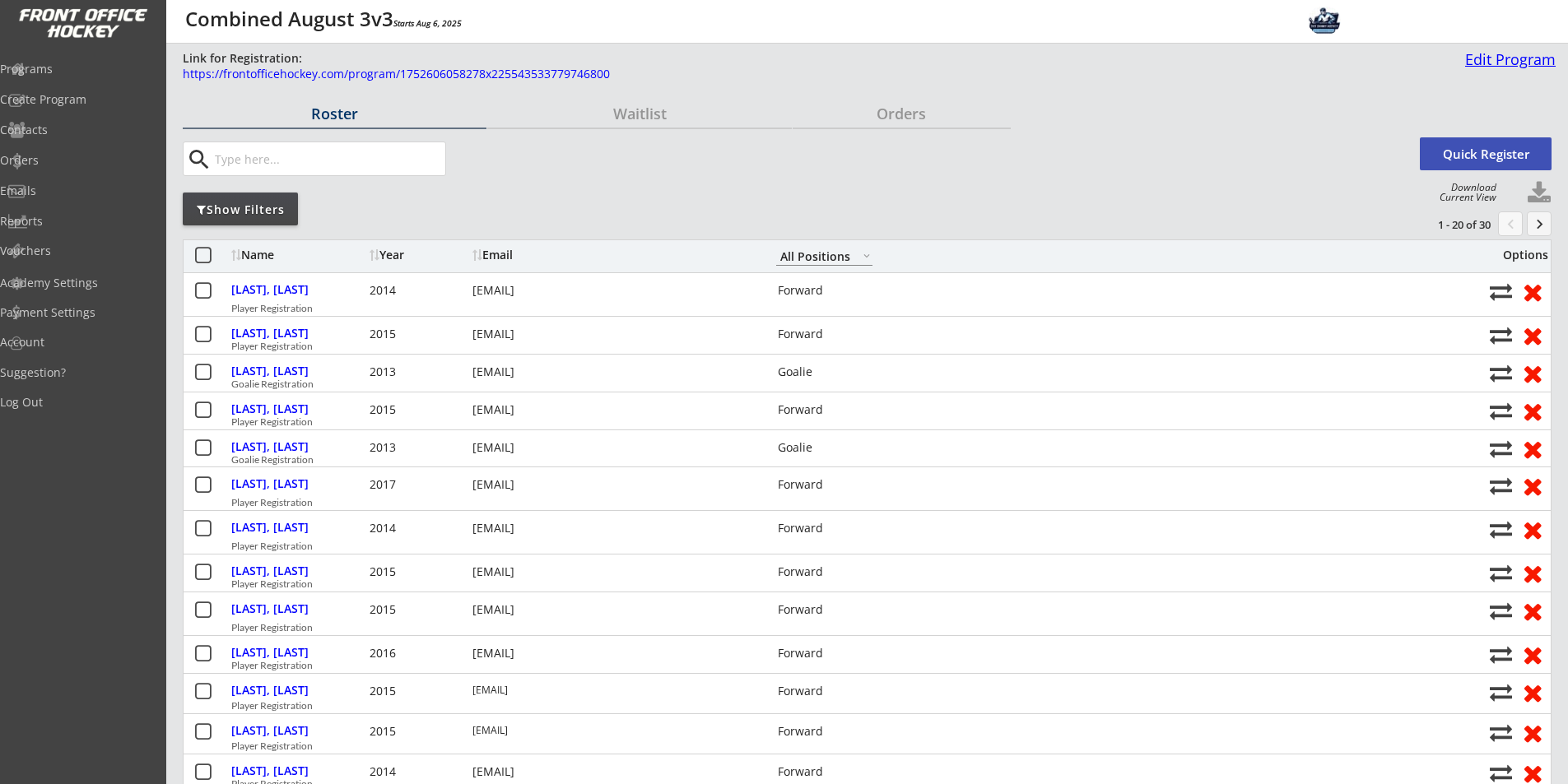 click on "Edit Program" at bounding box center (1507, 59) 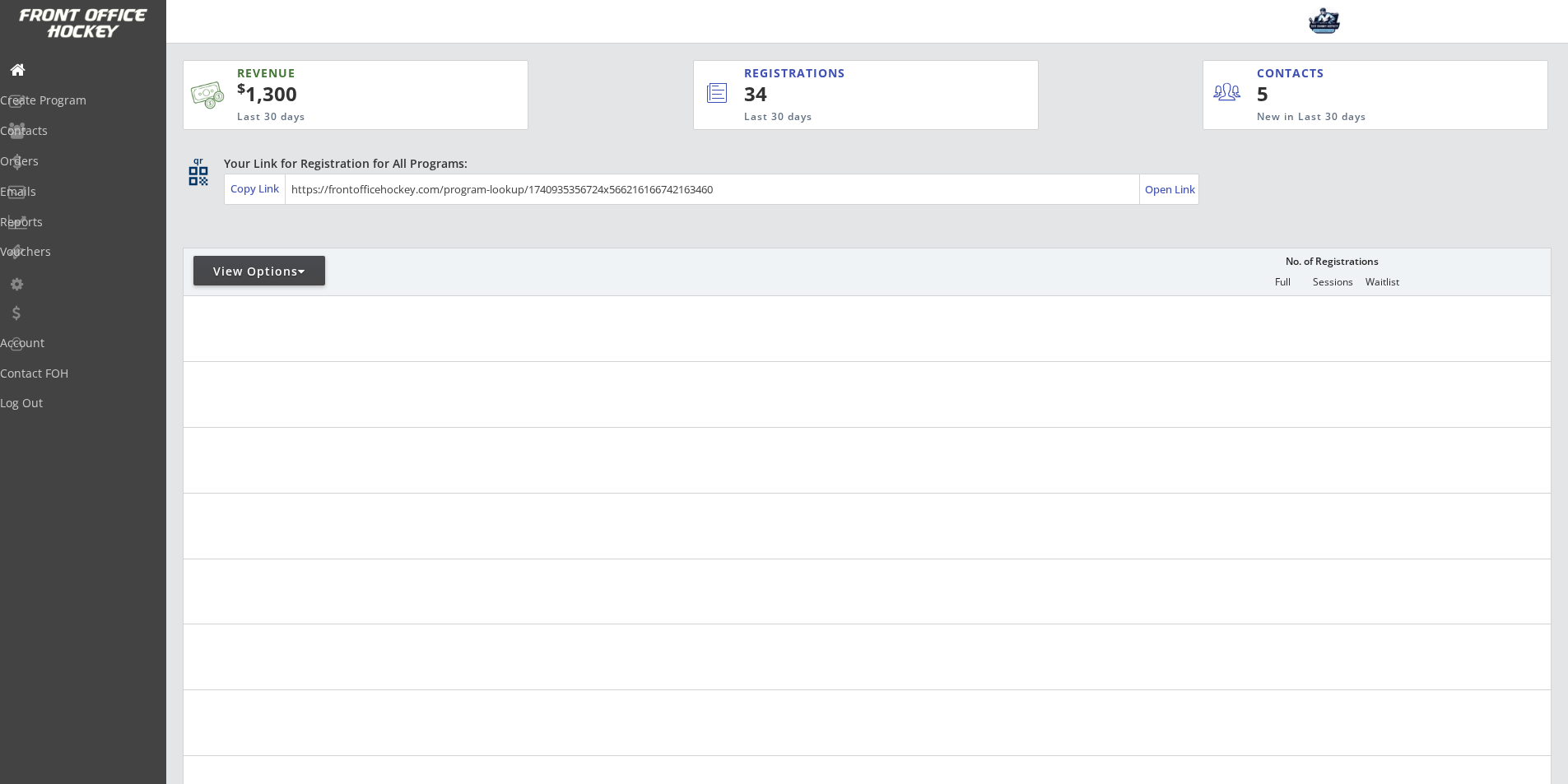 scroll, scrollTop: 0, scrollLeft: 0, axis: both 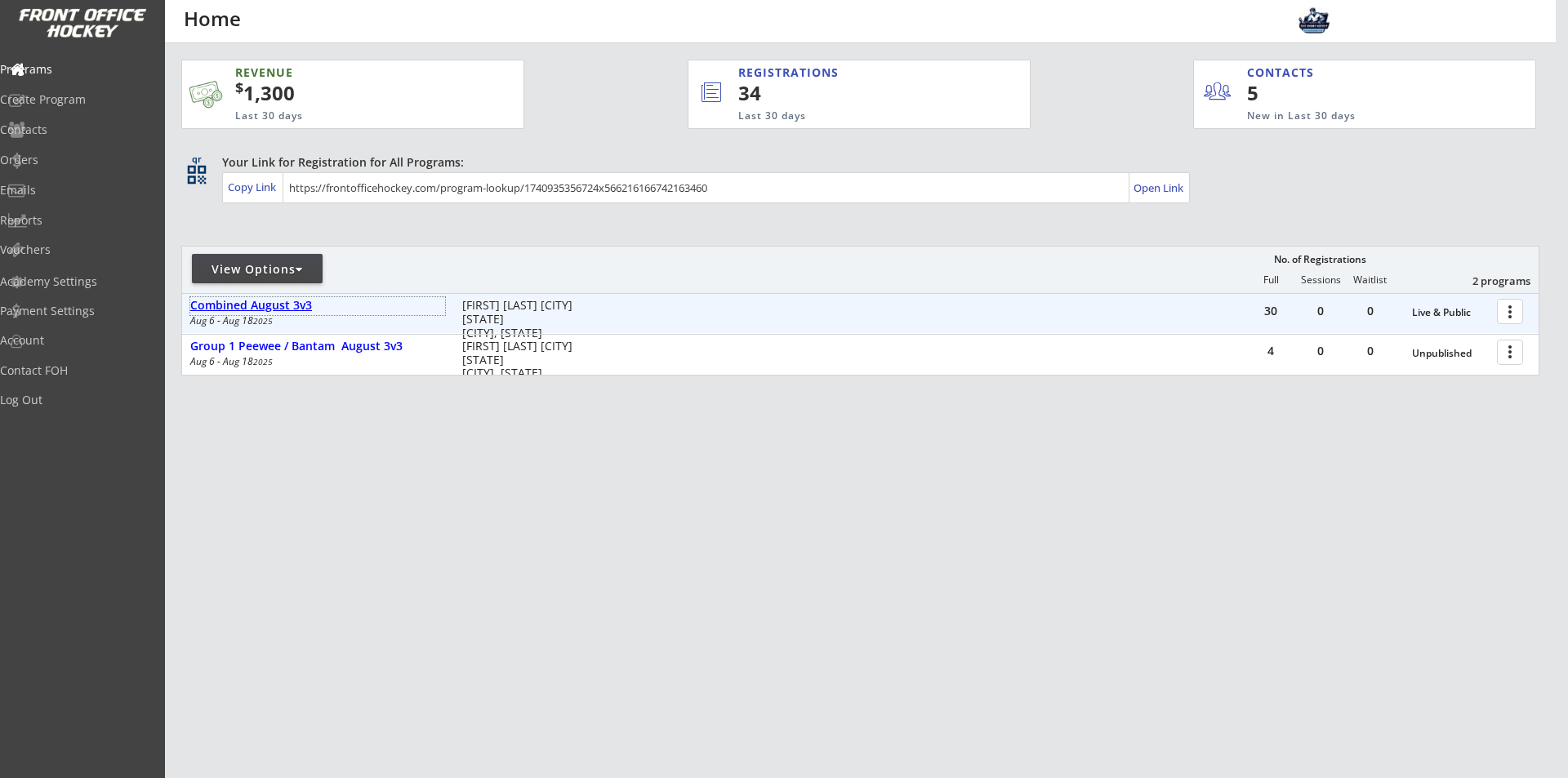 click on "Combined August 3v3" at bounding box center (318, 305) 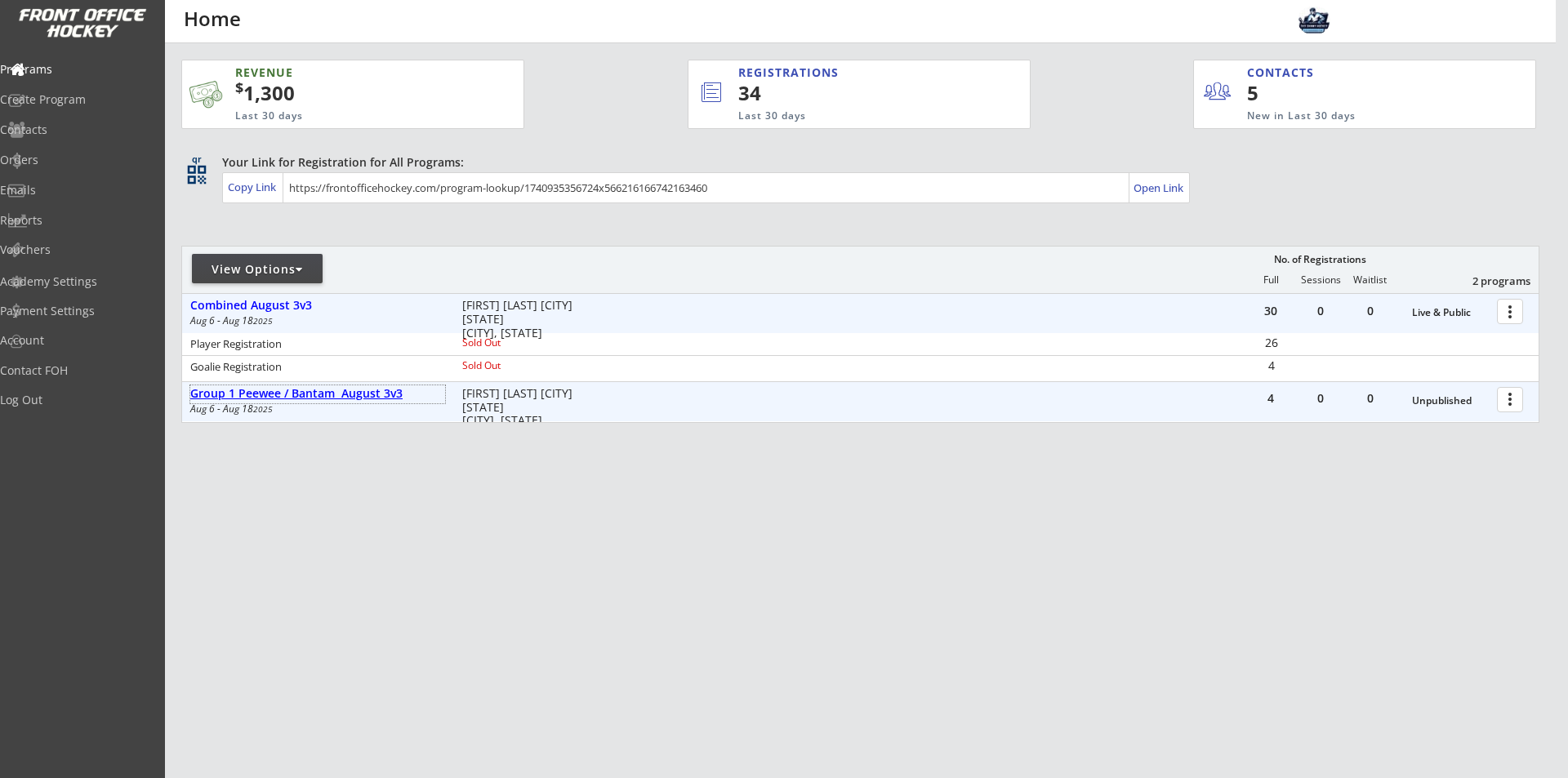 click on "Group 1 Peewee / Bantam  August 3v3" at bounding box center [318, 393] 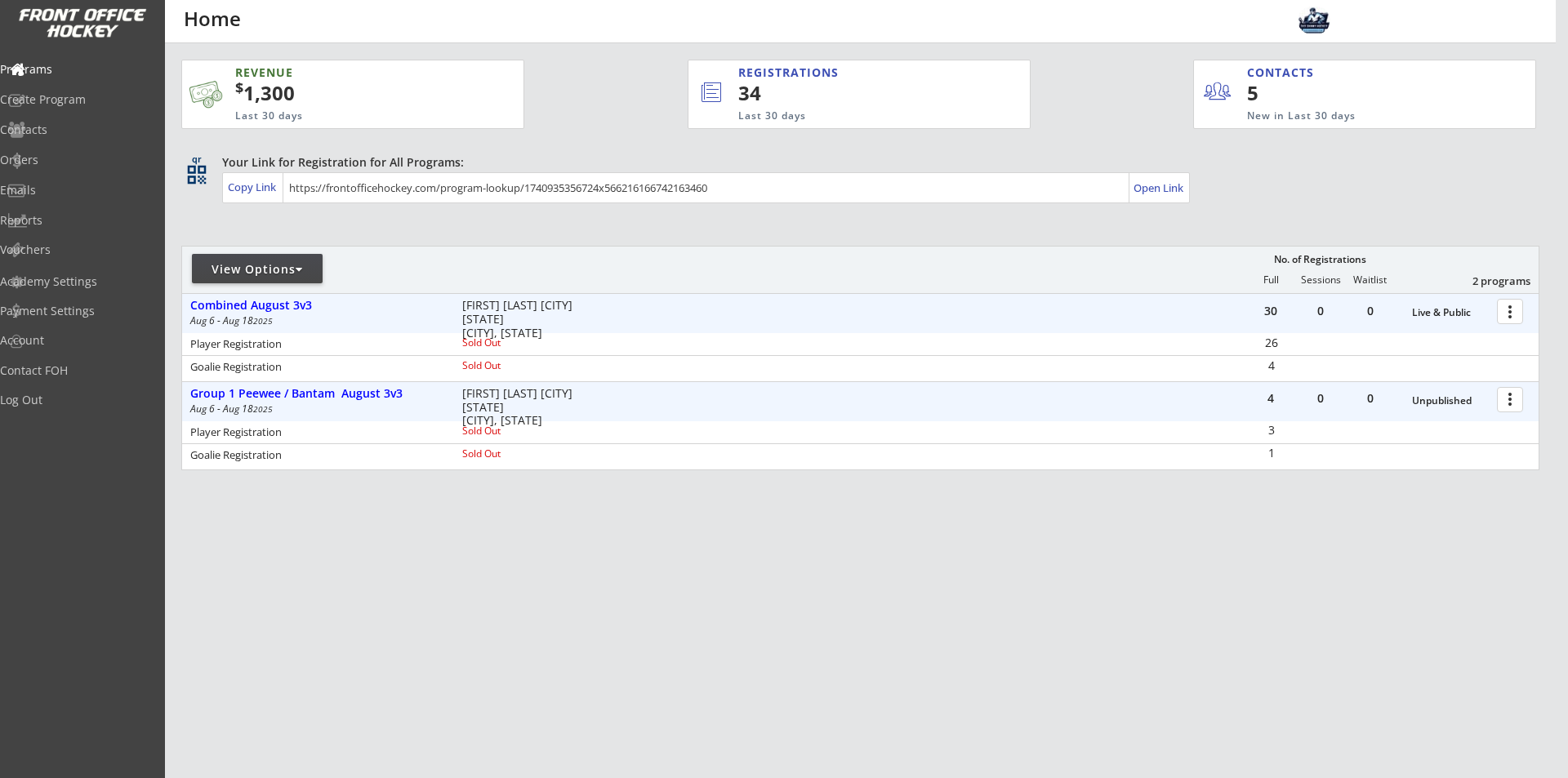 click at bounding box center (1512, 310) 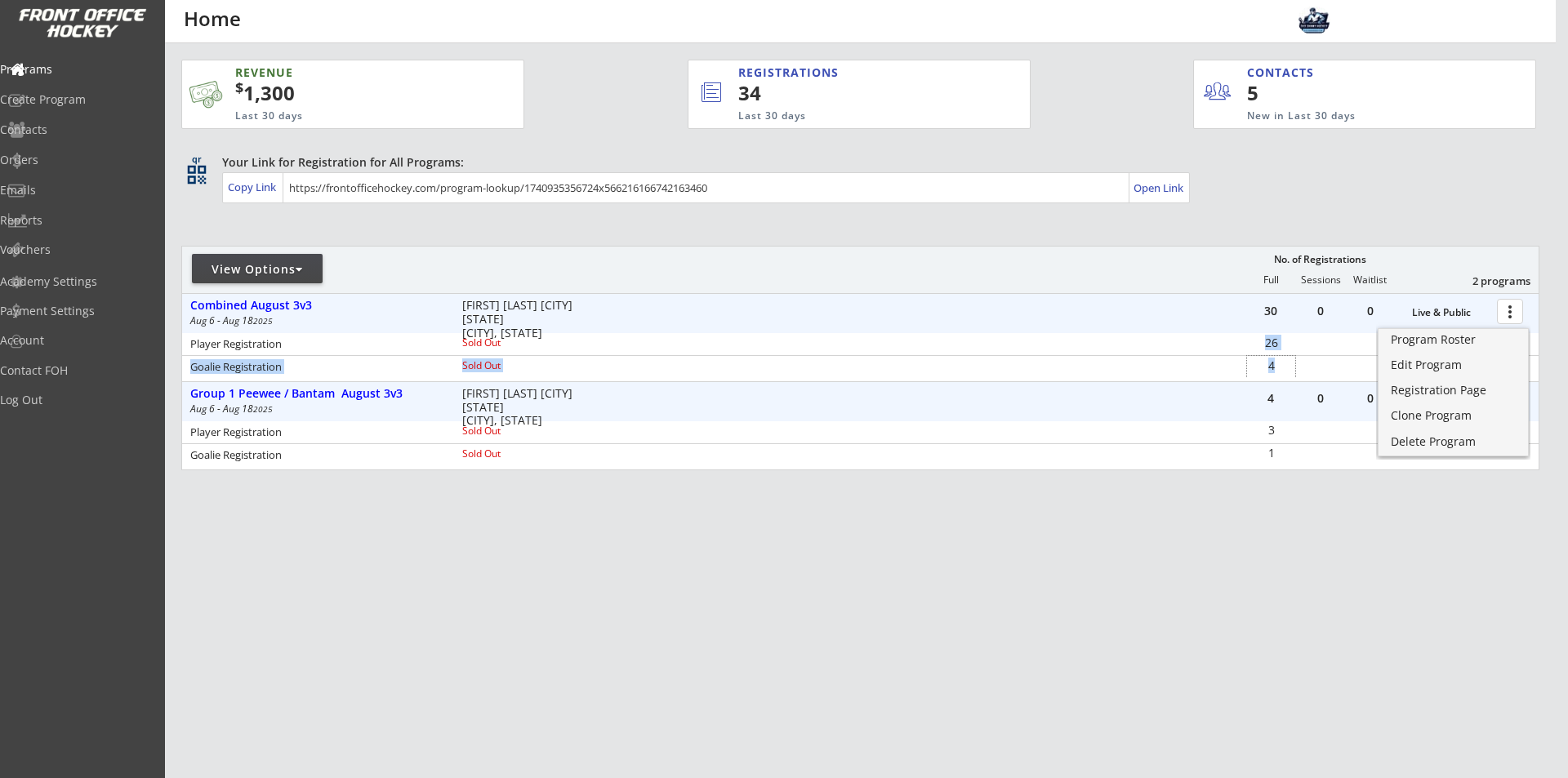 drag, startPoint x: 1277, startPoint y: 365, endPoint x: 1244, endPoint y: 336, distance: 43.93177 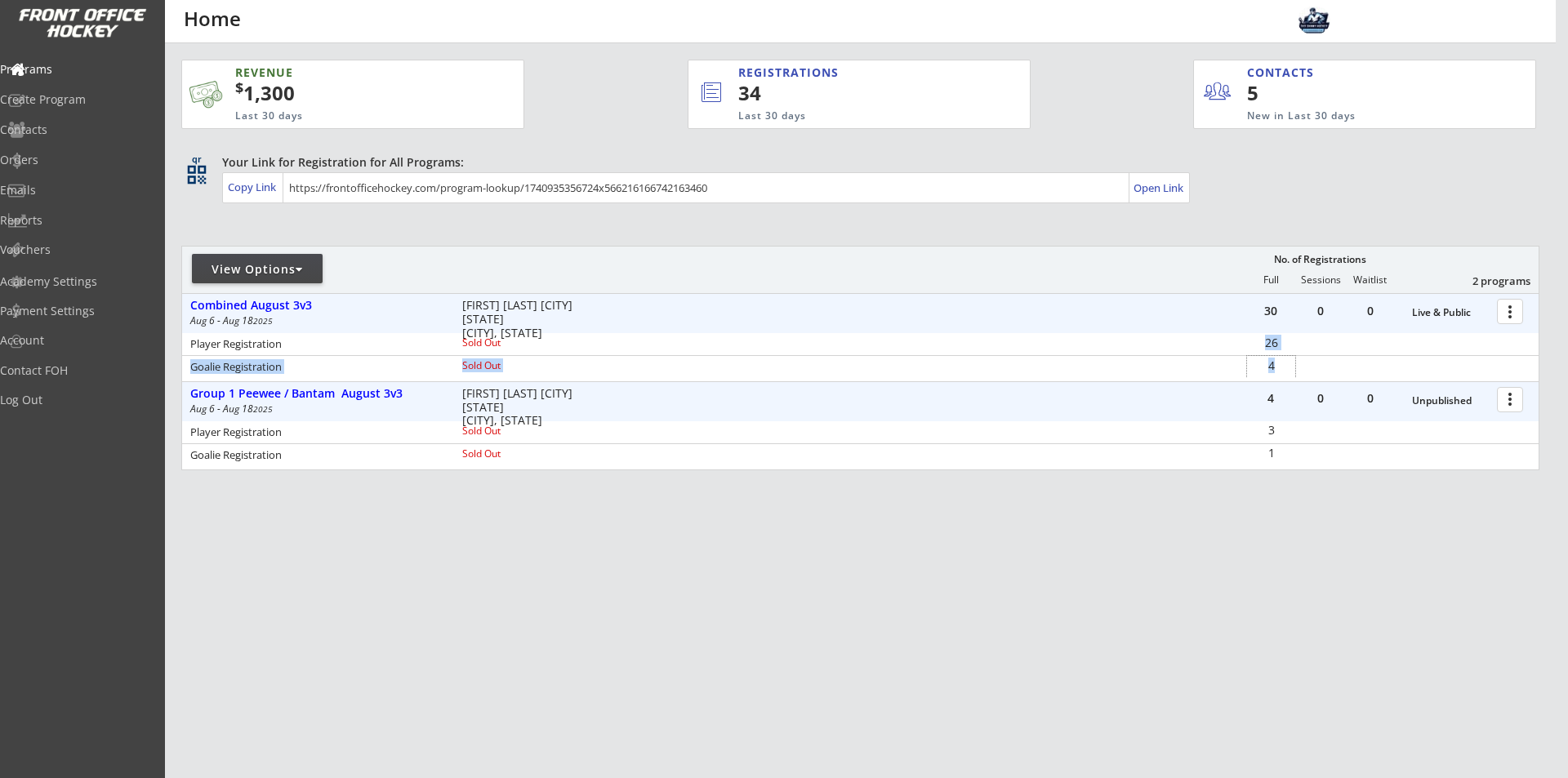 click on "Player Registration Sold Out 26" at bounding box center (860, 344) 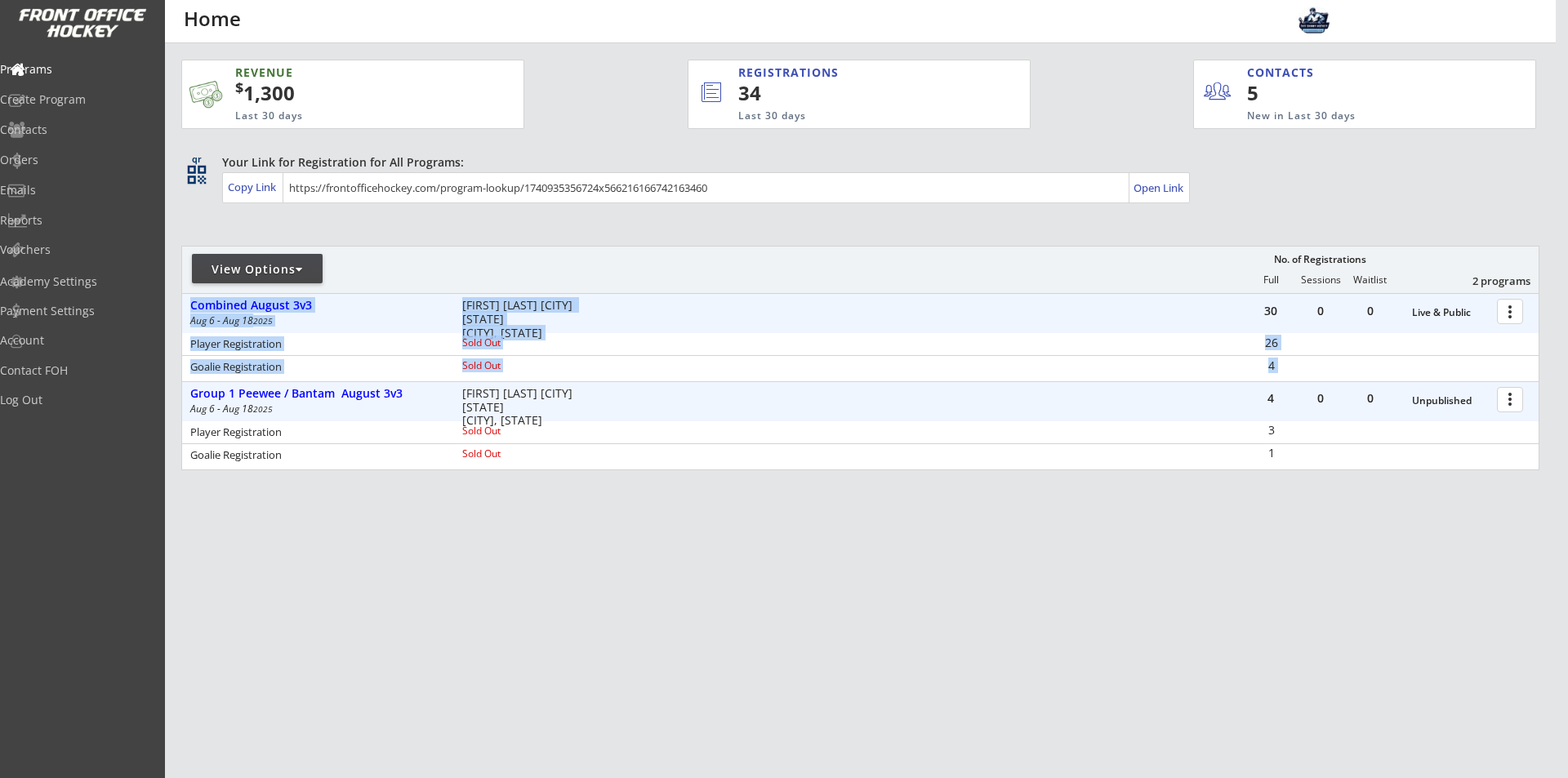 drag, startPoint x: 188, startPoint y: 303, endPoint x: 1472, endPoint y: 367, distance: 1285.594 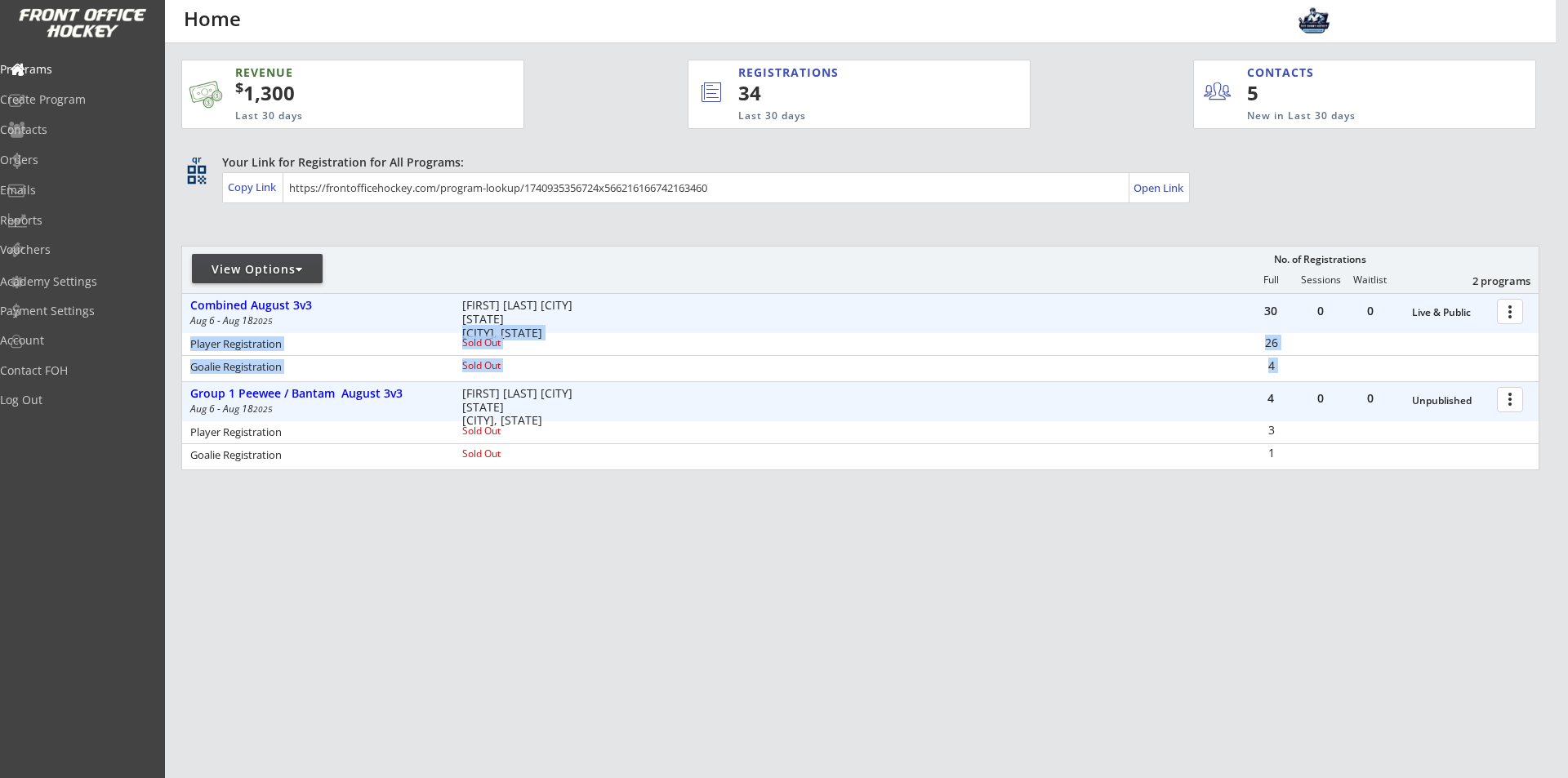 drag, startPoint x: 1356, startPoint y: 374, endPoint x: 183, endPoint y: 303, distance: 1175.147 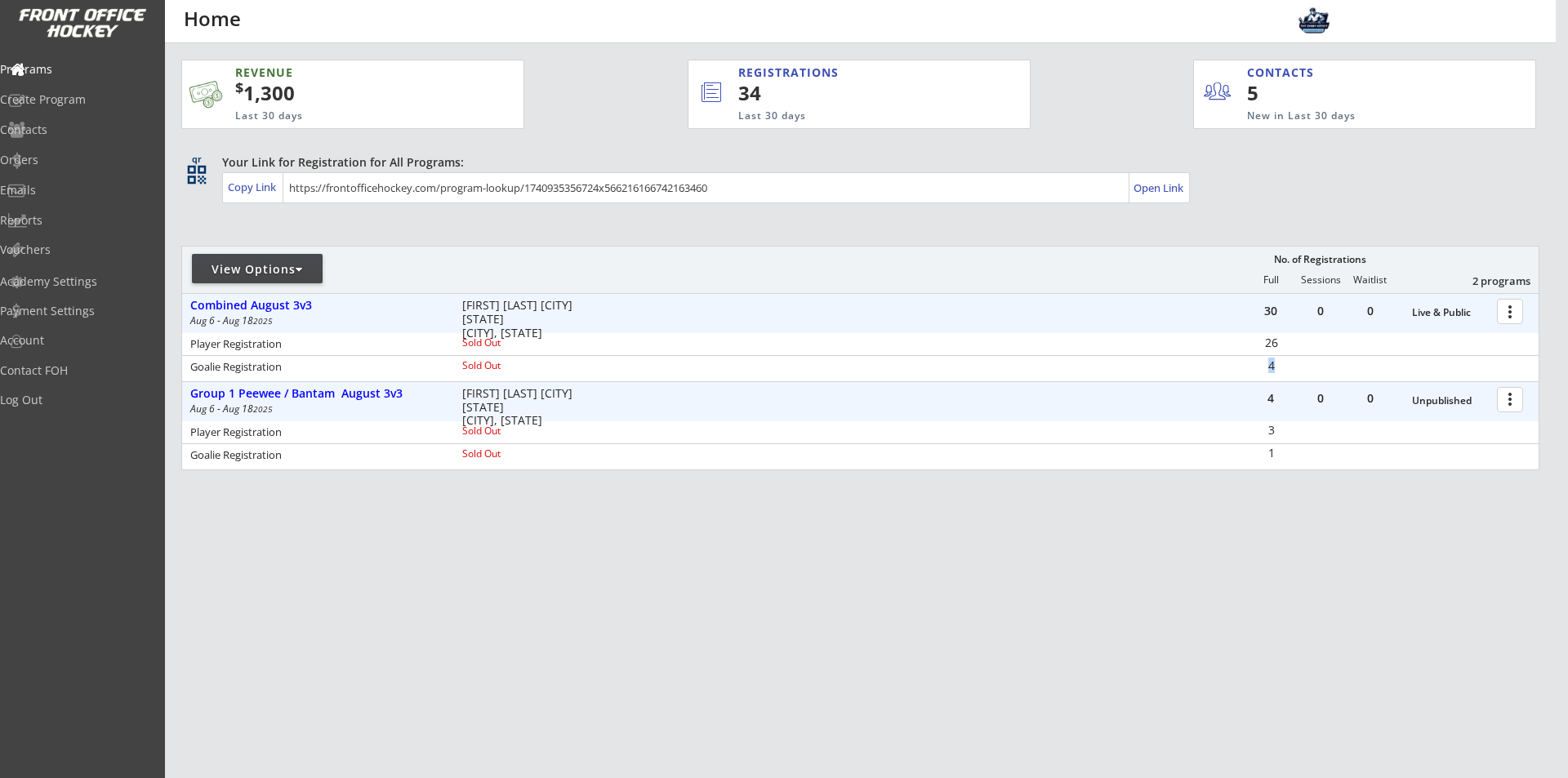 drag, startPoint x: 1267, startPoint y: 367, endPoint x: 1281, endPoint y: 355, distance: 18.439089 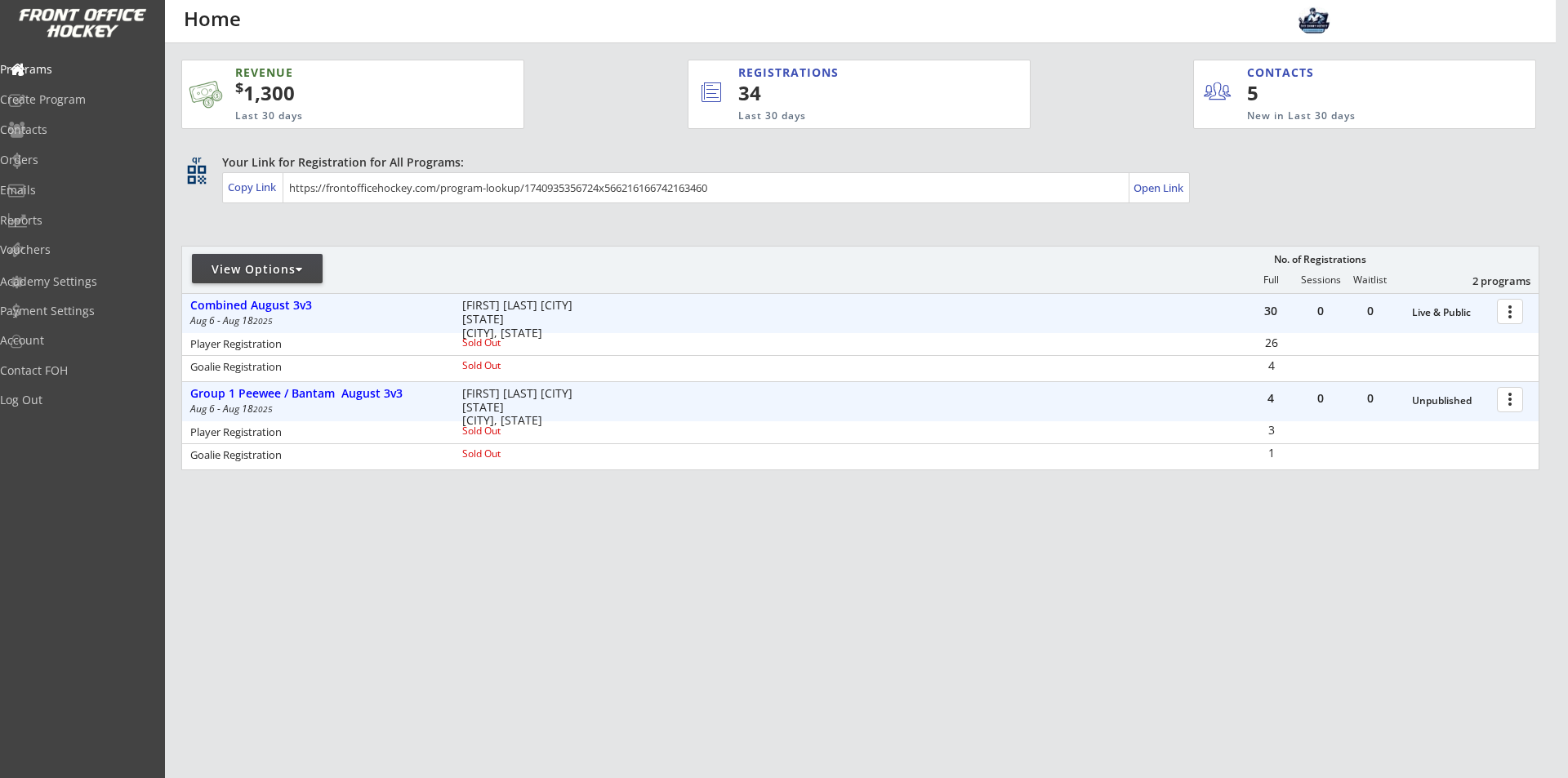 drag, startPoint x: 1294, startPoint y: 348, endPoint x: 1203, endPoint y: 345, distance: 91.0494 